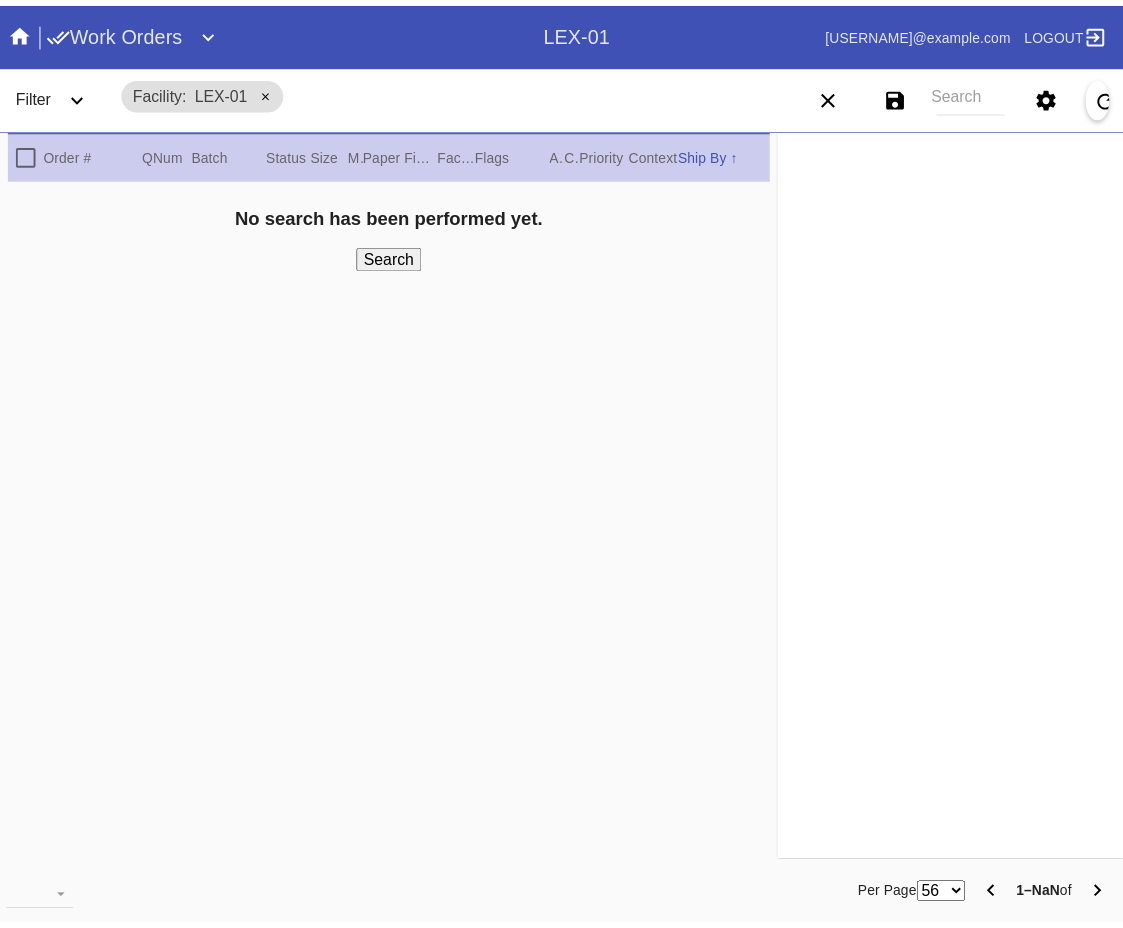 scroll, scrollTop: 0, scrollLeft: 0, axis: both 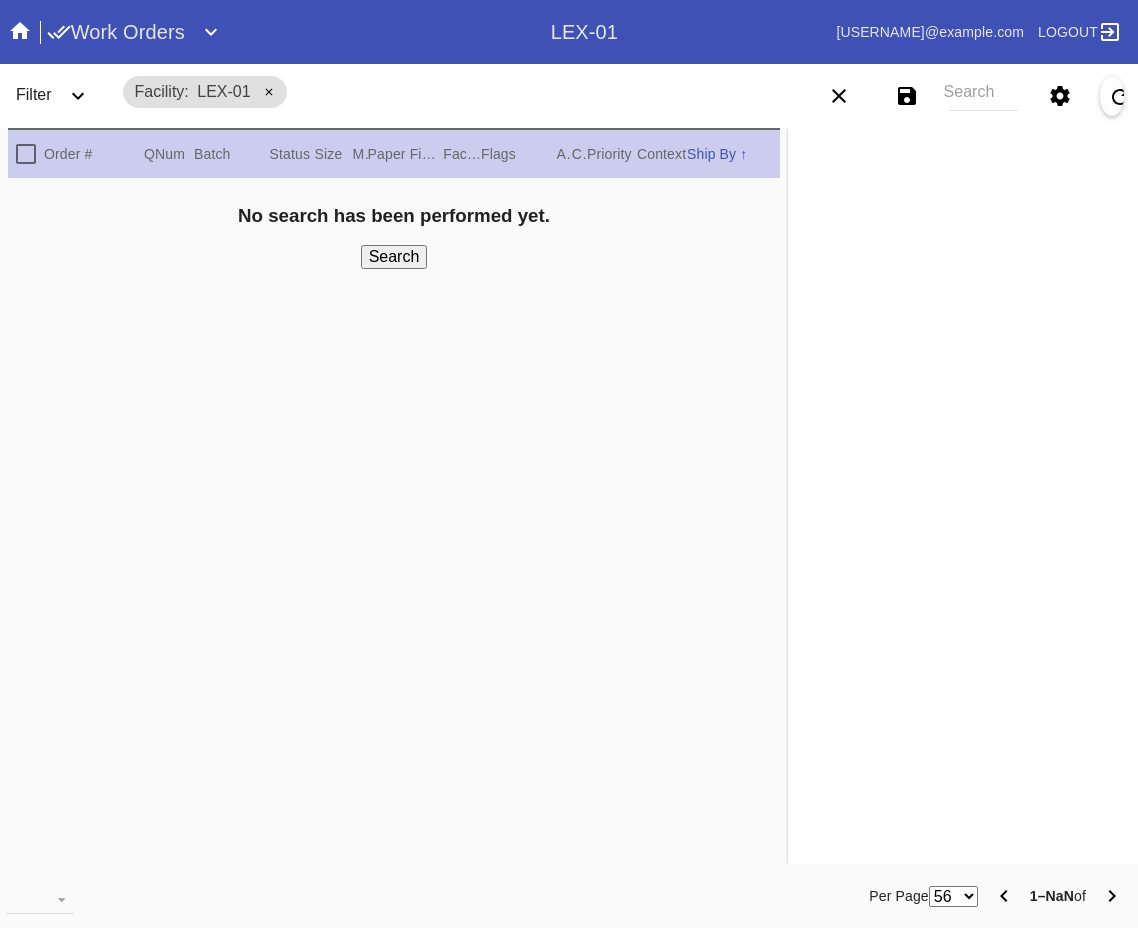 click 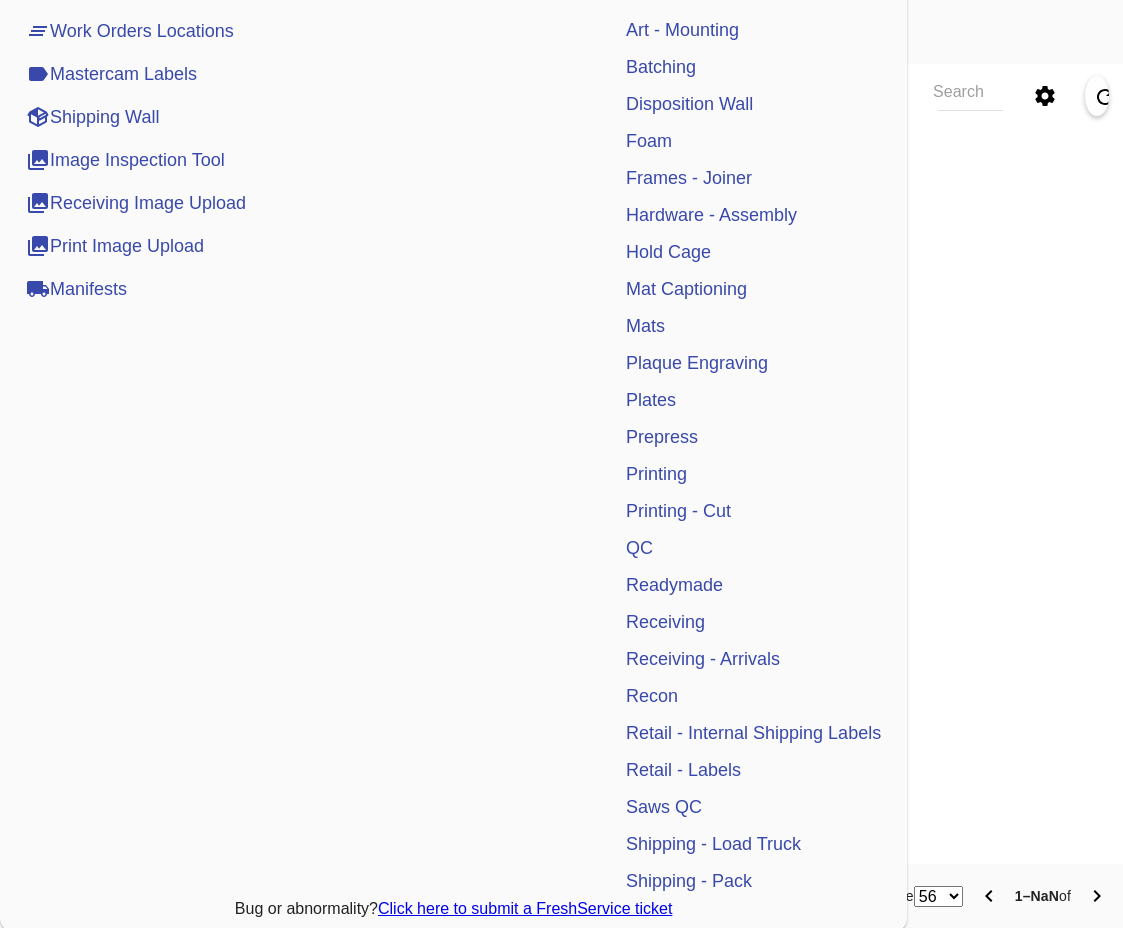 scroll, scrollTop: 379, scrollLeft: 0, axis: vertical 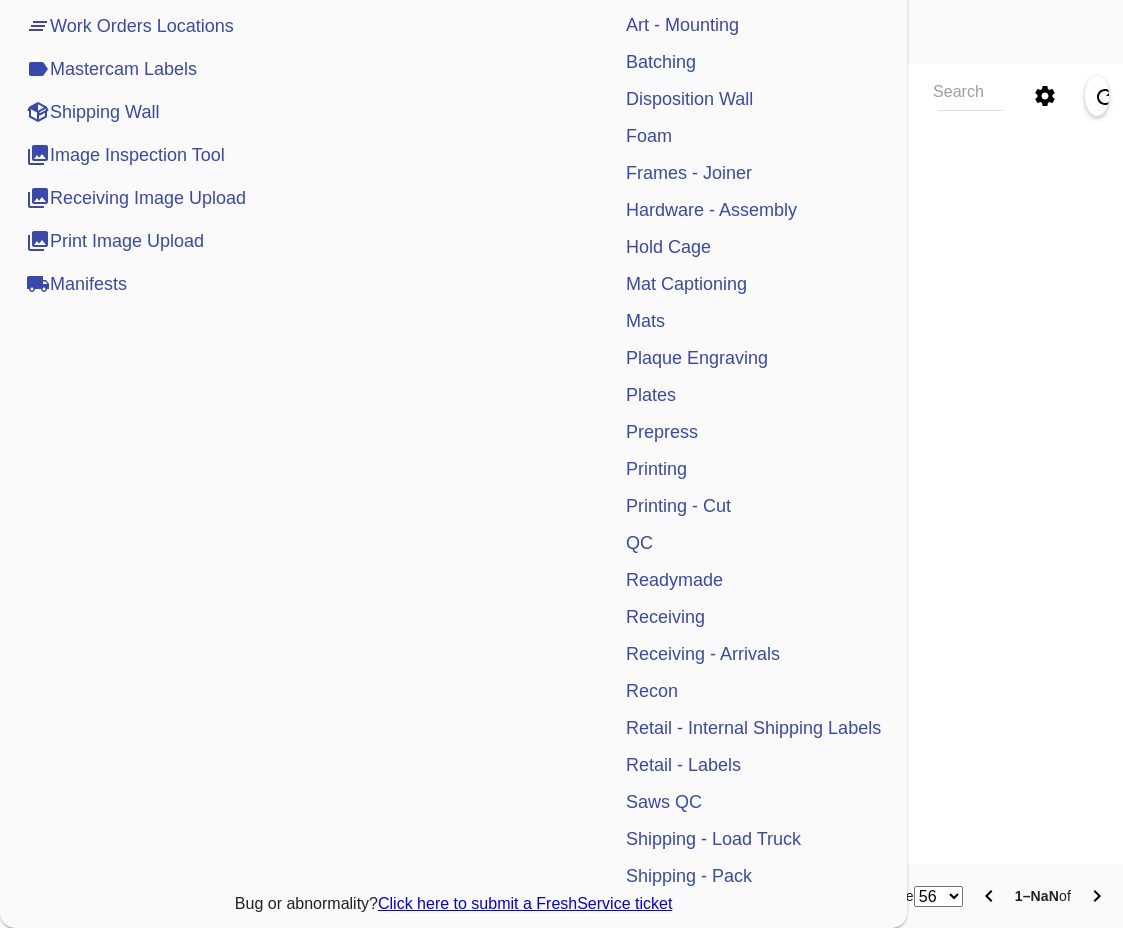 click on "QC" at bounding box center (639, 543) 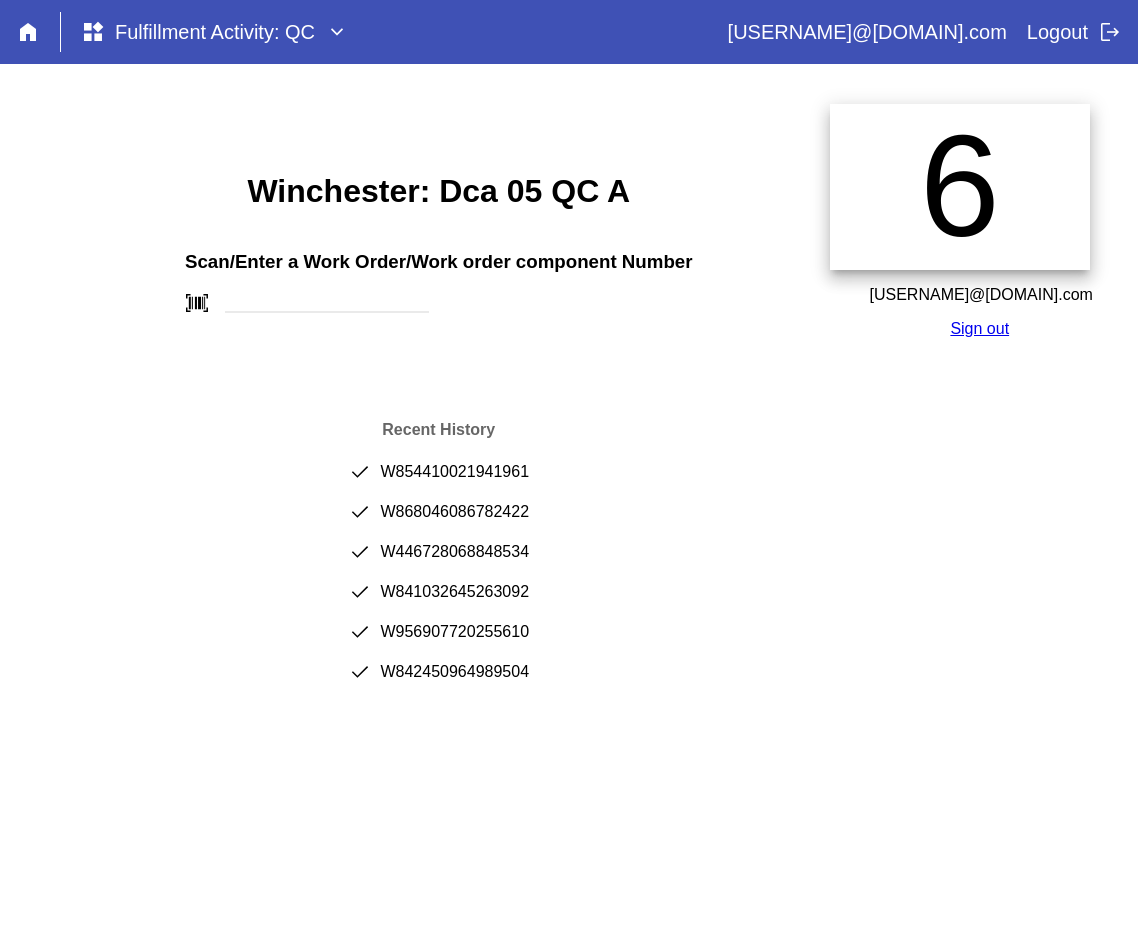 scroll, scrollTop: 0, scrollLeft: 0, axis: both 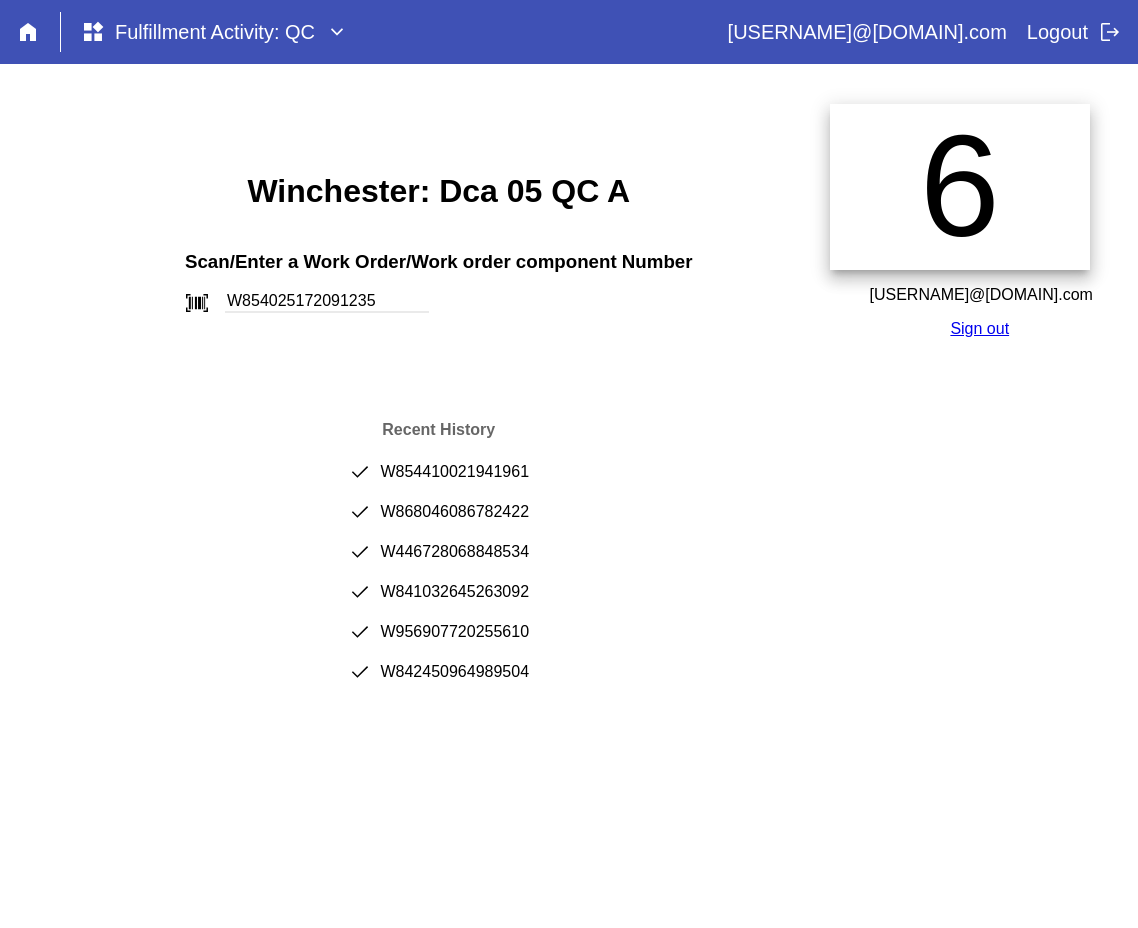 type on "W854025172091235" 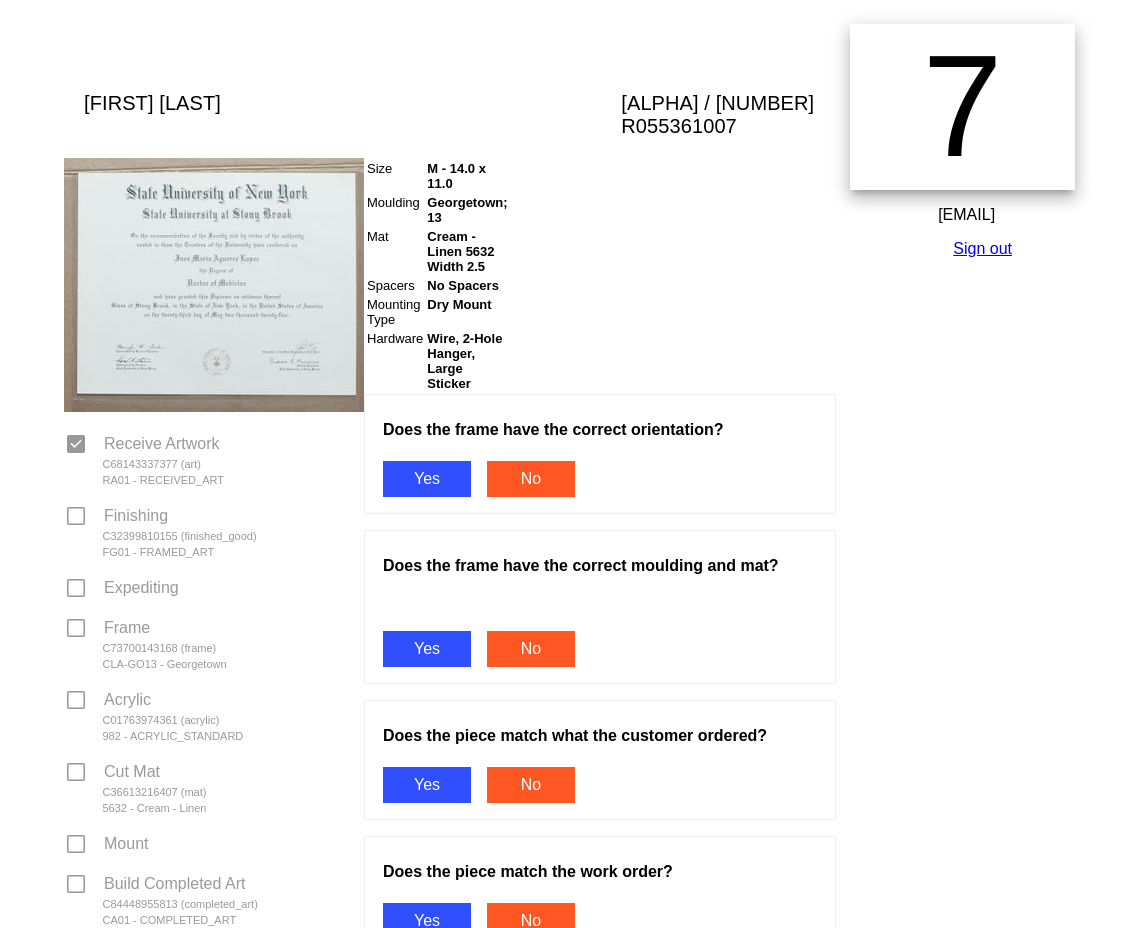 scroll, scrollTop: 200, scrollLeft: 0, axis: vertical 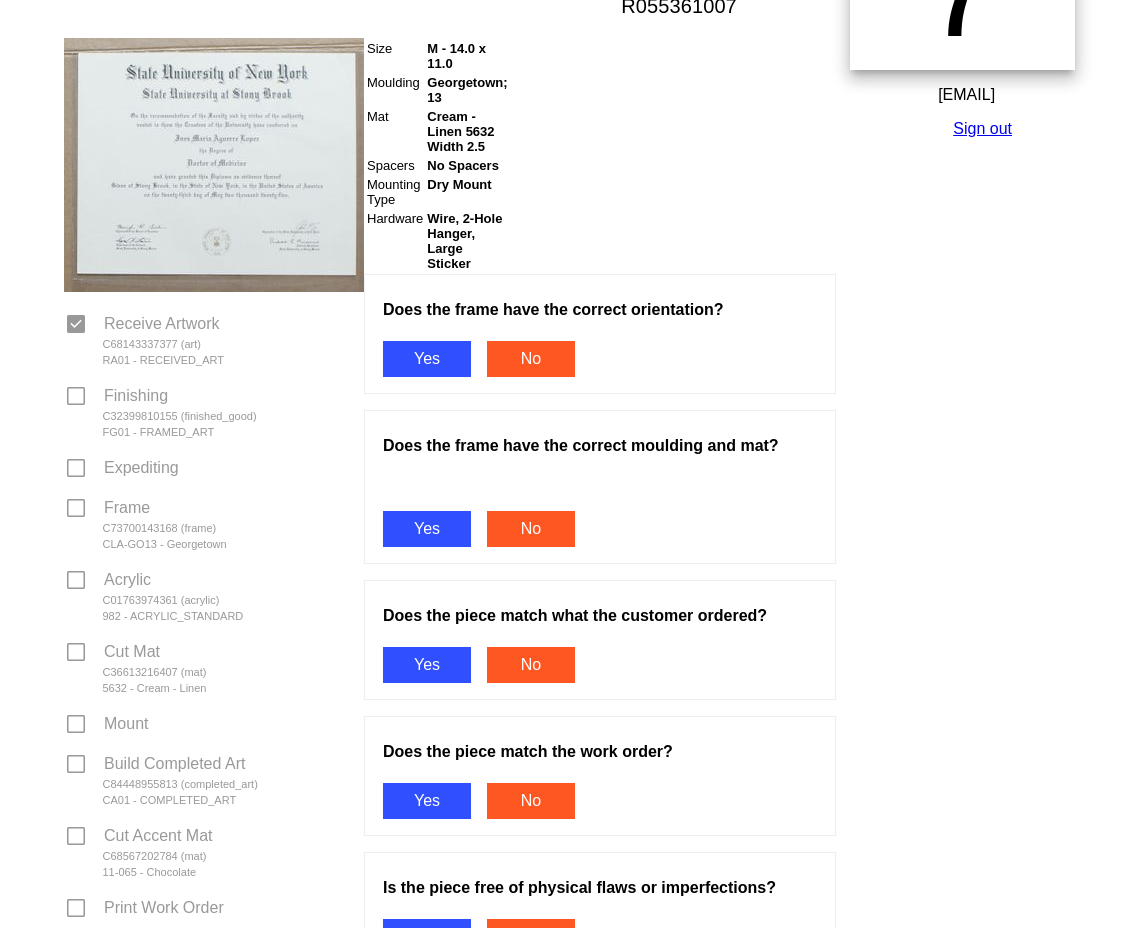 click on "Yes" at bounding box center [427, 359] 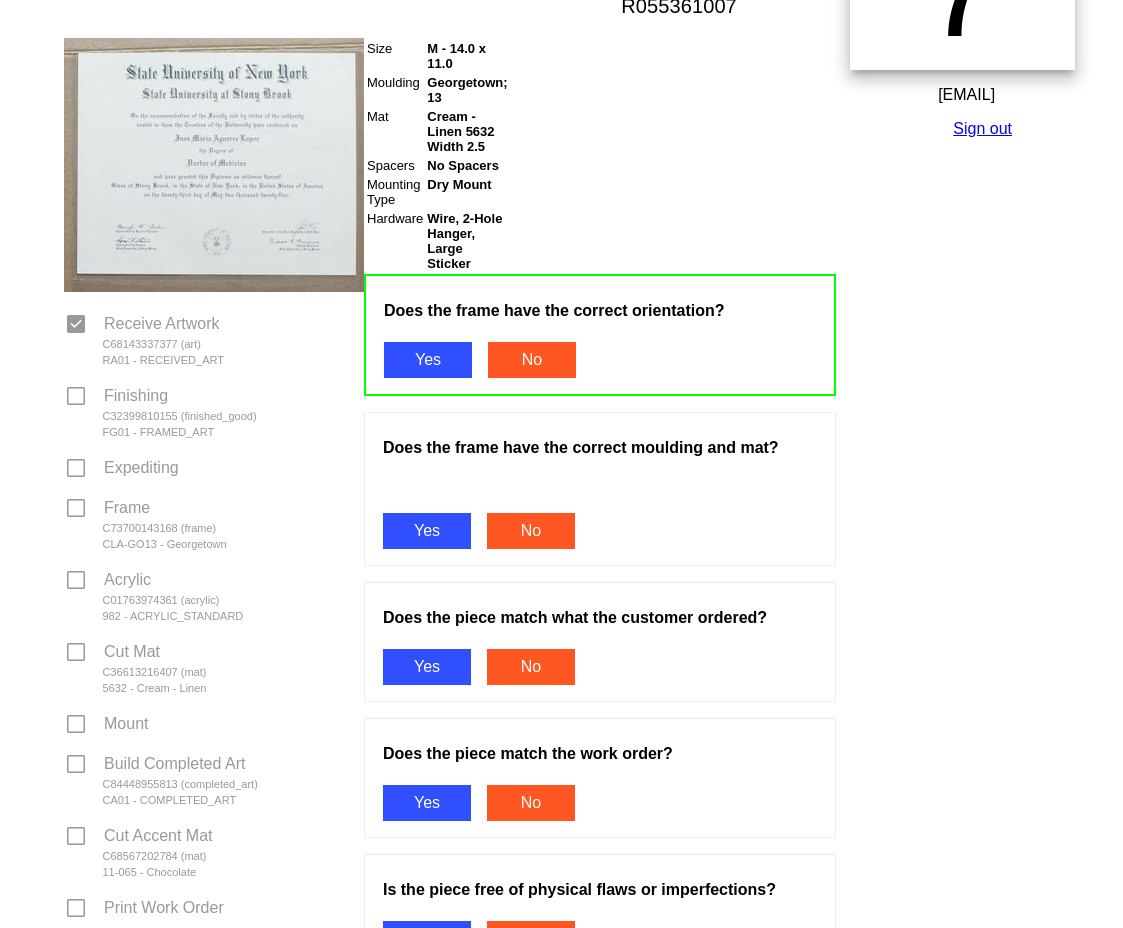 click on "Yes" at bounding box center [427, 531] 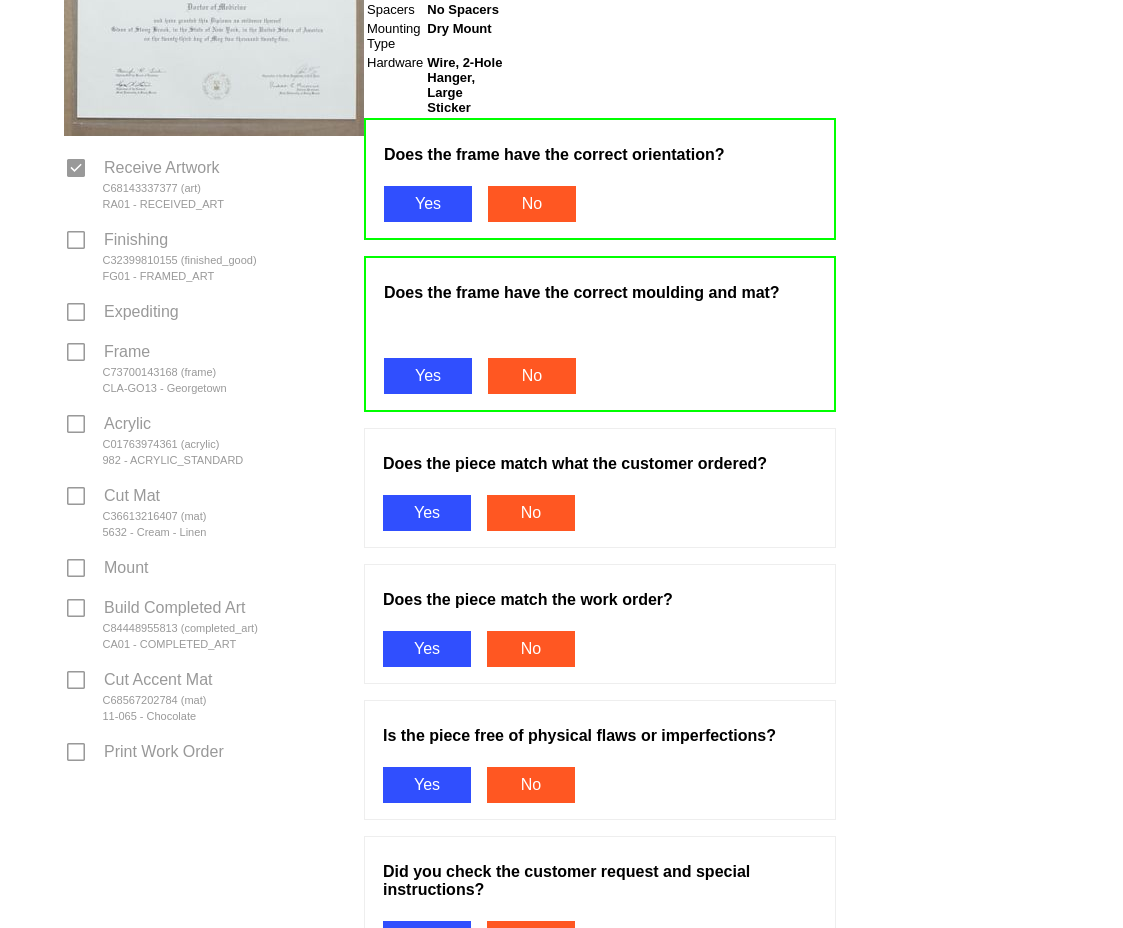 scroll, scrollTop: 400, scrollLeft: 0, axis: vertical 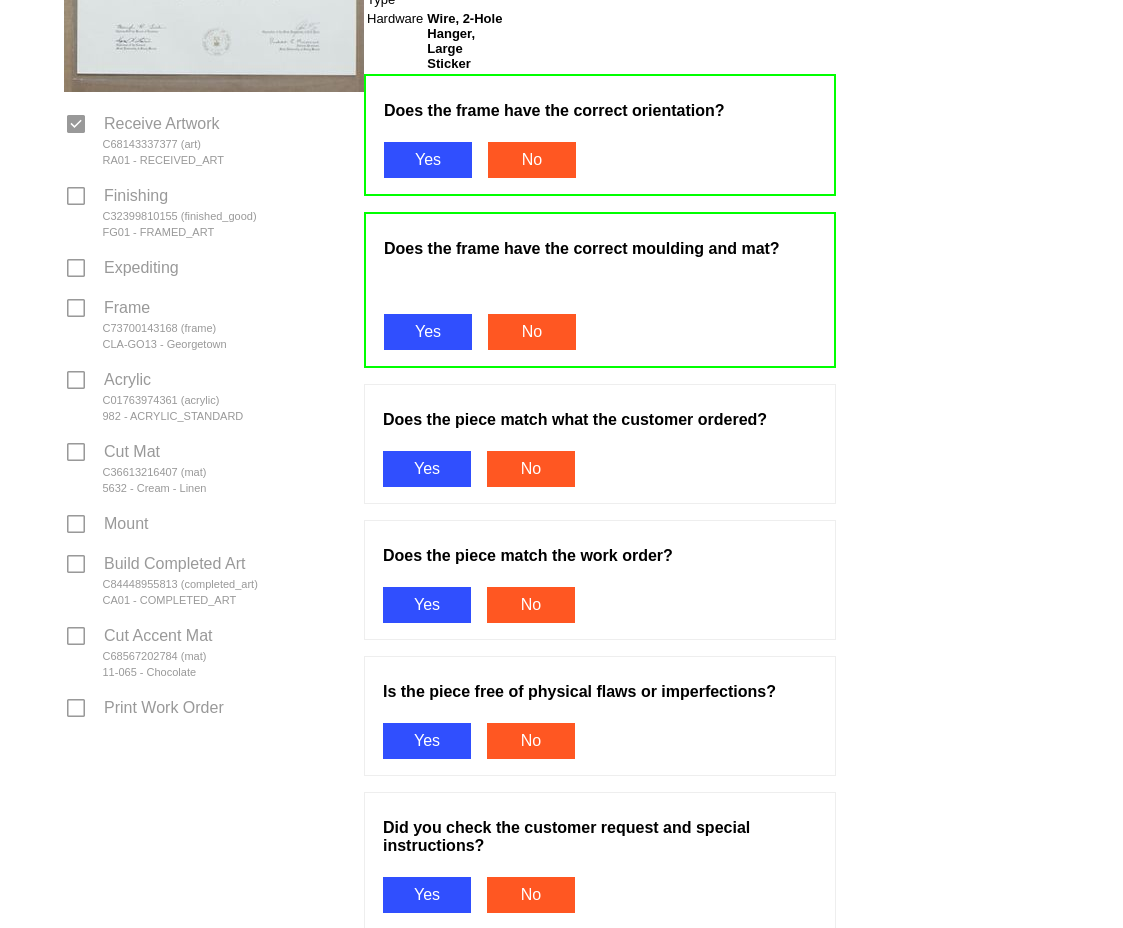 click on "Yes" at bounding box center (427, 469) 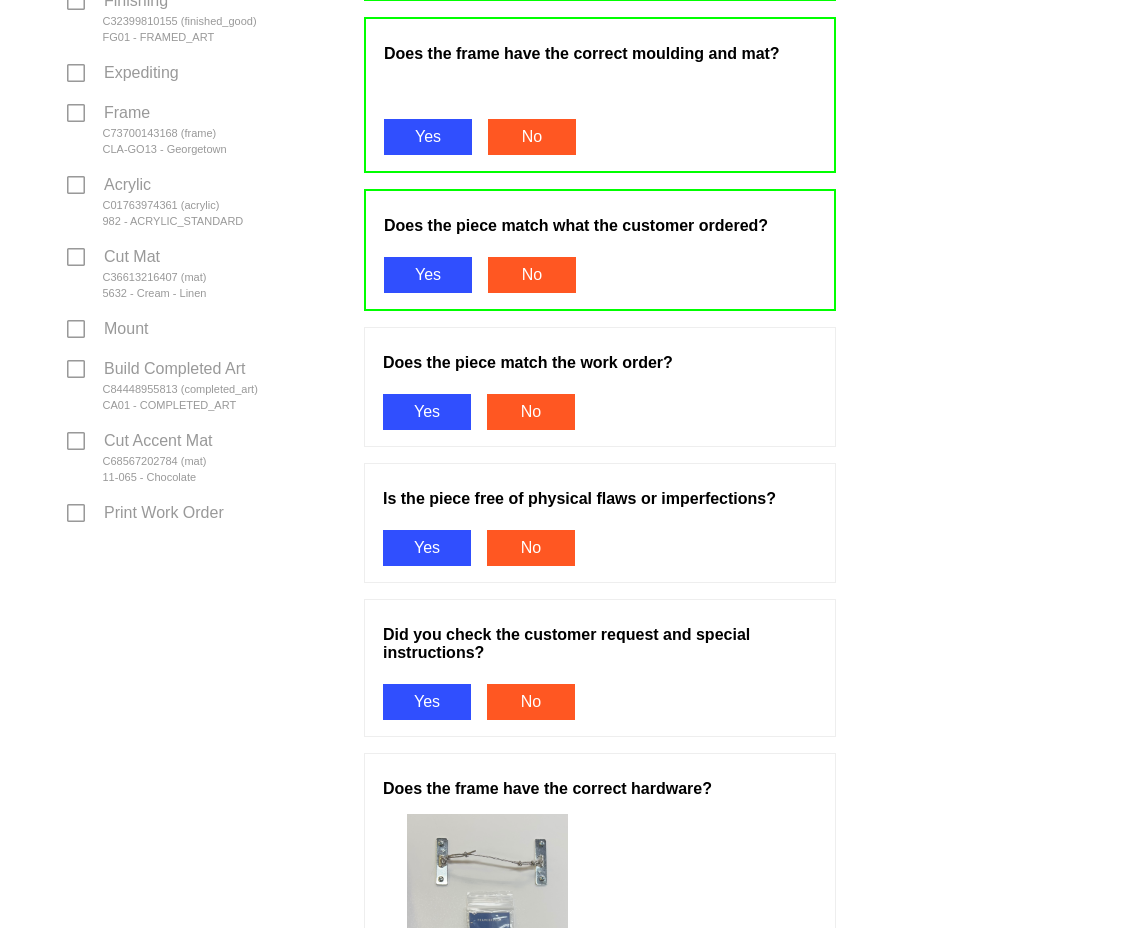 scroll, scrollTop: 600, scrollLeft: 0, axis: vertical 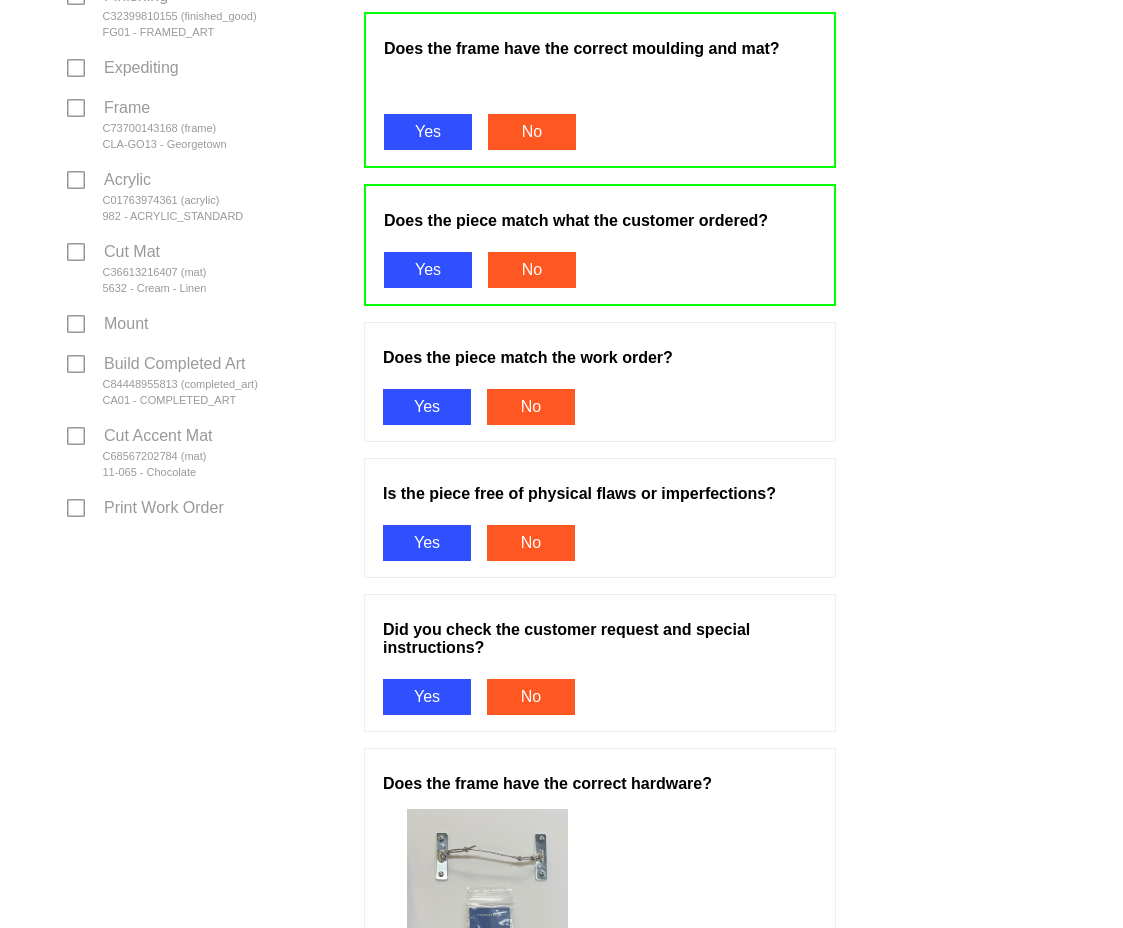 click on "Yes" at bounding box center [427, 407] 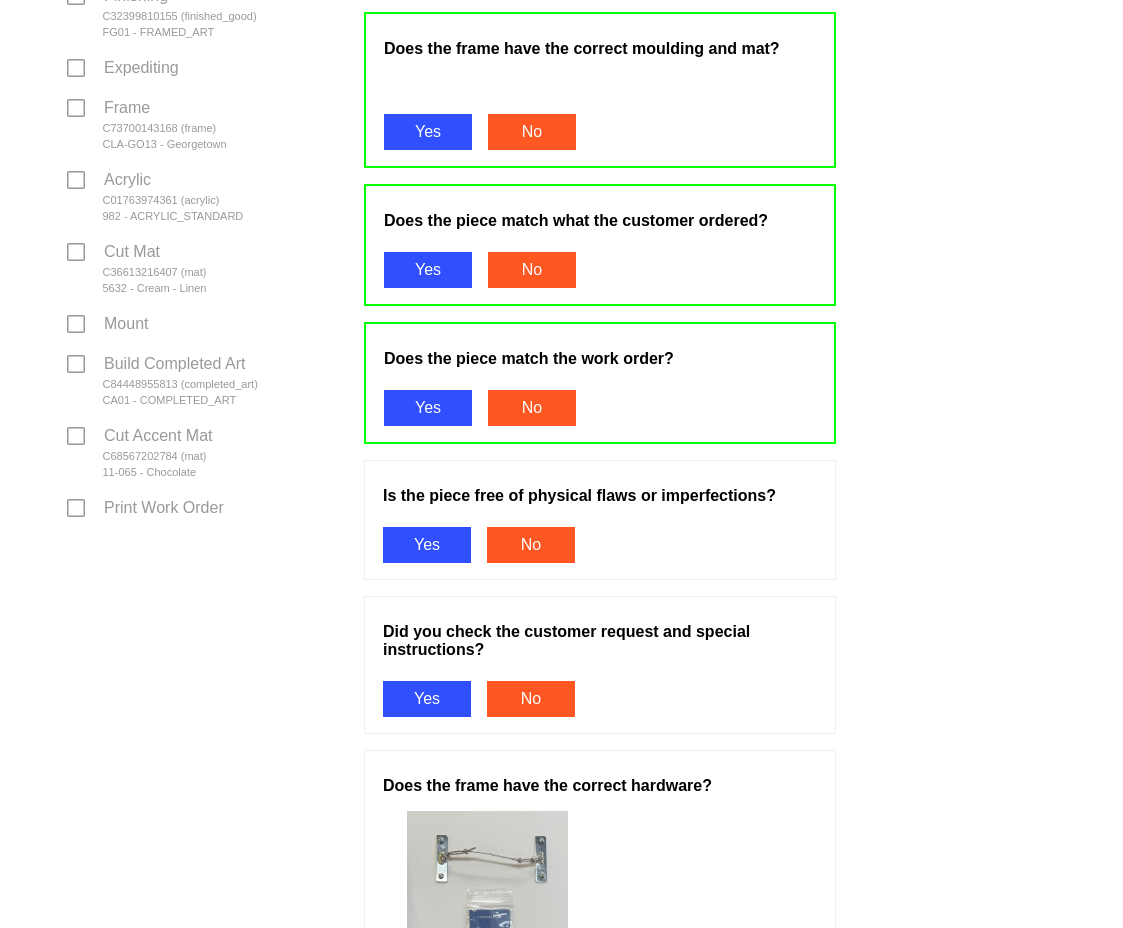click on "Yes" at bounding box center (427, 545) 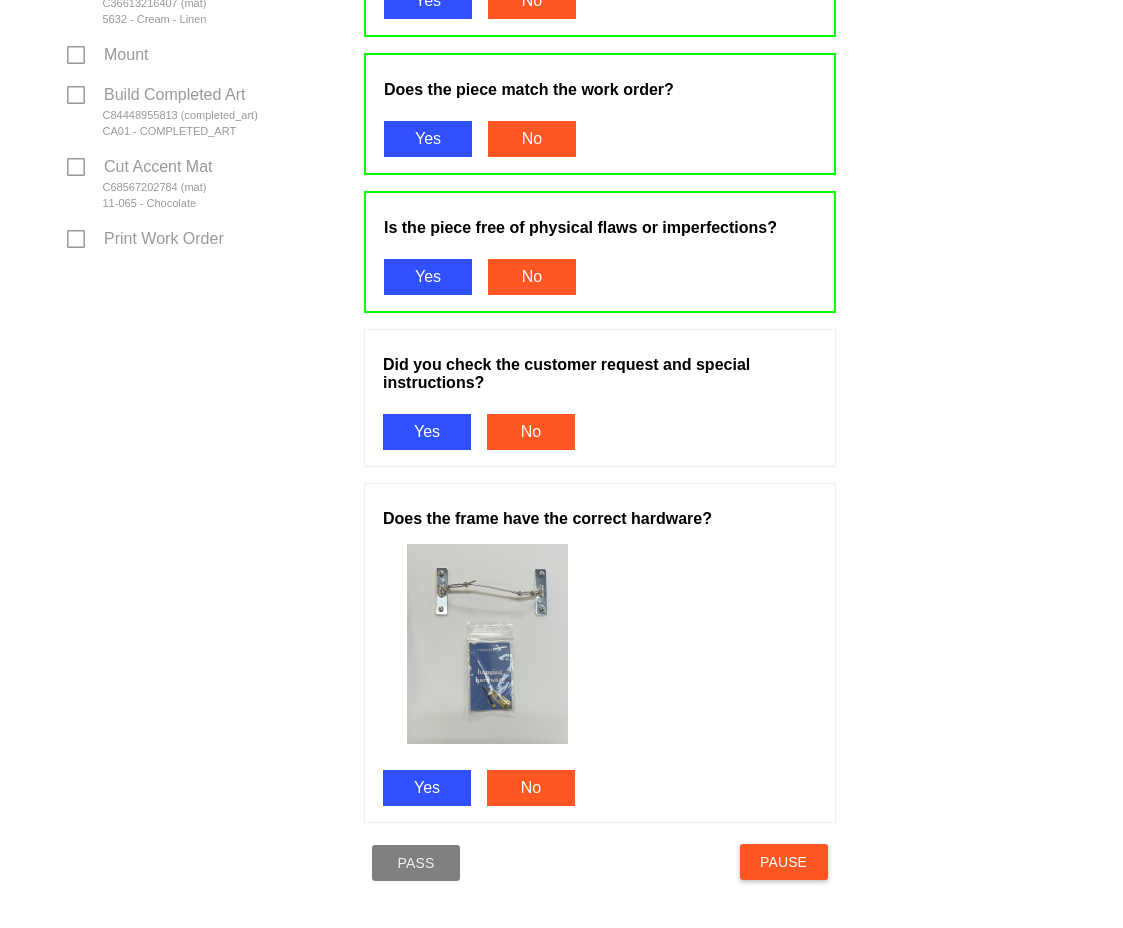 scroll, scrollTop: 900, scrollLeft: 0, axis: vertical 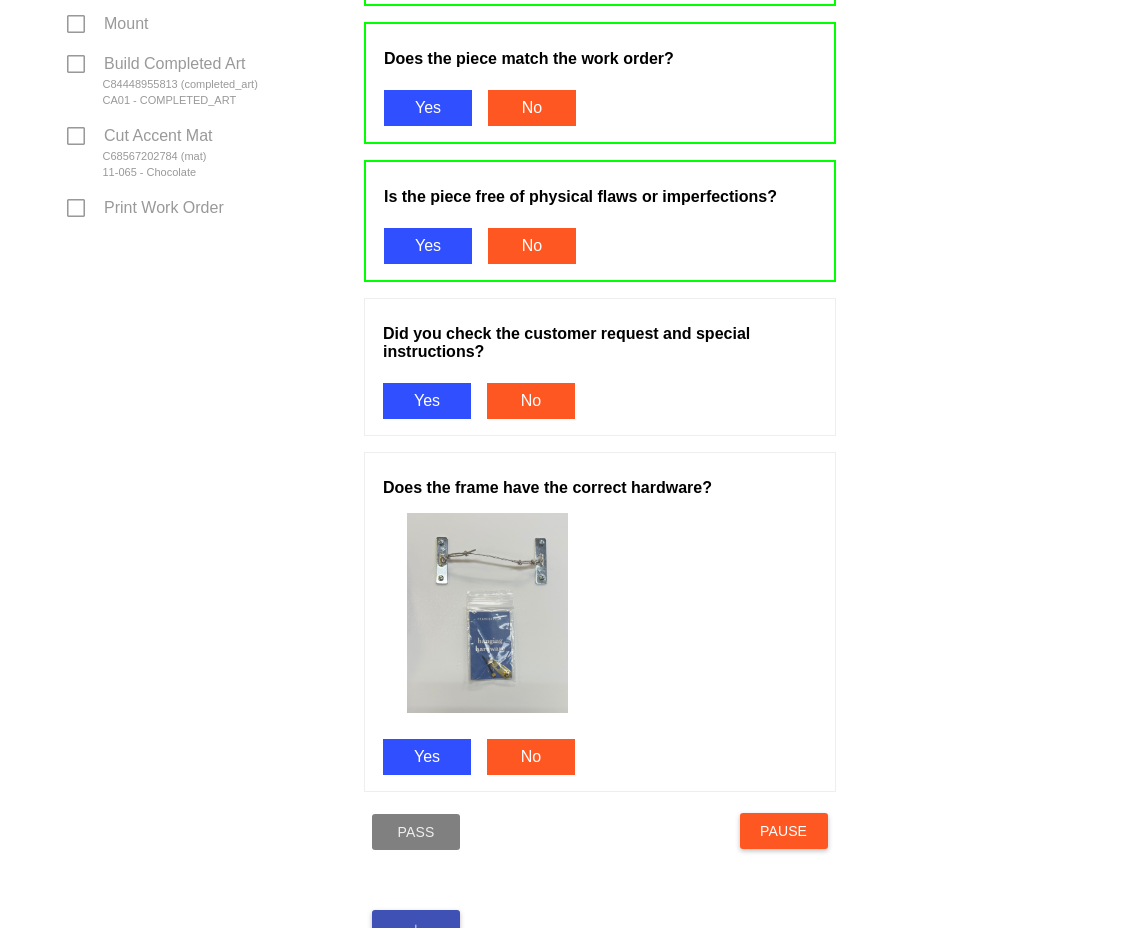 click on "Yes" at bounding box center [427, 401] 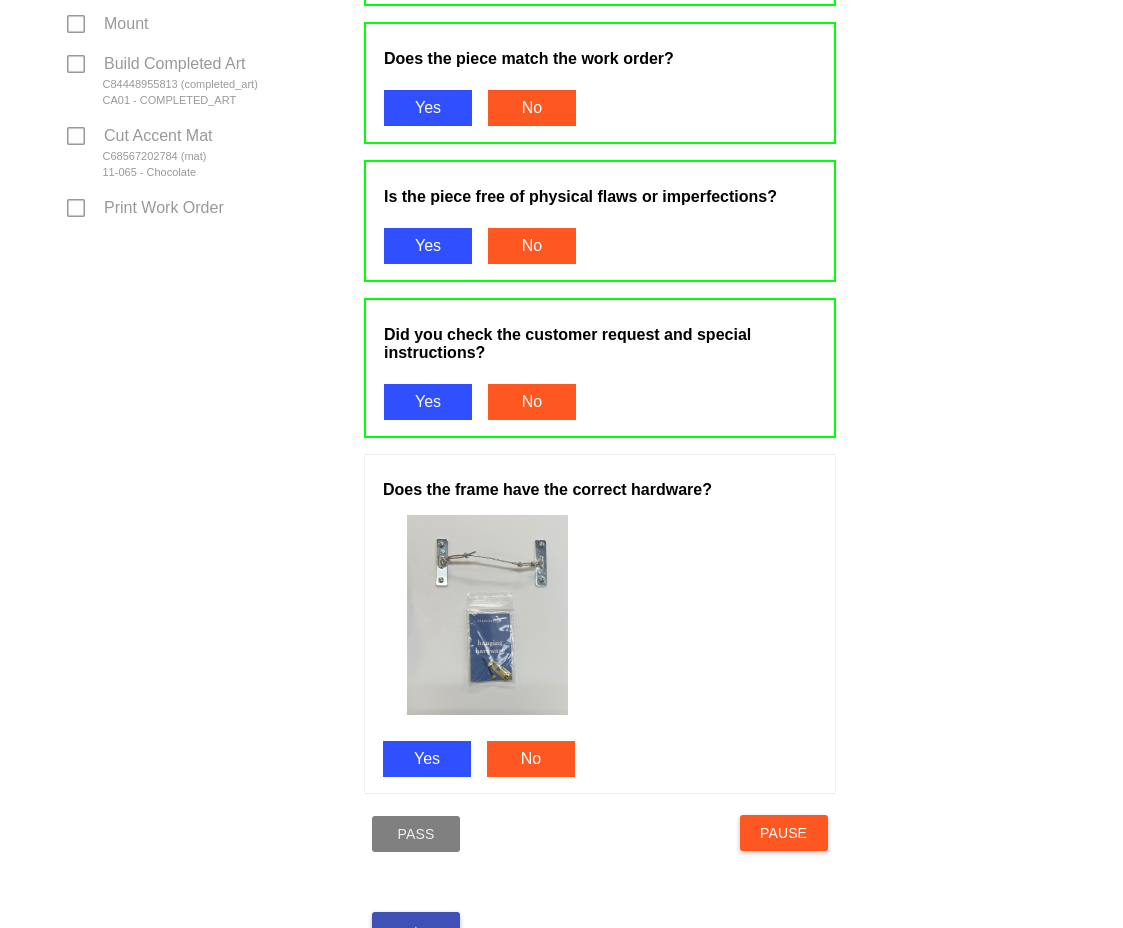 click on "Yes" at bounding box center [427, 759] 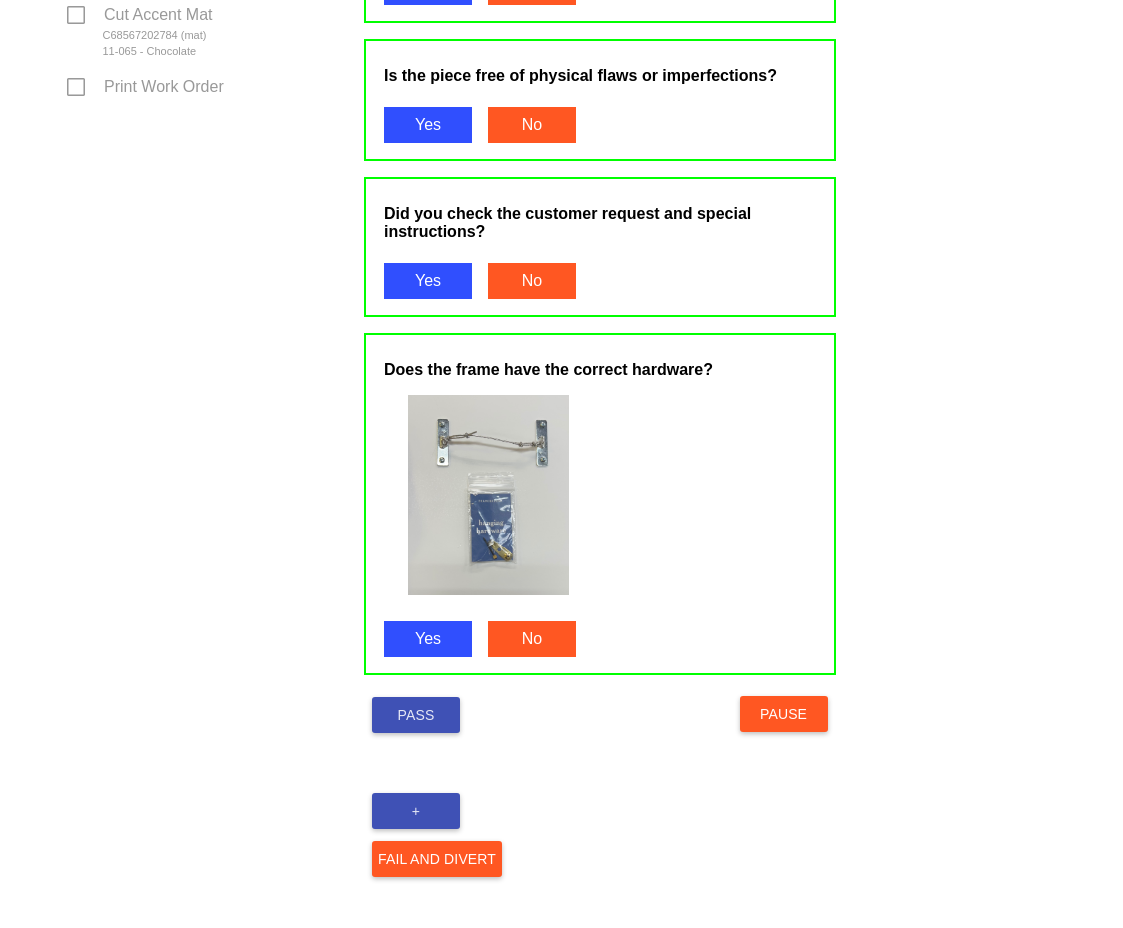 scroll, scrollTop: 1032, scrollLeft: 0, axis: vertical 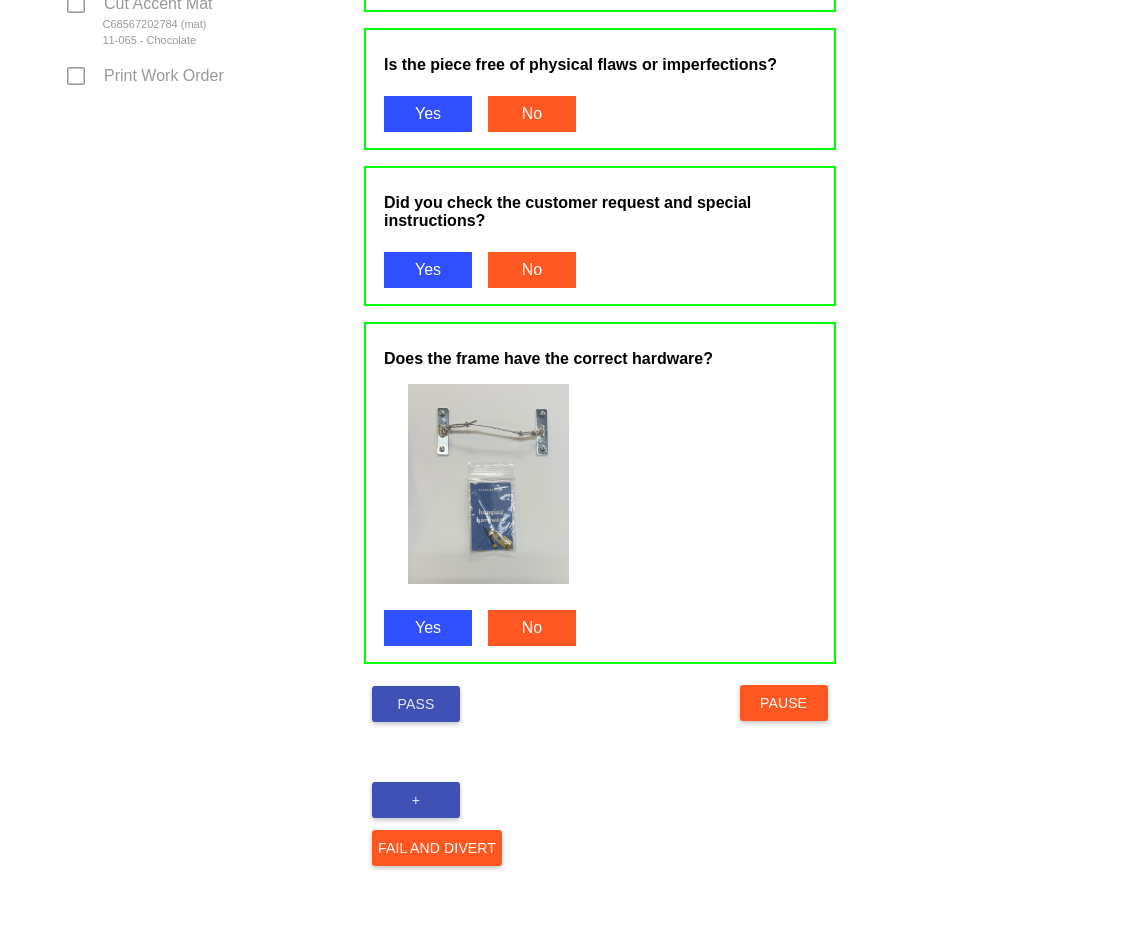 click on "Pass" at bounding box center [416, 704] 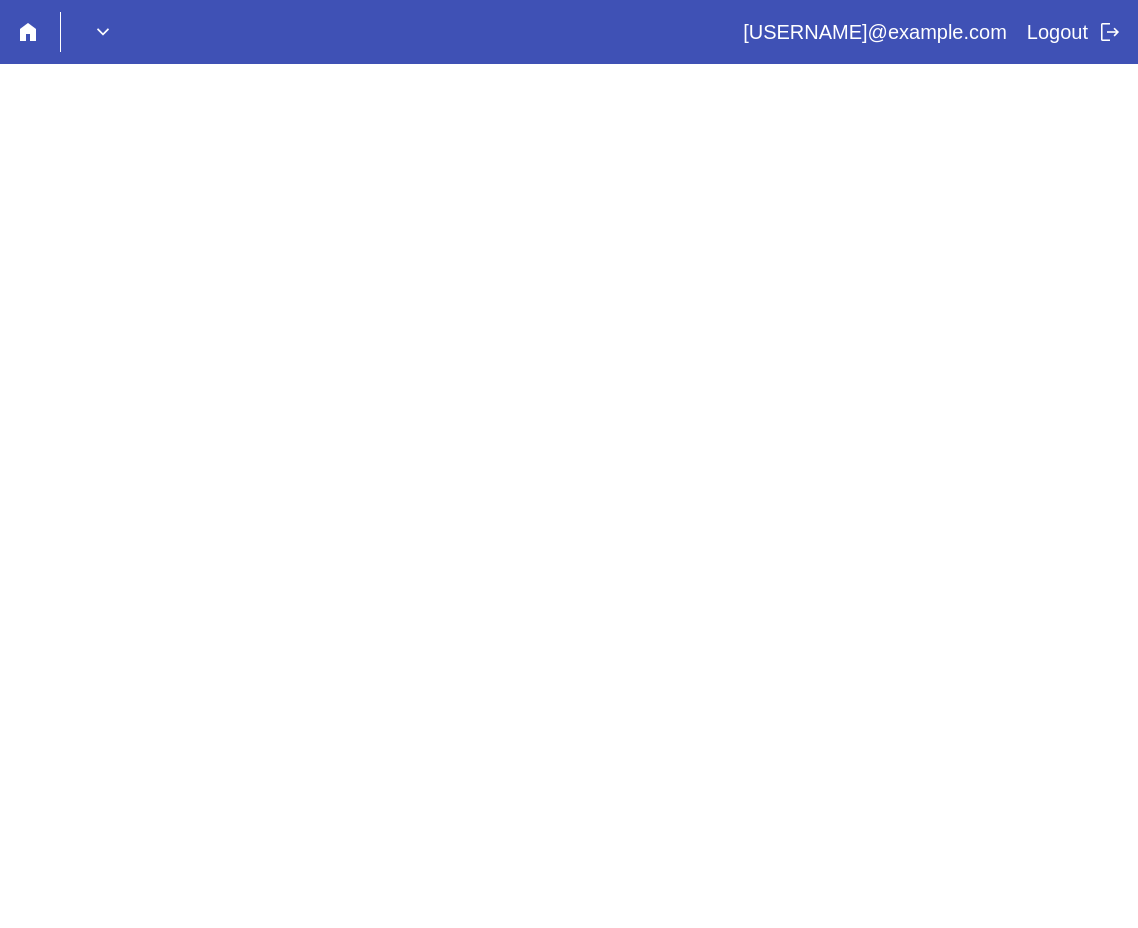 scroll, scrollTop: 0, scrollLeft: 0, axis: both 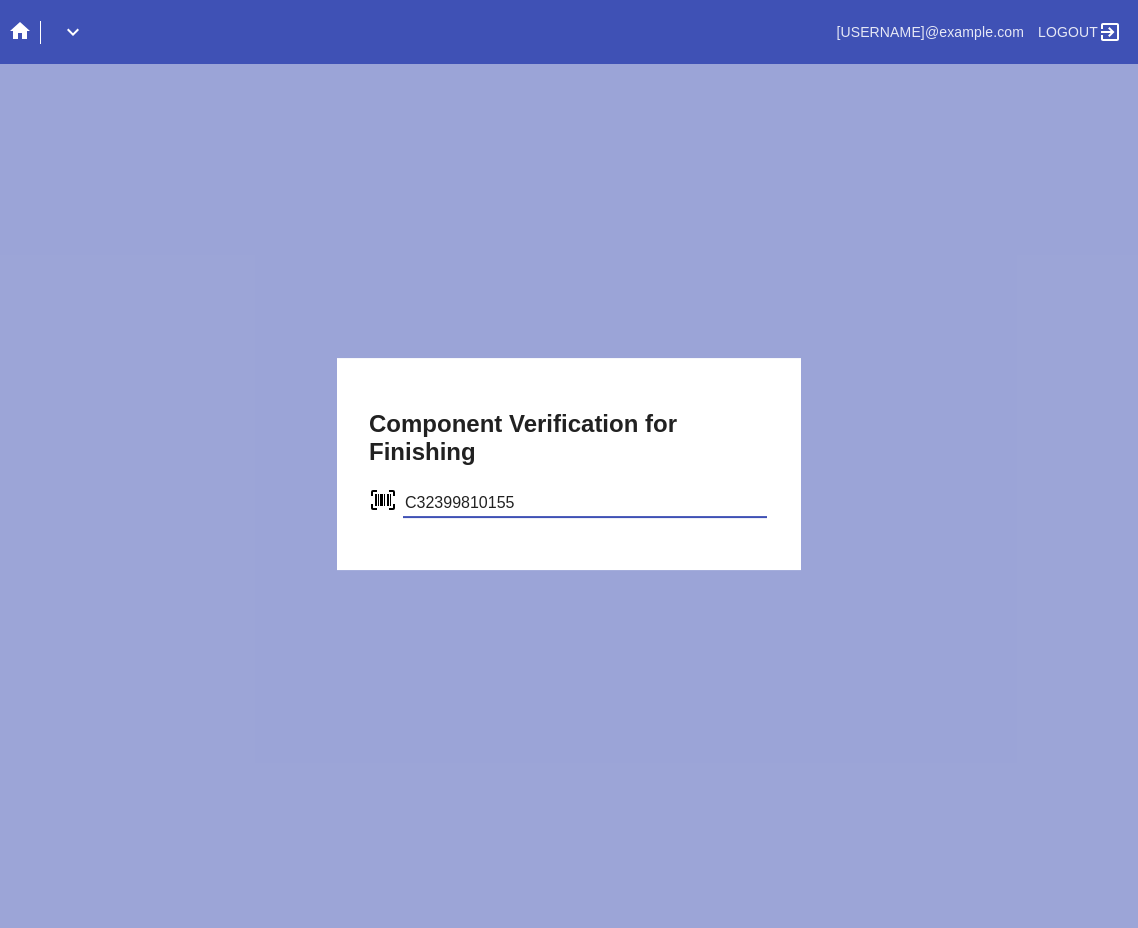 type on "C32399810155" 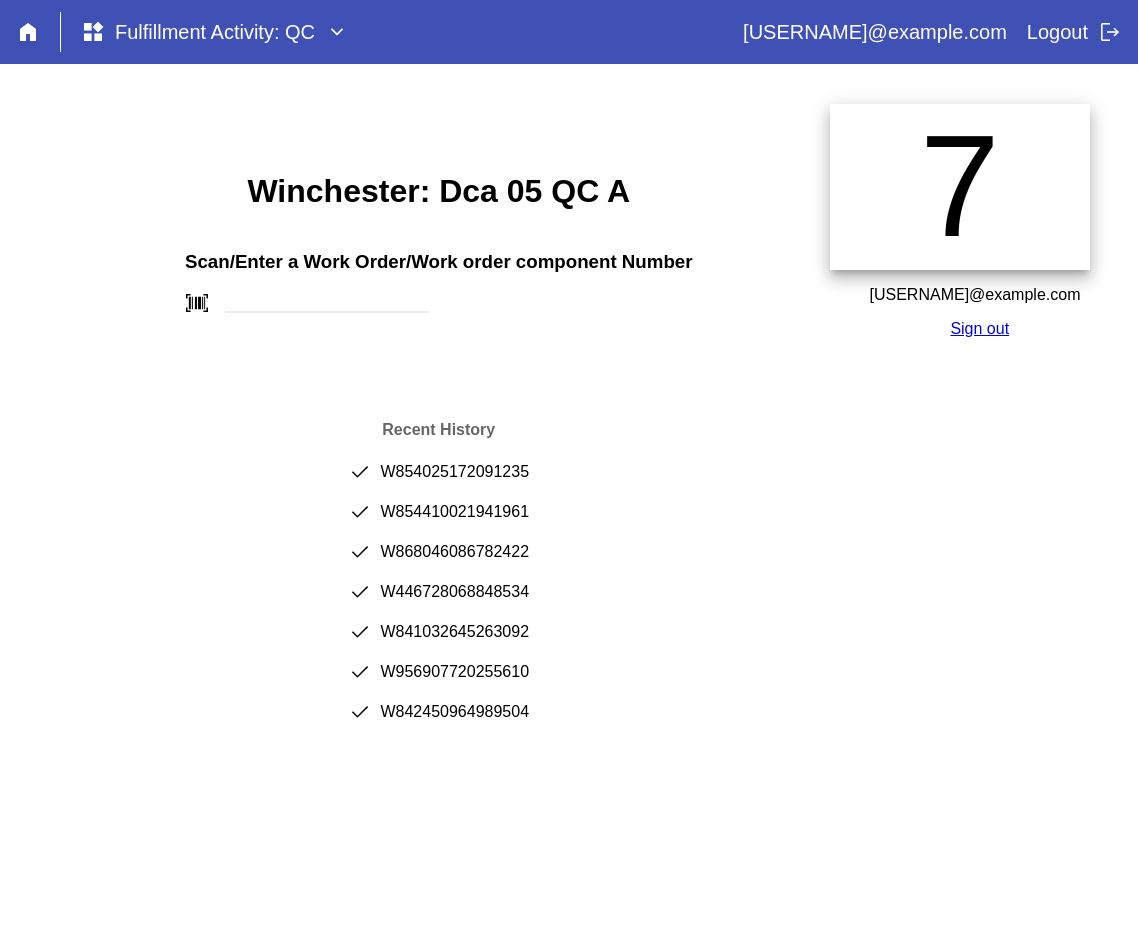 scroll, scrollTop: 0, scrollLeft: 0, axis: both 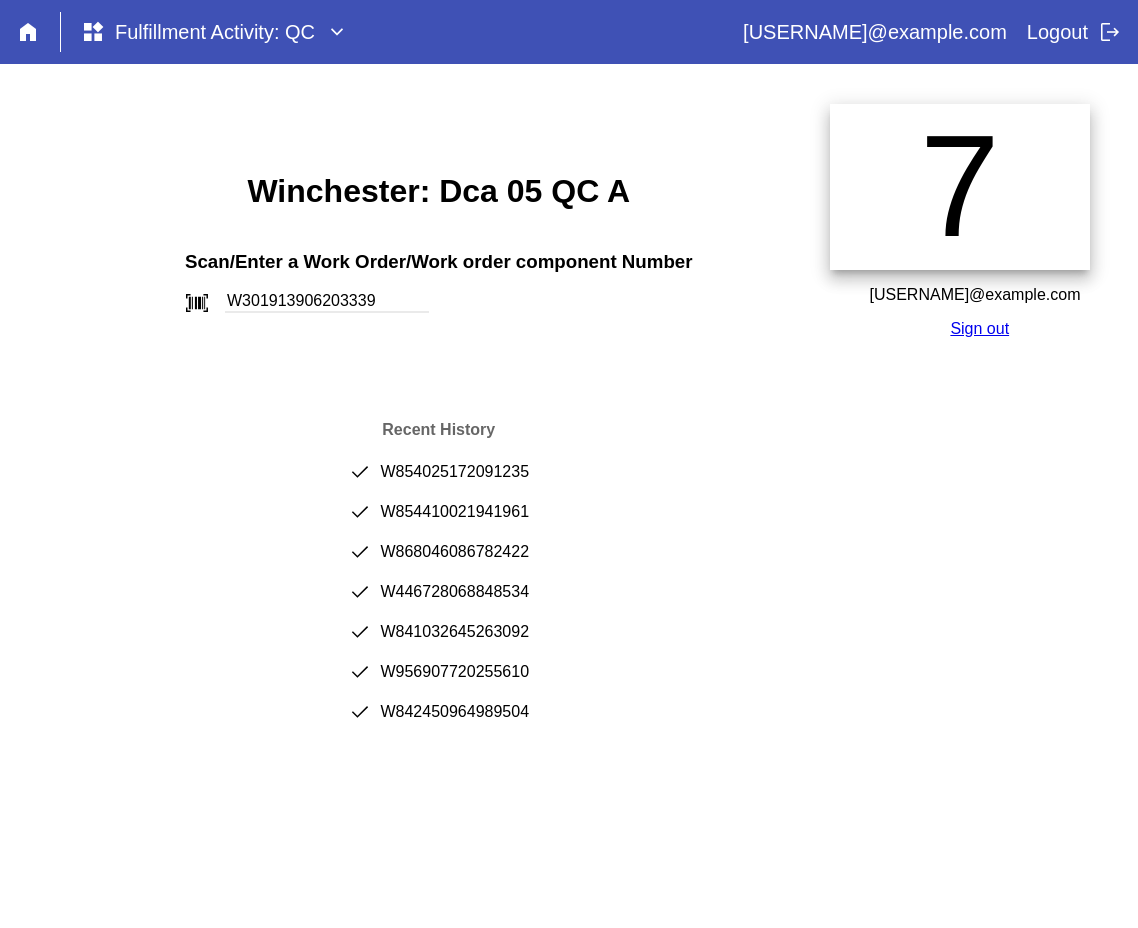 type on "W301913906203339" 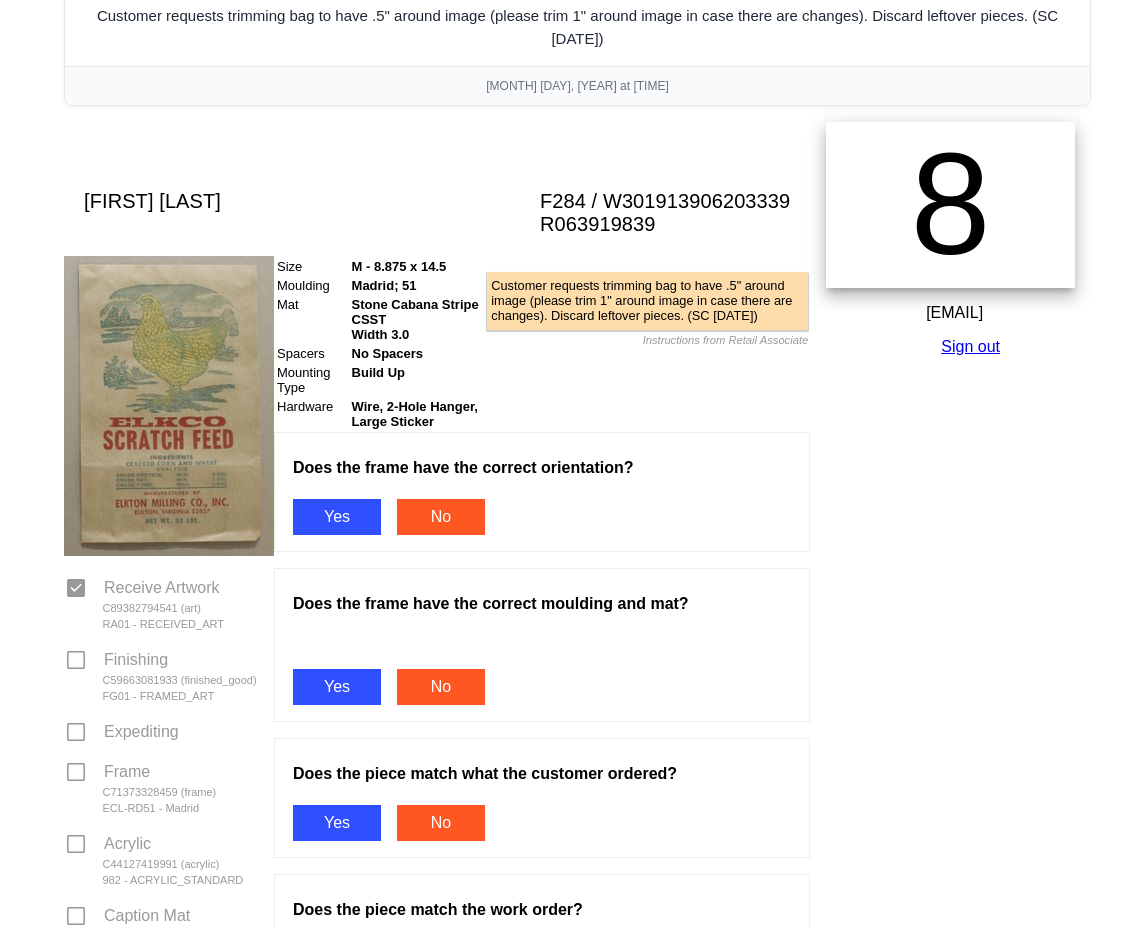 scroll, scrollTop: 200, scrollLeft: 0, axis: vertical 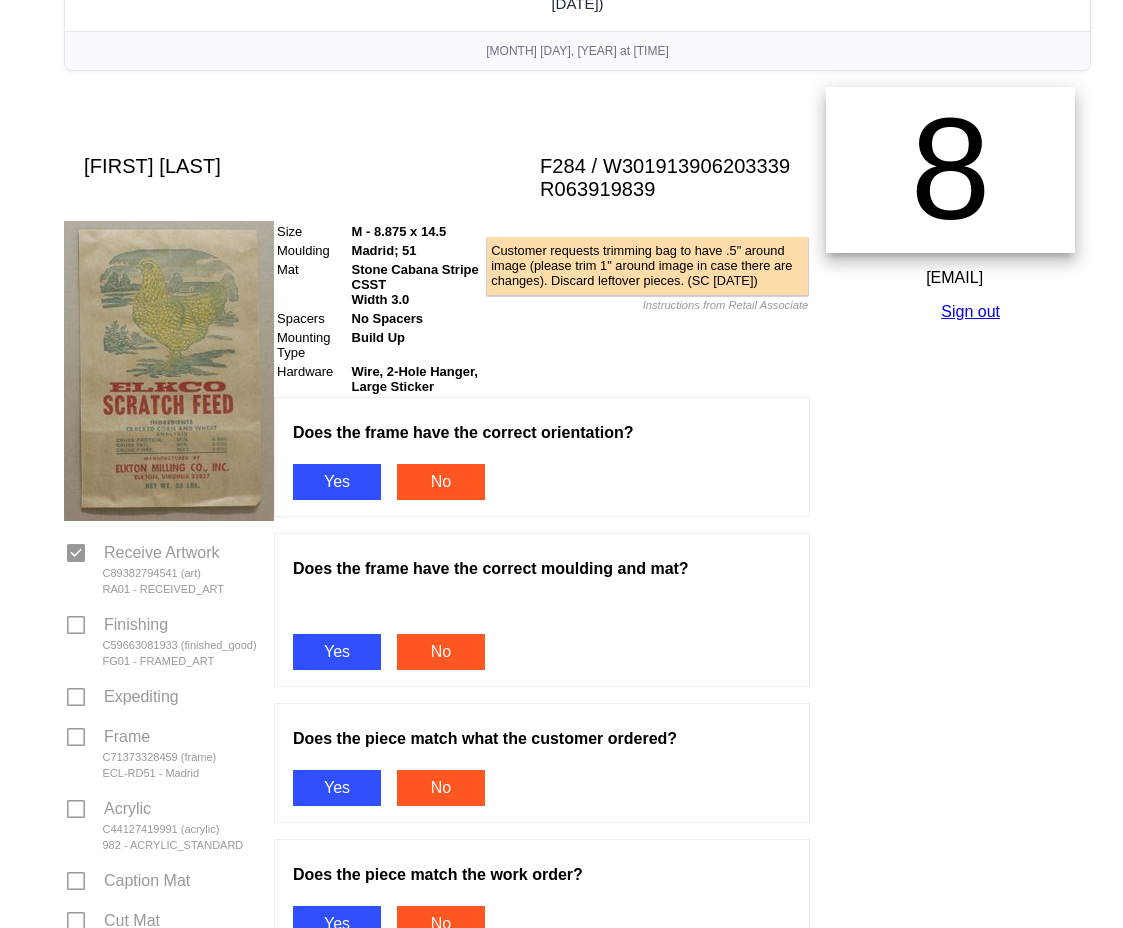 click on "Yes" at bounding box center (337, 482) 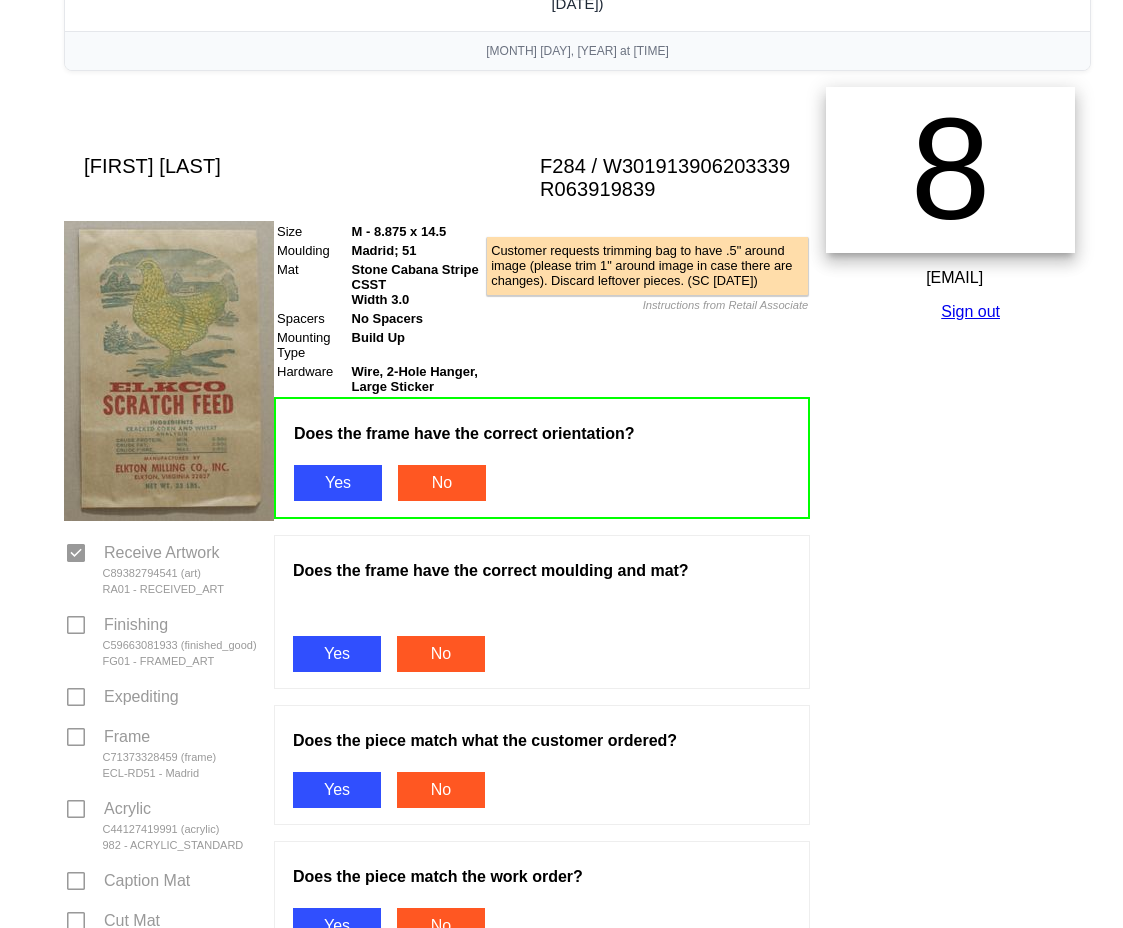 click on "Yes" at bounding box center (337, 654) 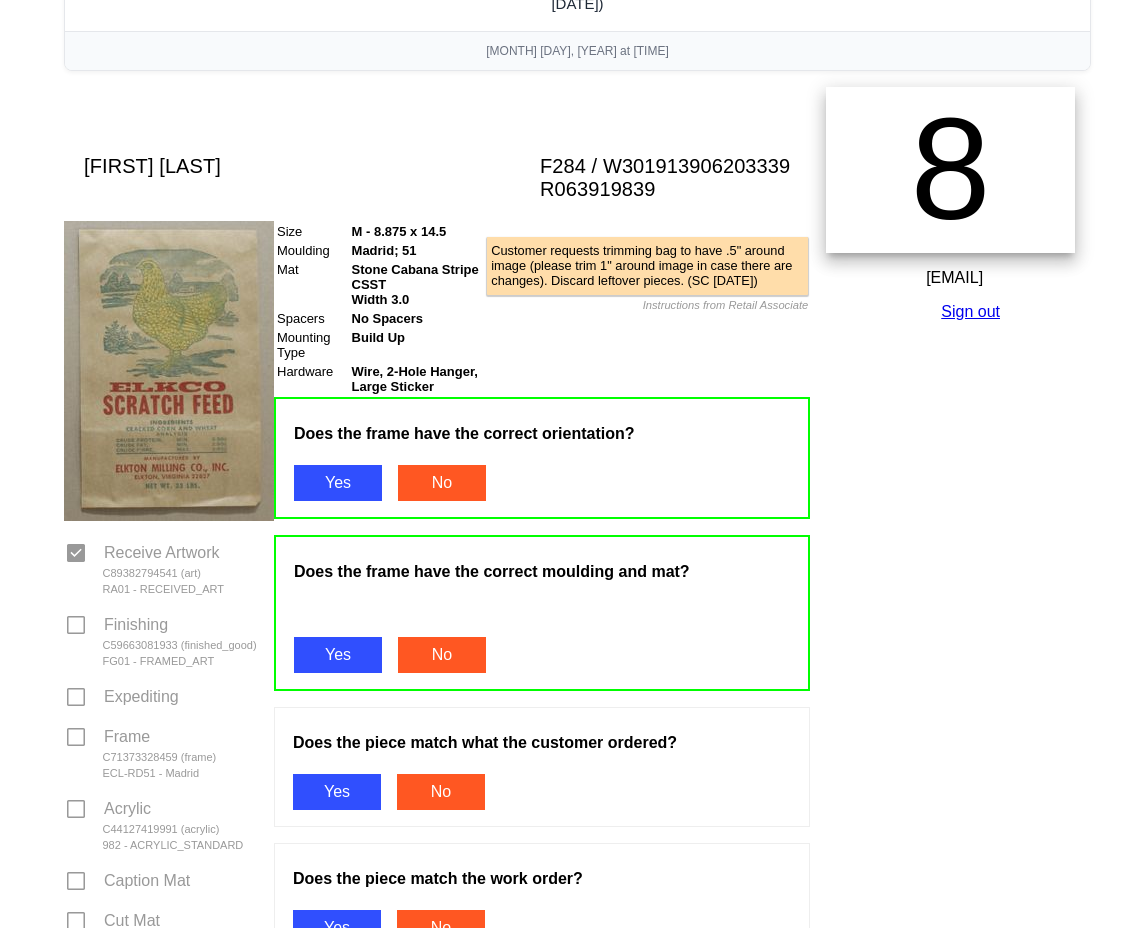 click on "Yes" at bounding box center [337, 792] 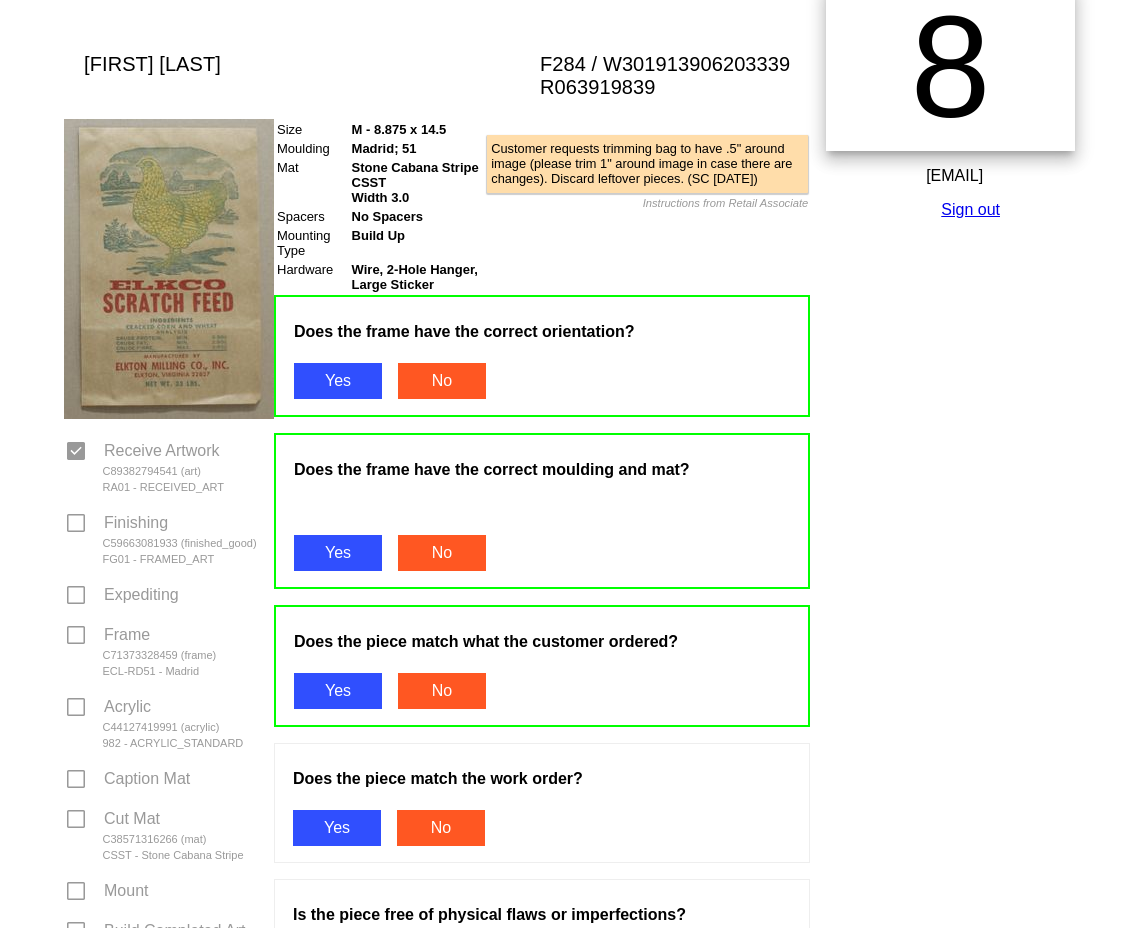 scroll, scrollTop: 500, scrollLeft: 0, axis: vertical 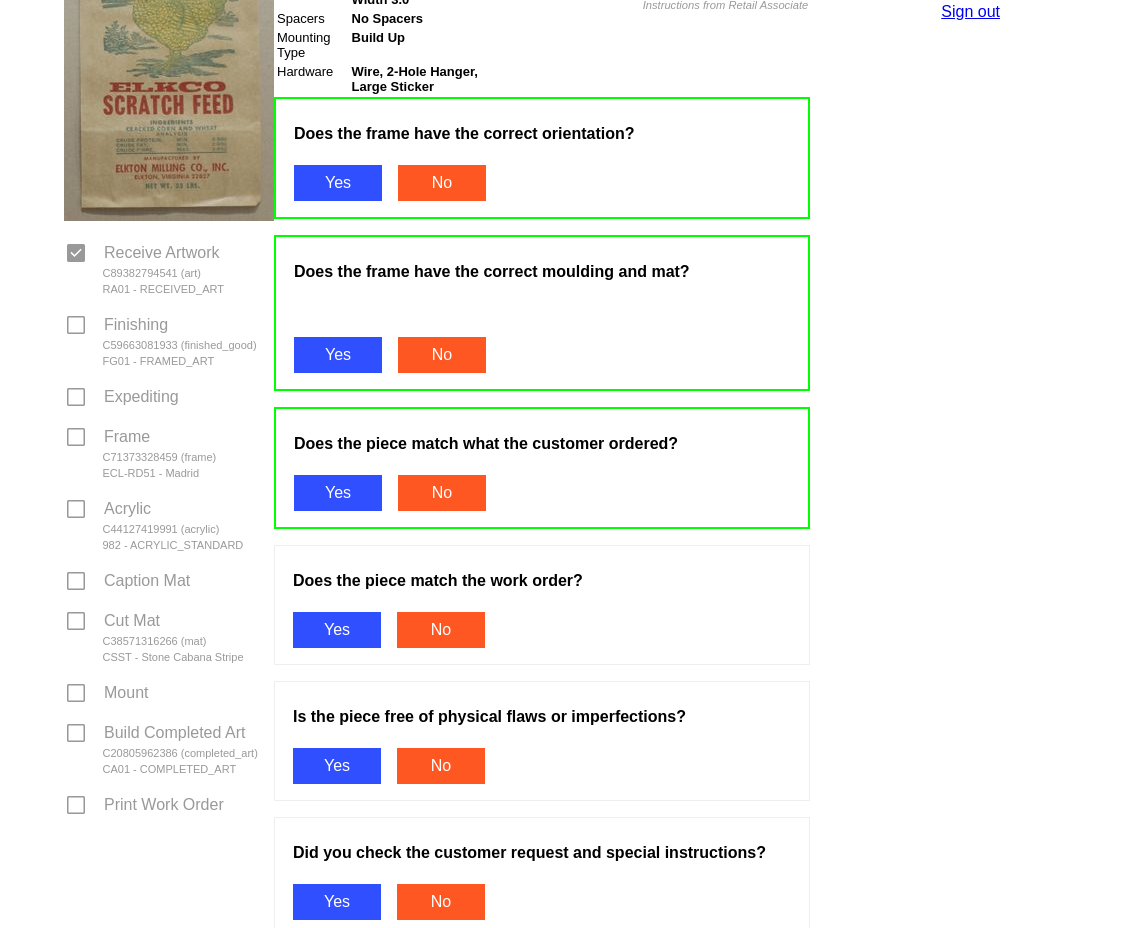 click on "Yes" at bounding box center [337, 630] 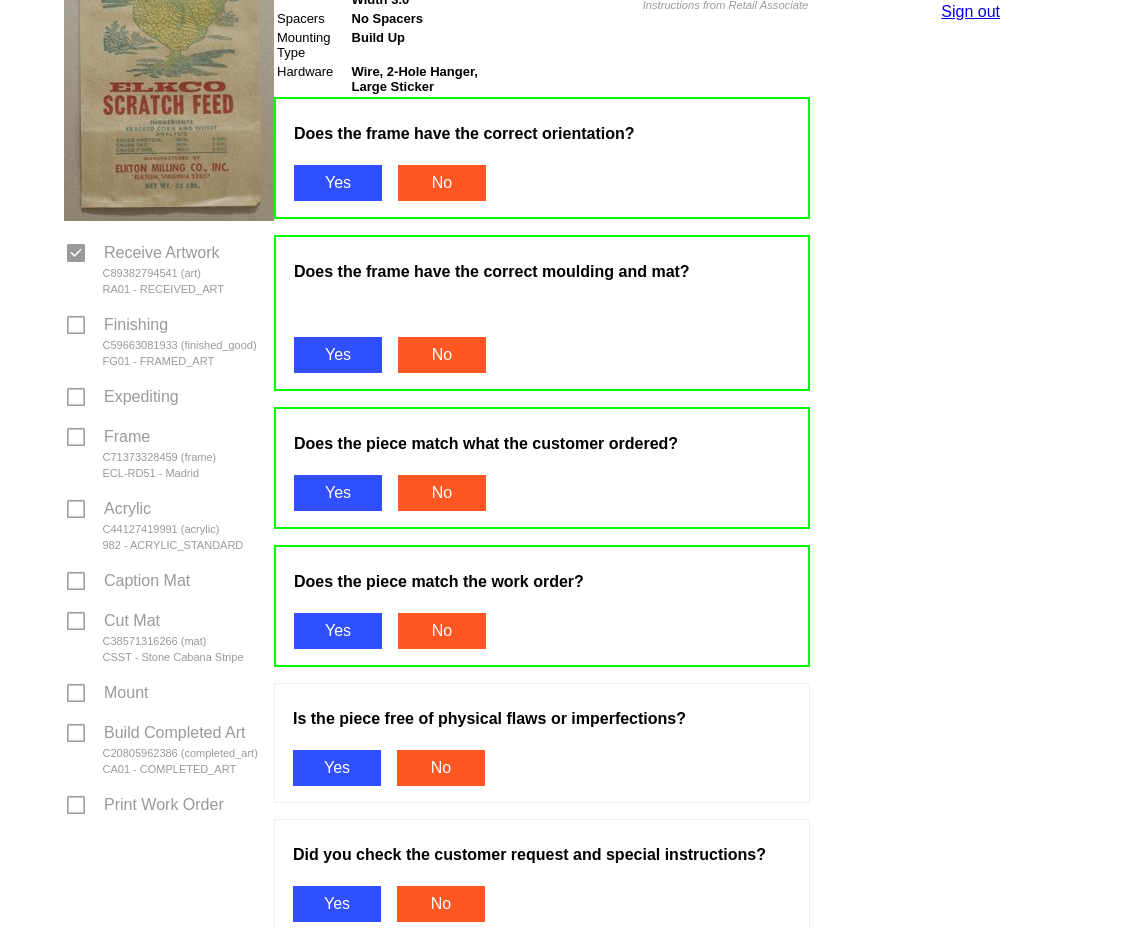 click on "Yes" at bounding box center [337, 768] 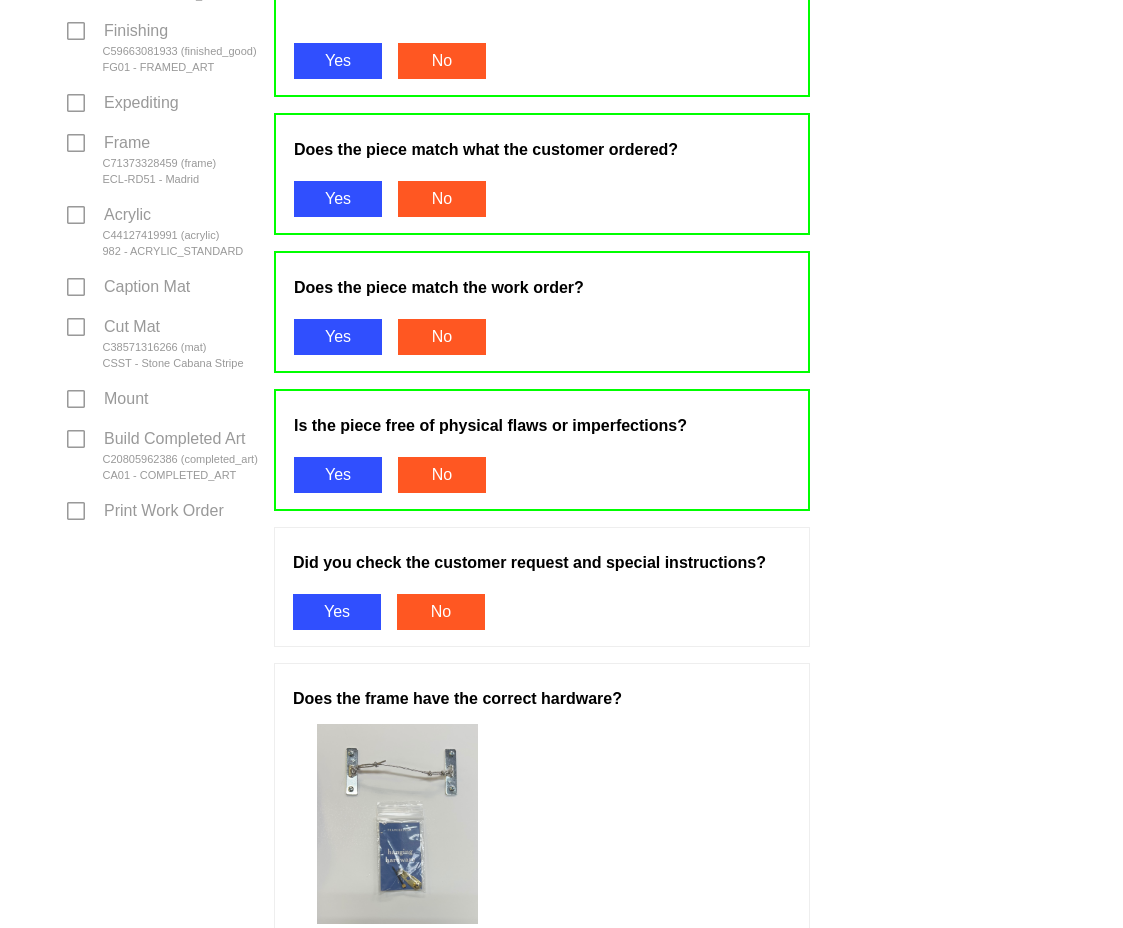 scroll, scrollTop: 800, scrollLeft: 0, axis: vertical 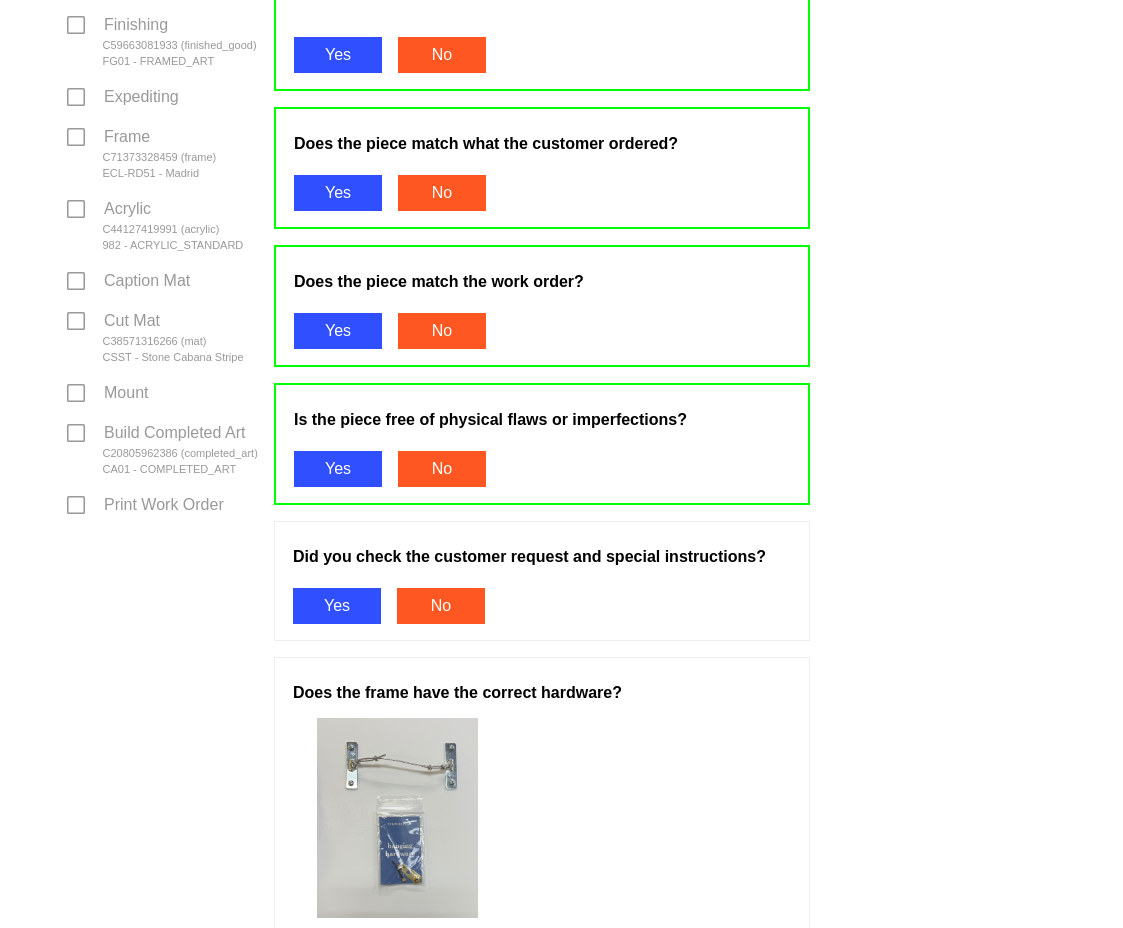 click on "Did you check the customer request and special instructions? Yes No" at bounding box center (542, 581) 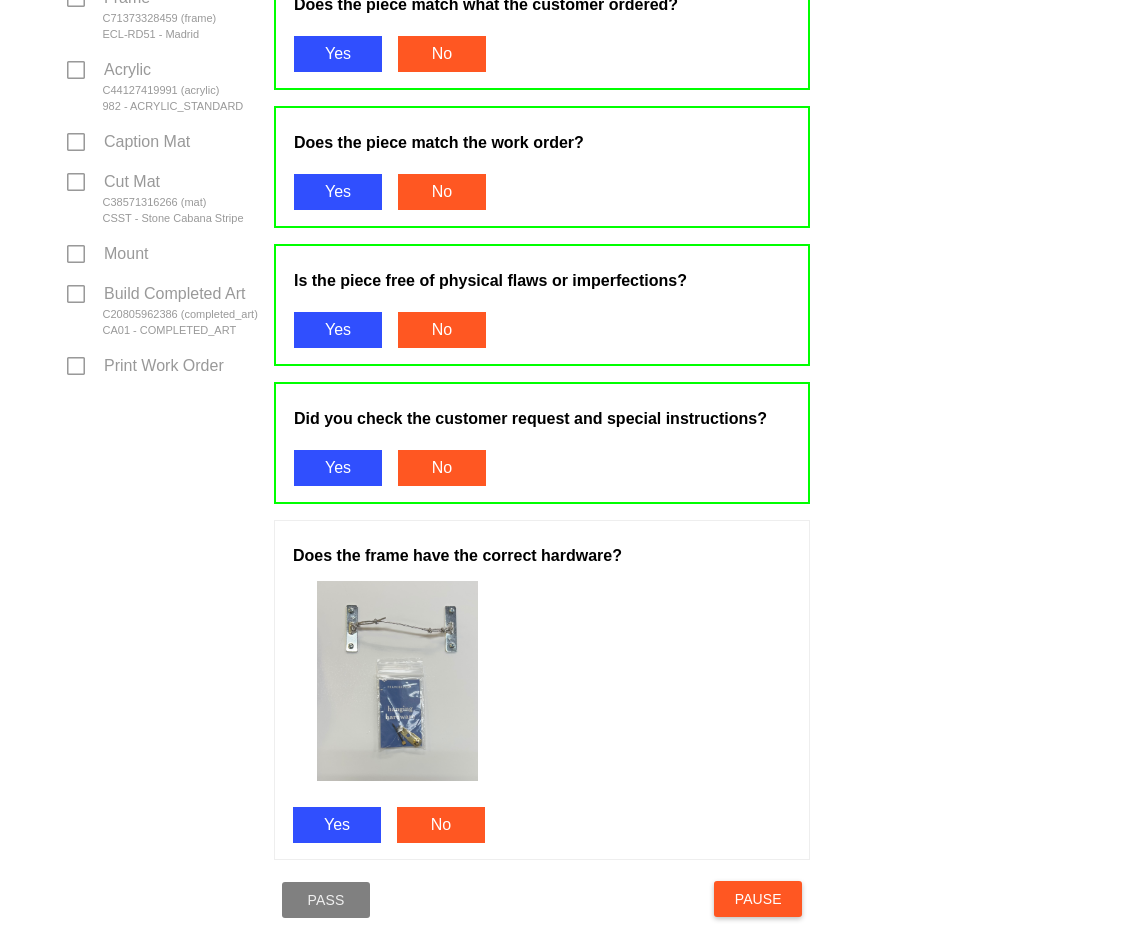 scroll, scrollTop: 1135, scrollLeft: 0, axis: vertical 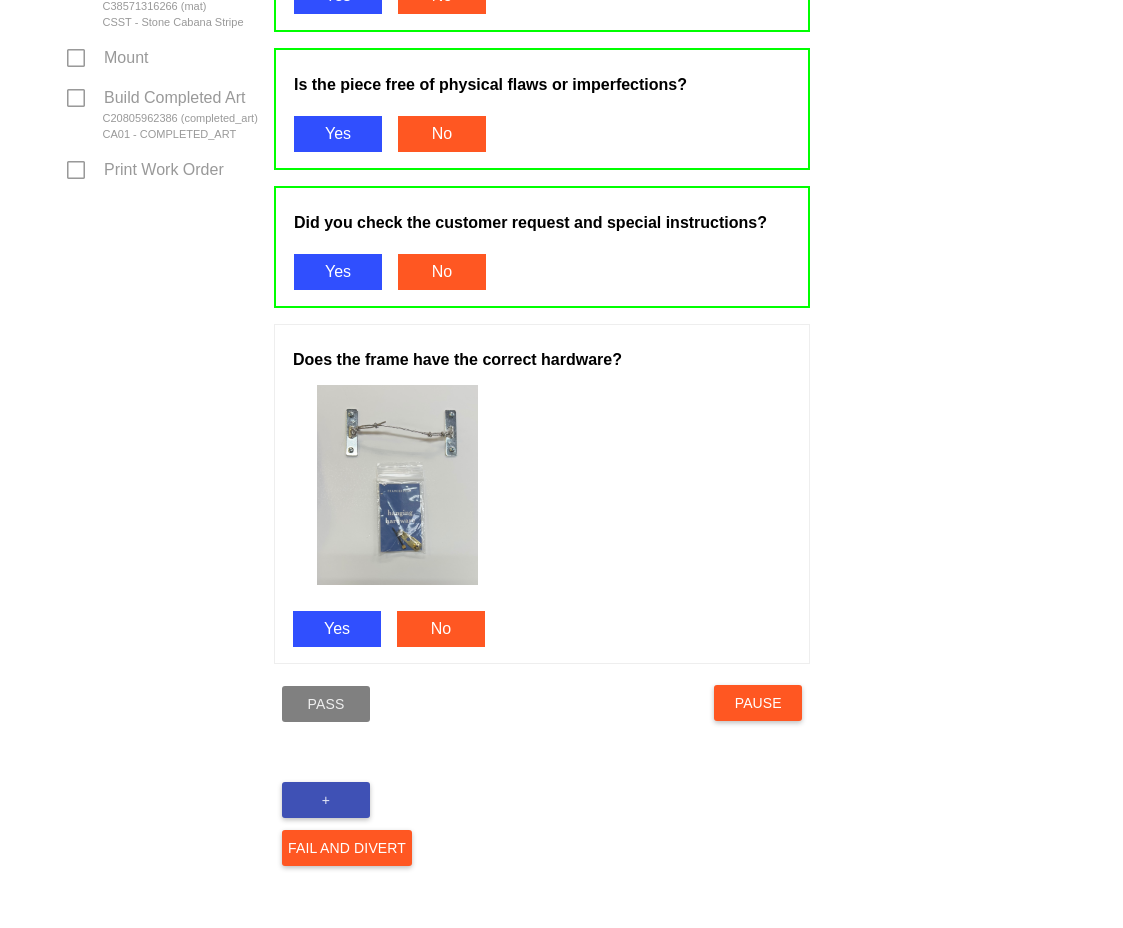 click on "Yes" at bounding box center (337, 629) 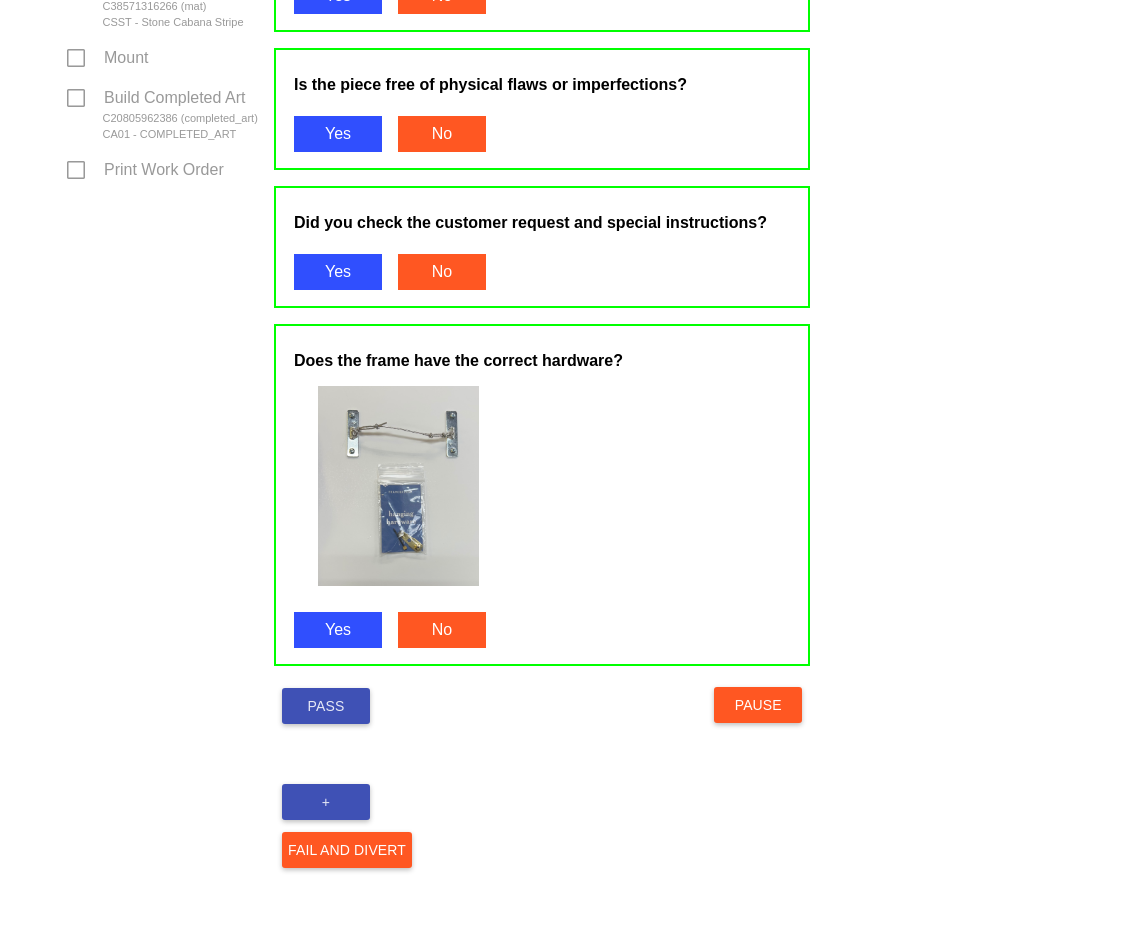 click on "Pass" at bounding box center (326, 706) 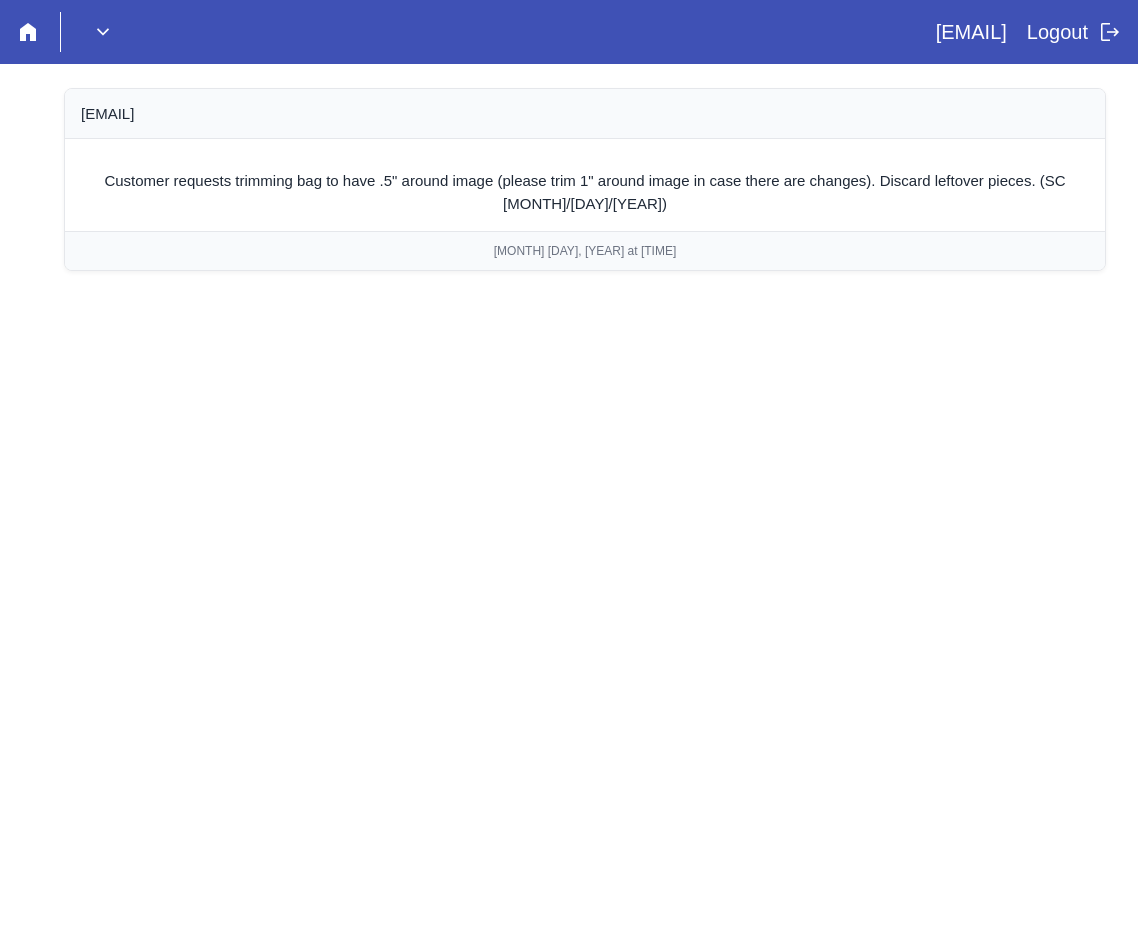 scroll, scrollTop: 0, scrollLeft: 0, axis: both 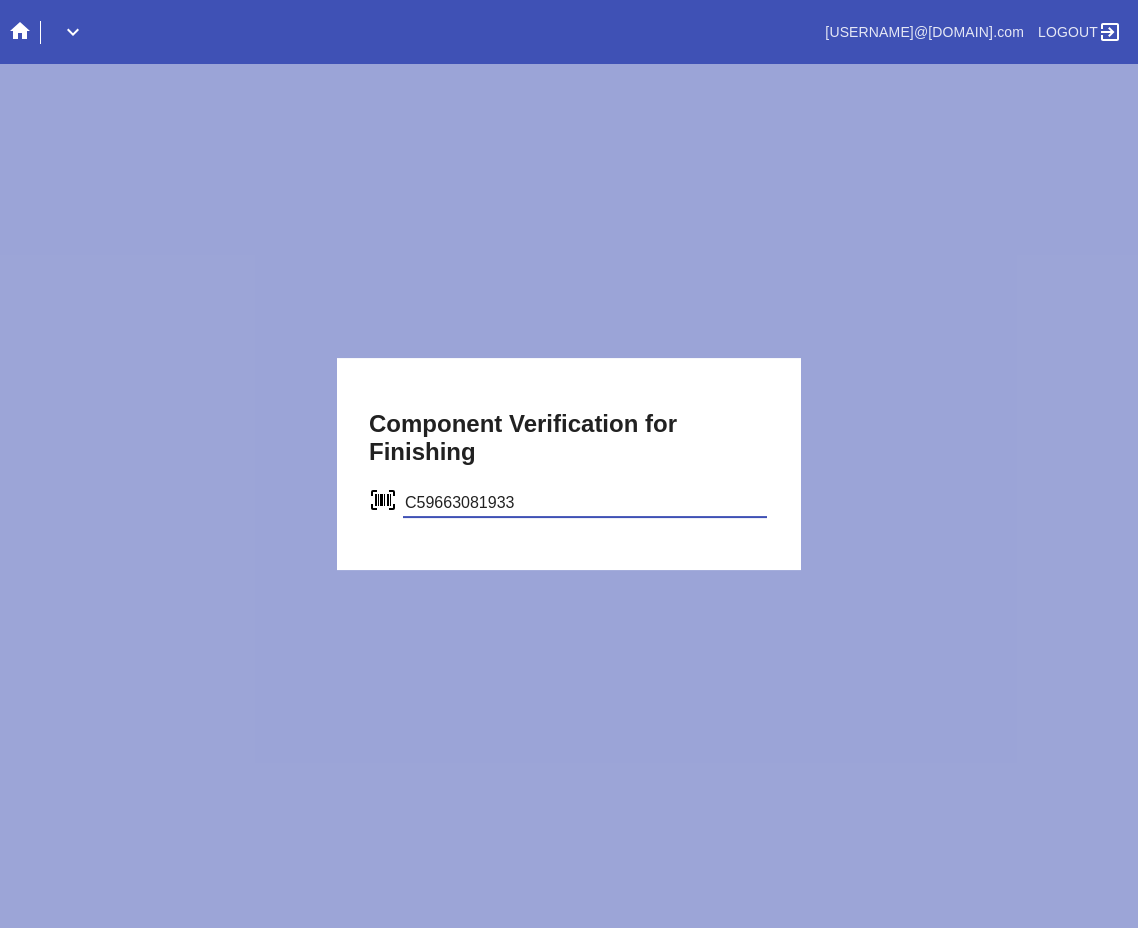 type on "C59663081933" 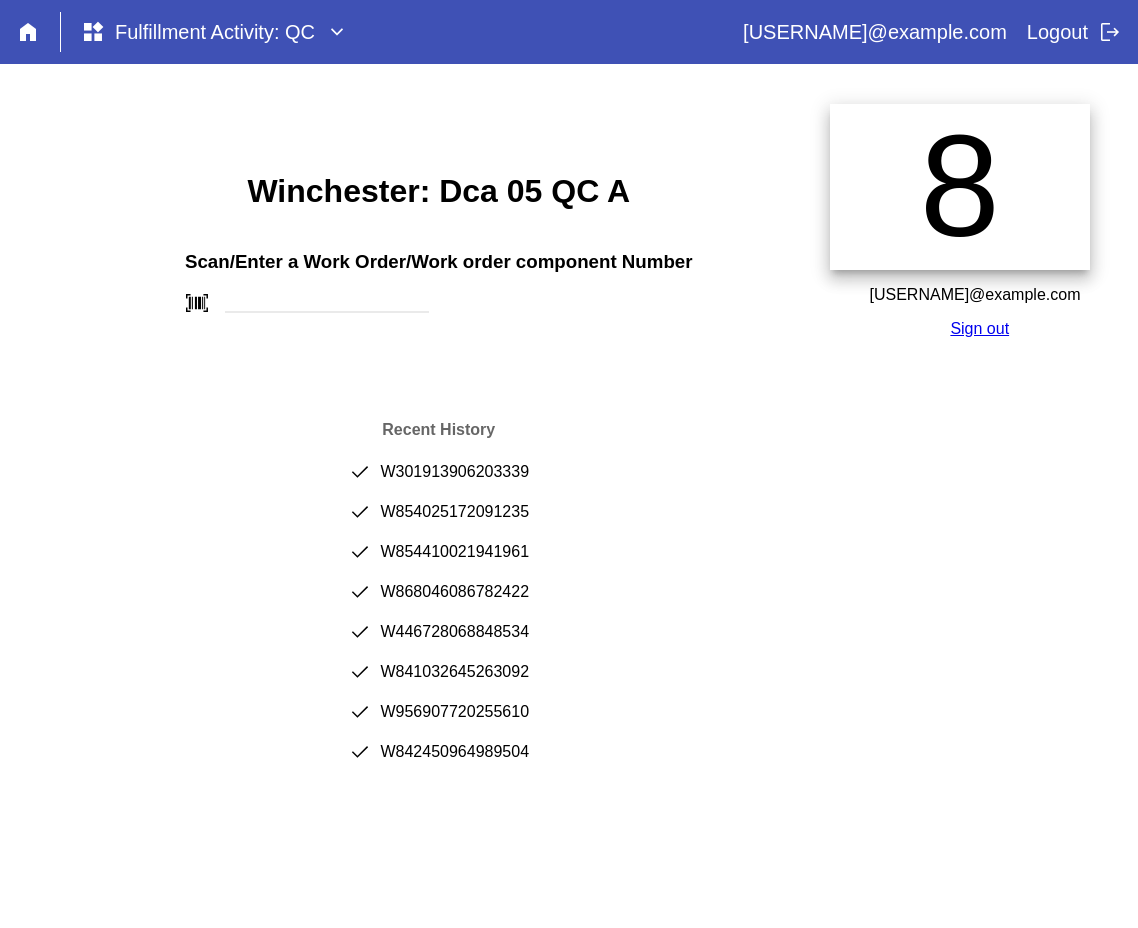 scroll, scrollTop: 0, scrollLeft: 0, axis: both 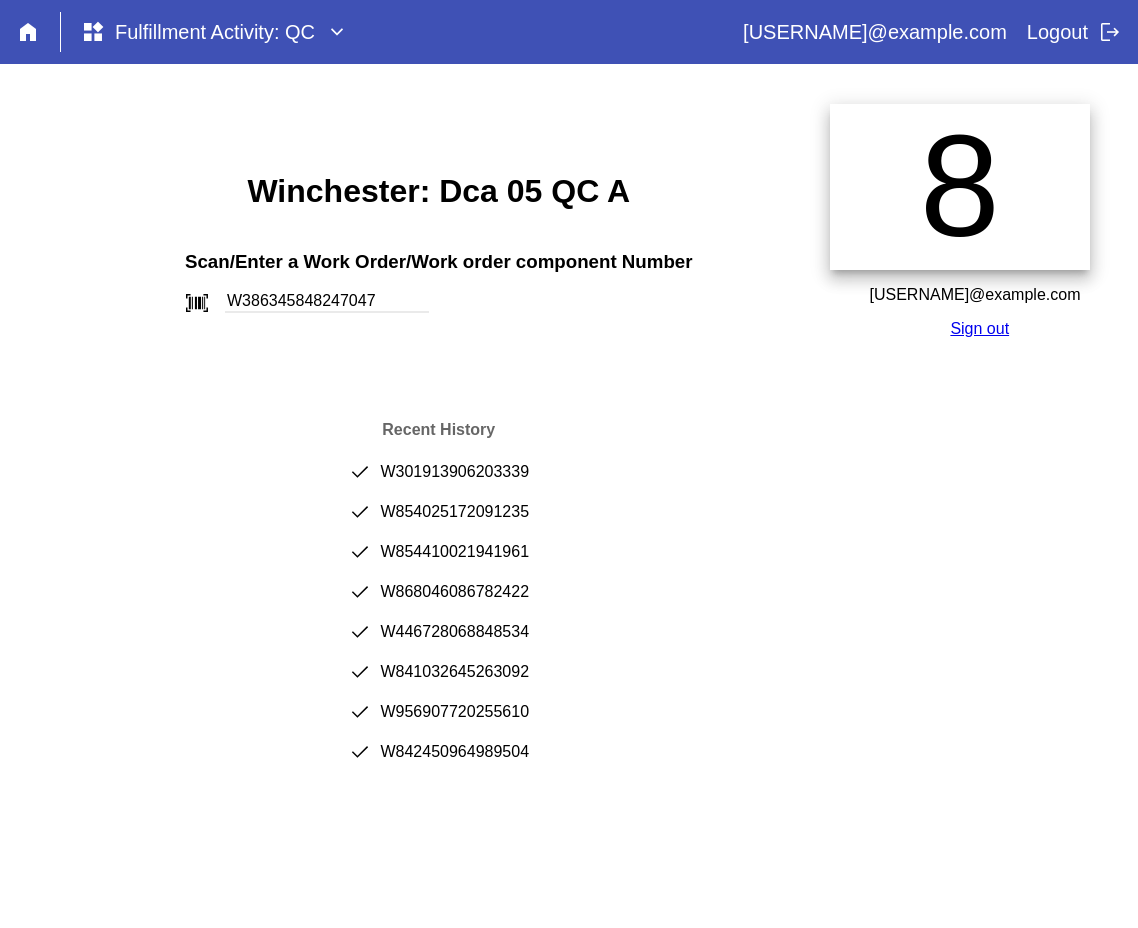 type on "W386345848247047" 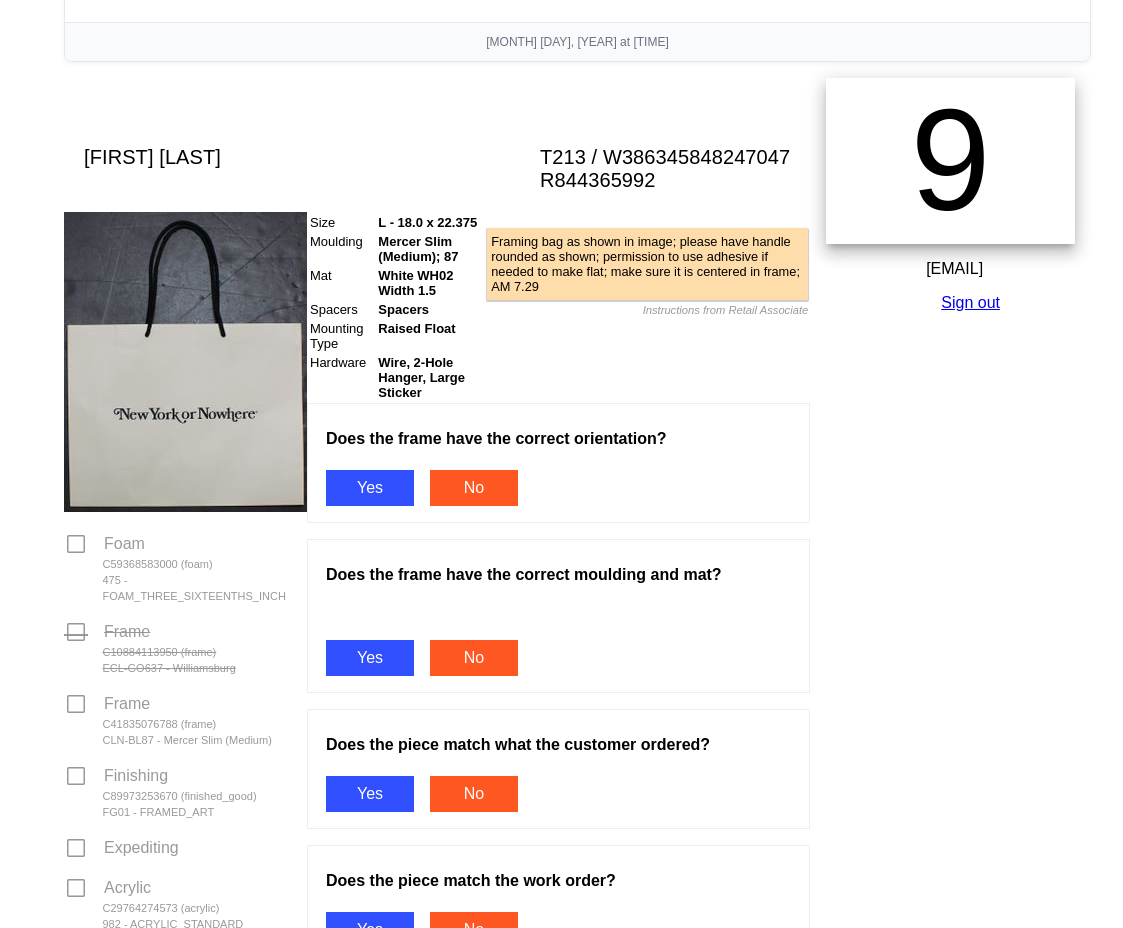 scroll, scrollTop: 300, scrollLeft: 0, axis: vertical 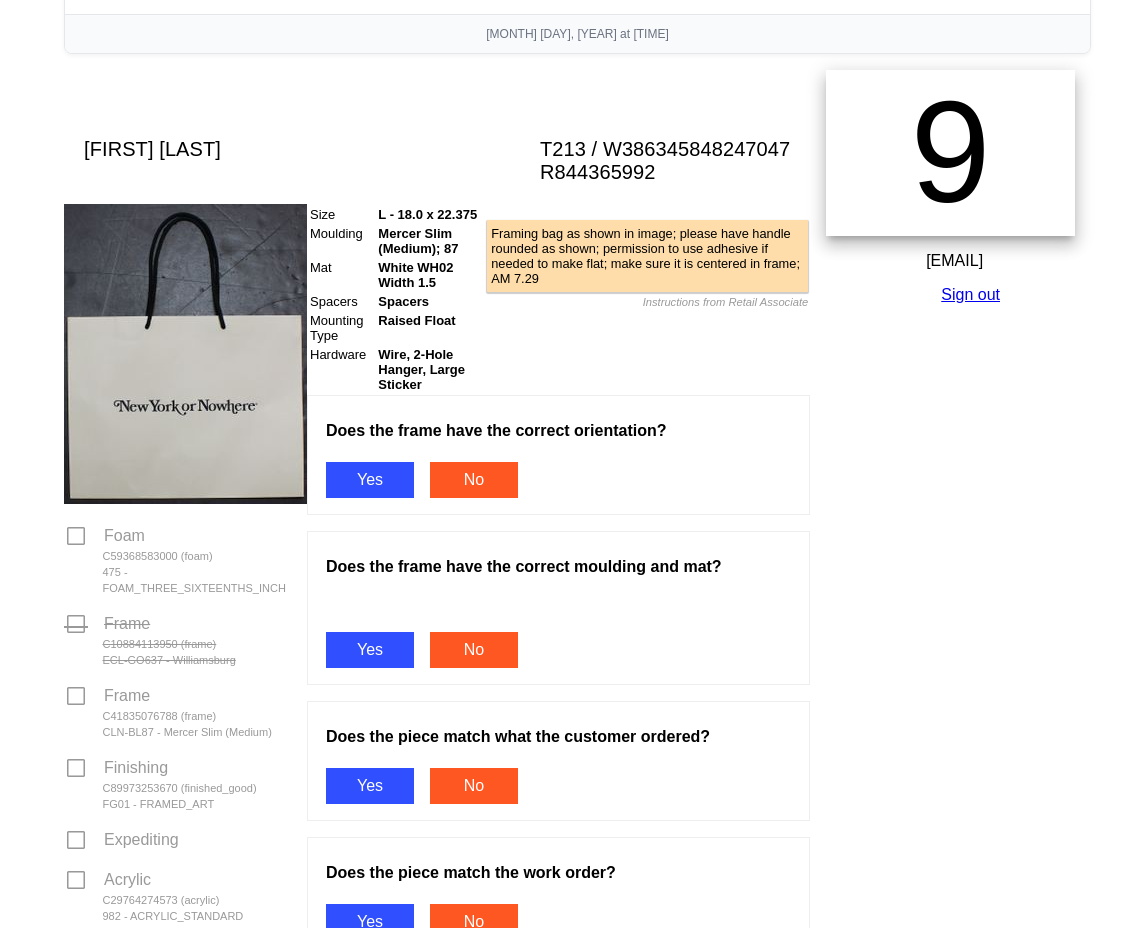 click on "Yes" at bounding box center [370, 480] 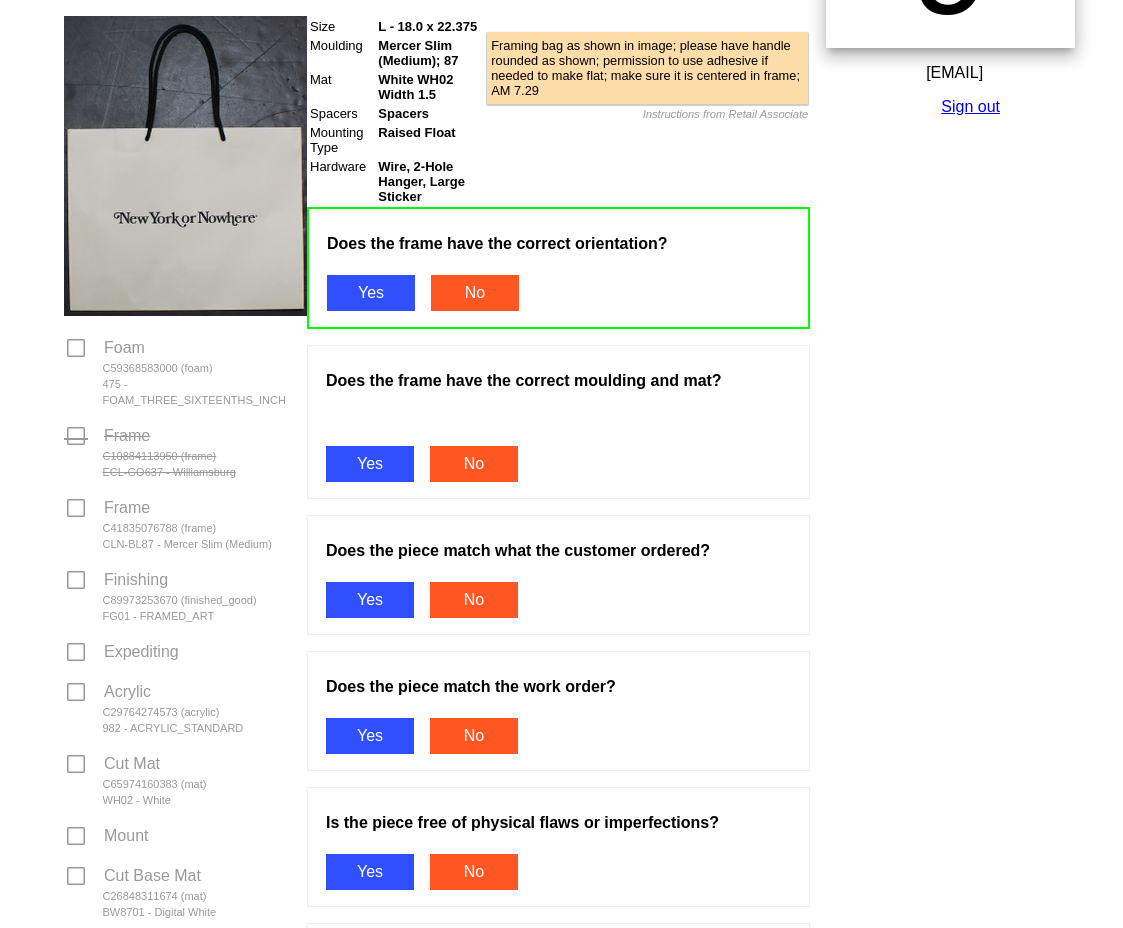 scroll, scrollTop: 500, scrollLeft: 0, axis: vertical 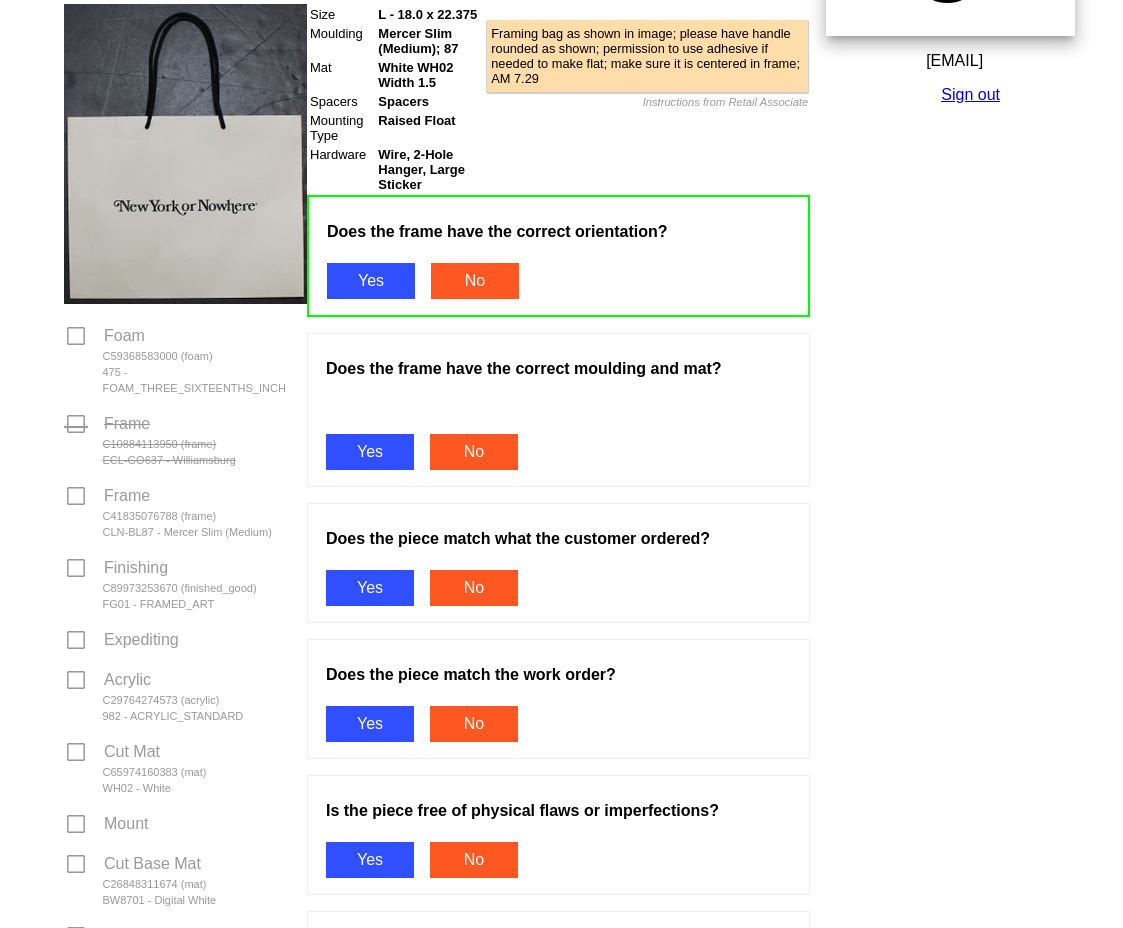 click on "Yes" at bounding box center [370, 452] 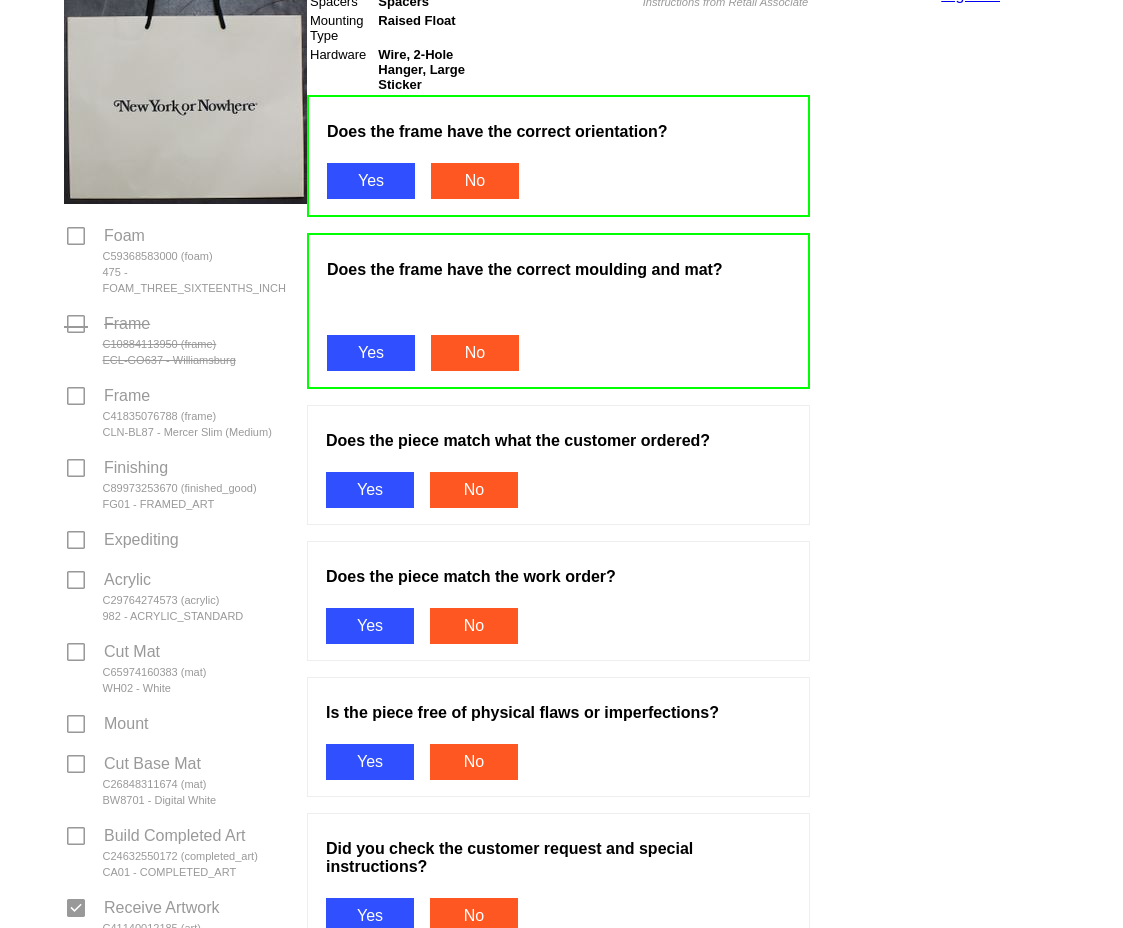 scroll, scrollTop: 700, scrollLeft: 0, axis: vertical 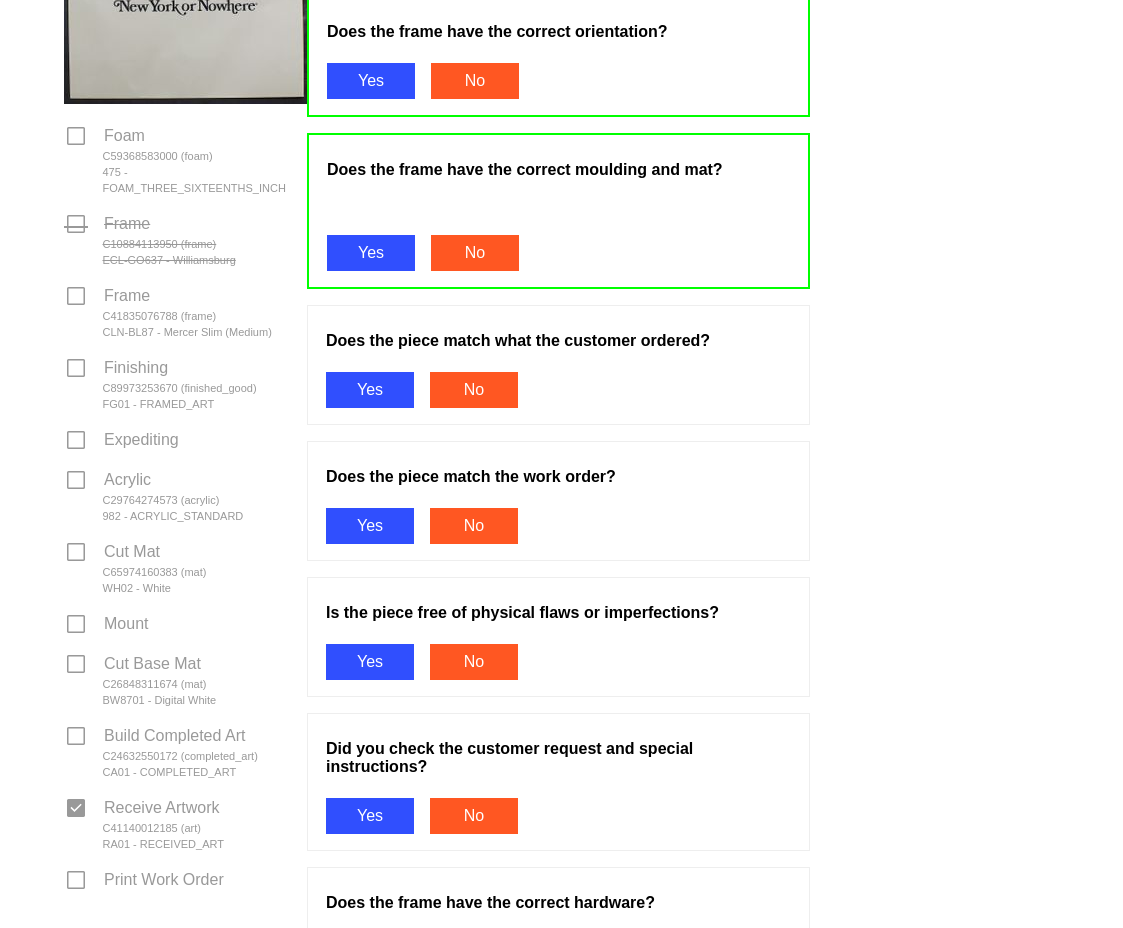 click on "Yes" at bounding box center (370, 390) 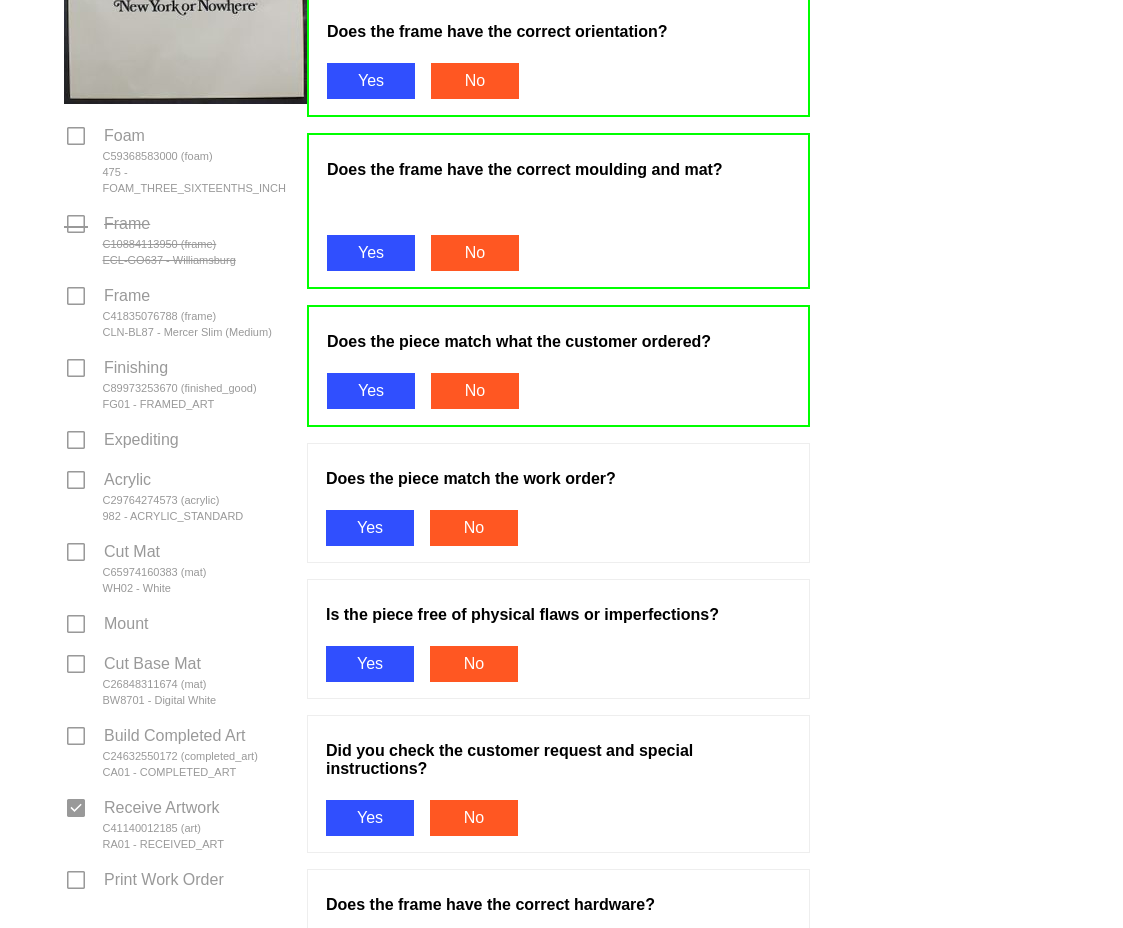 click on "Yes" at bounding box center [370, 528] 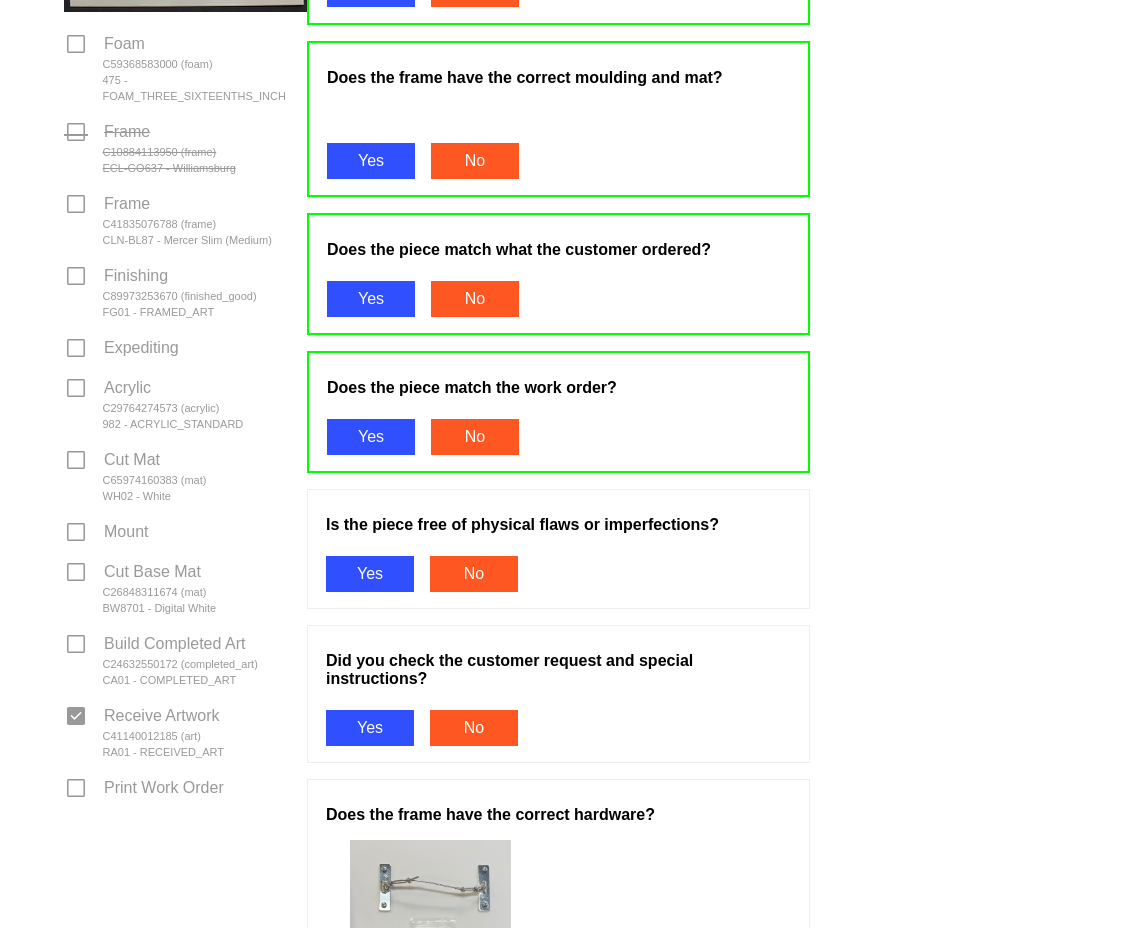 scroll, scrollTop: 900, scrollLeft: 0, axis: vertical 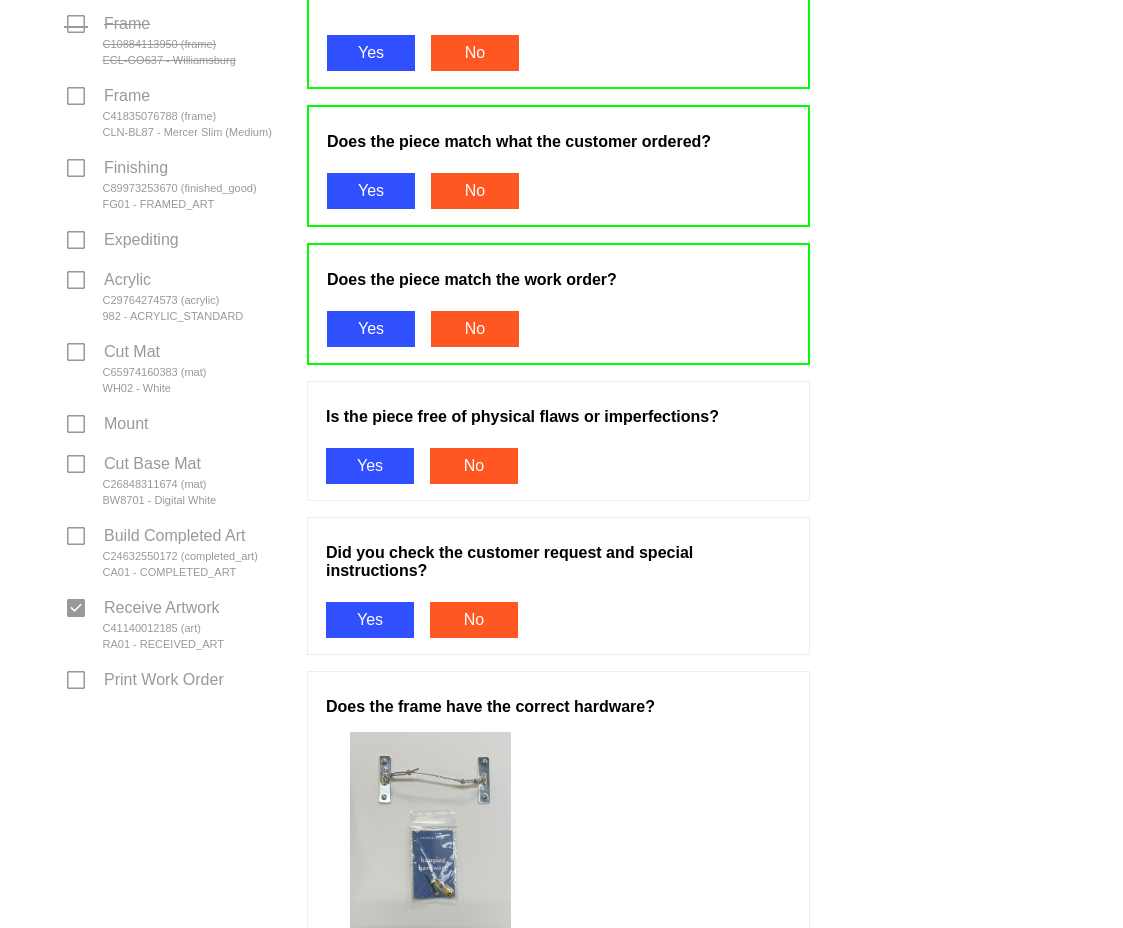 click on "Yes" at bounding box center [370, 466] 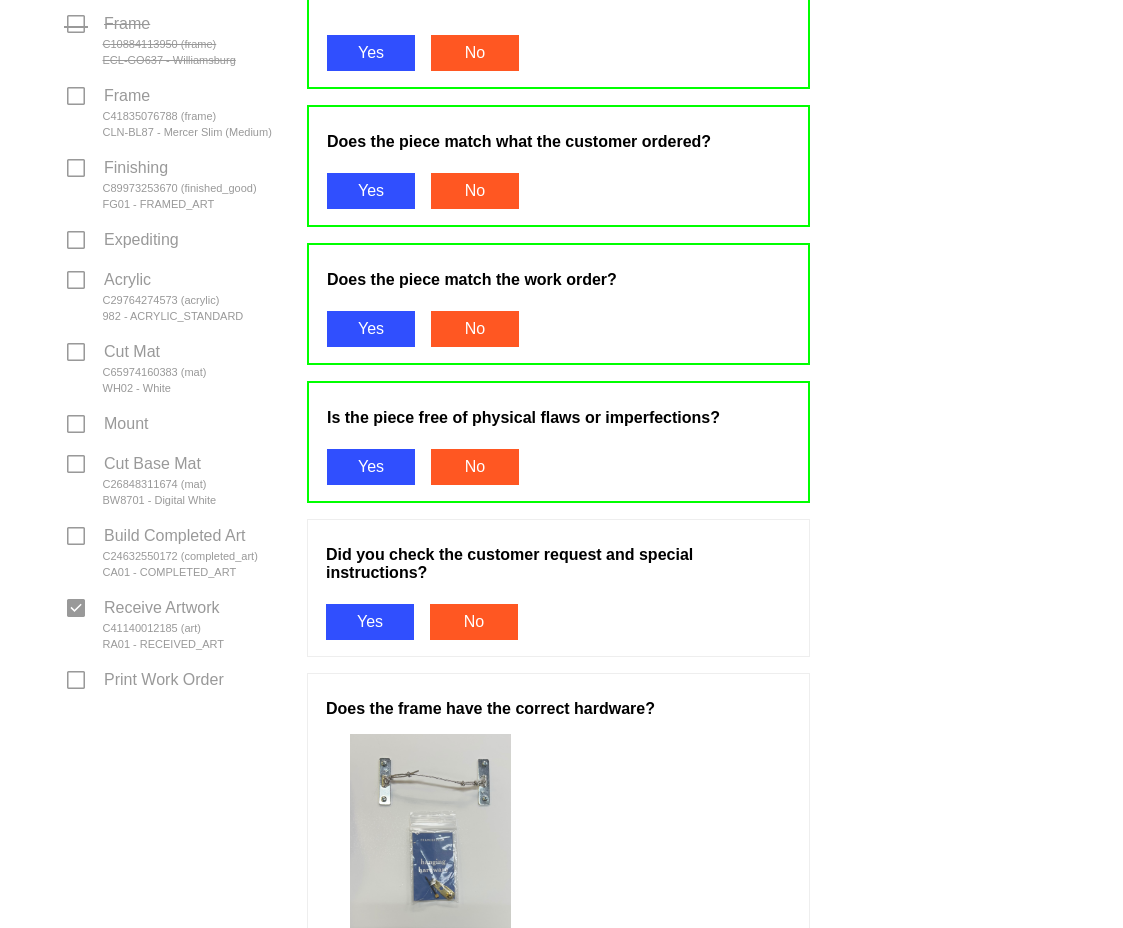 click on "Yes" at bounding box center [370, 622] 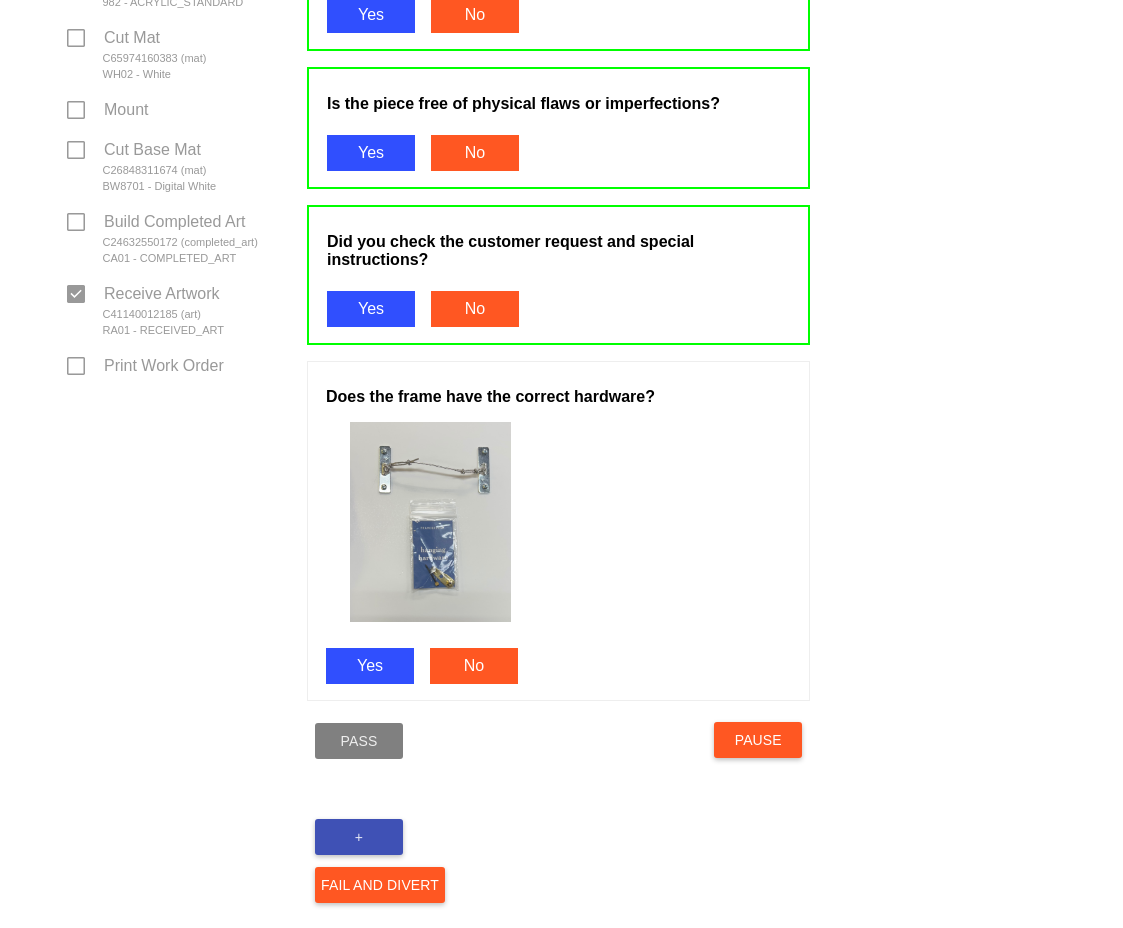 scroll, scrollTop: 1251, scrollLeft: 0, axis: vertical 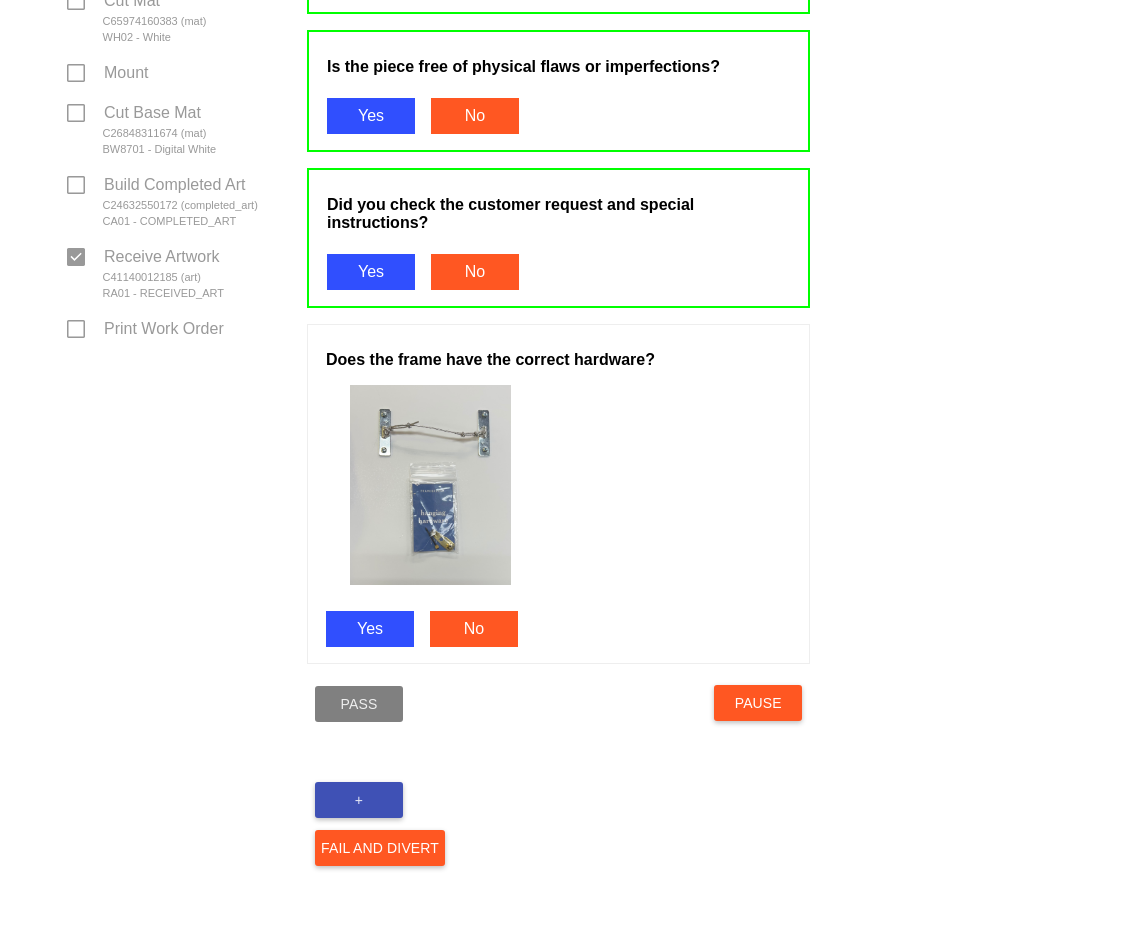 click on "Yes" at bounding box center (370, 629) 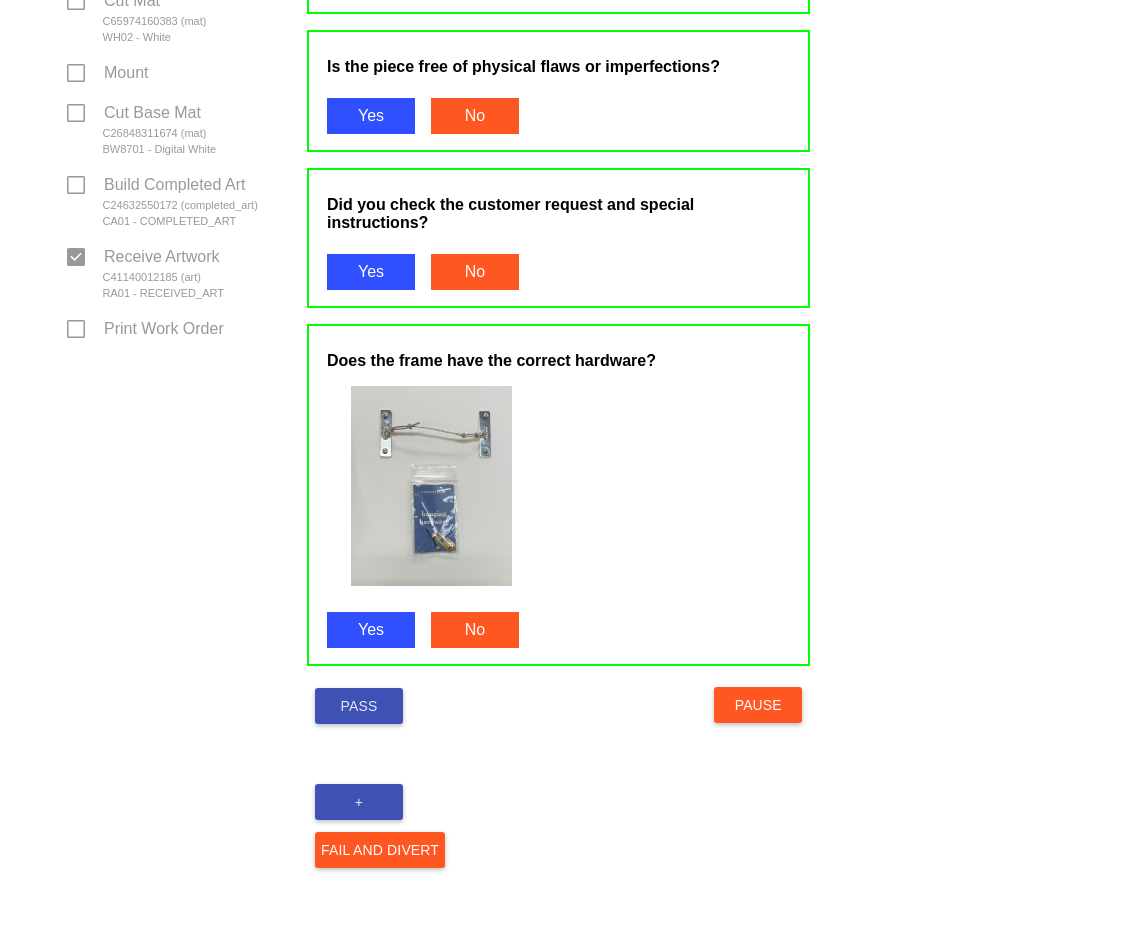 click on "Pass" at bounding box center (359, 706) 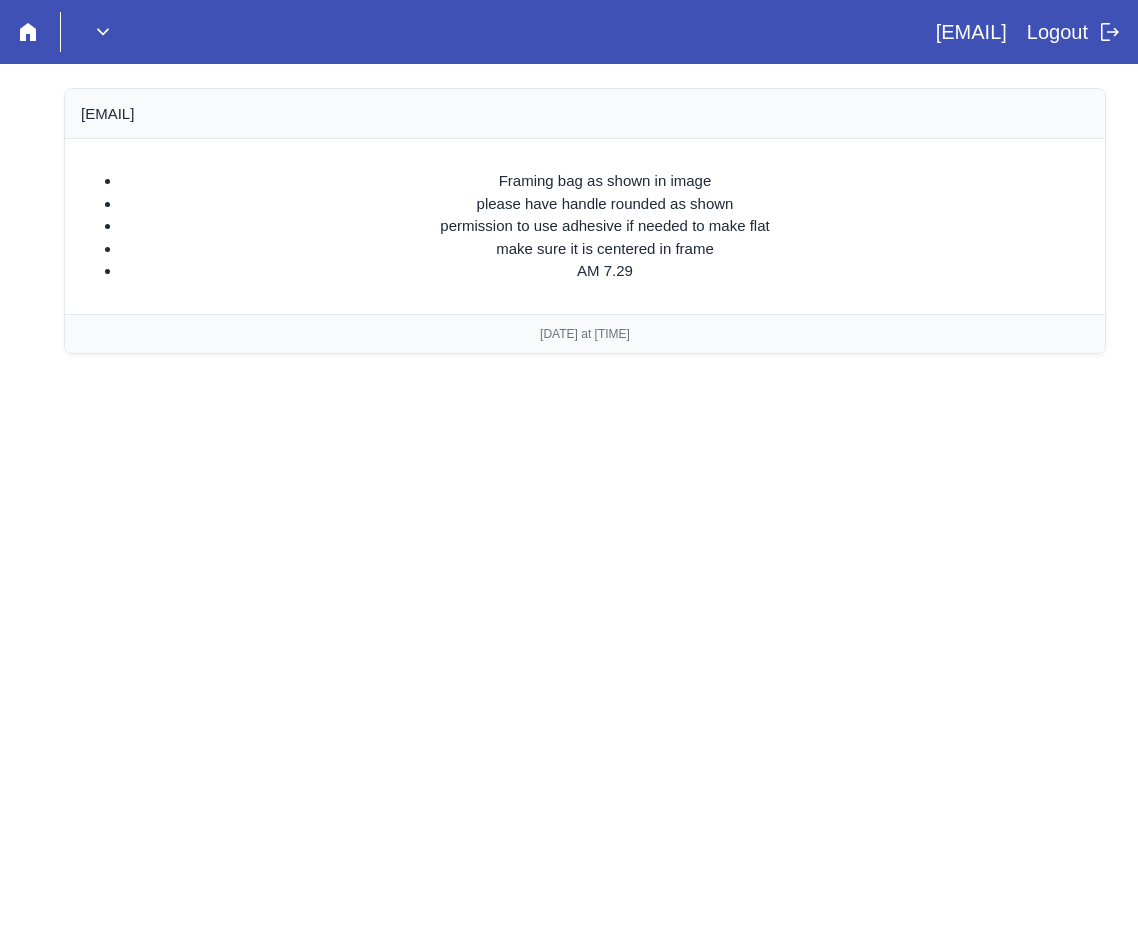 scroll, scrollTop: 0, scrollLeft: 0, axis: both 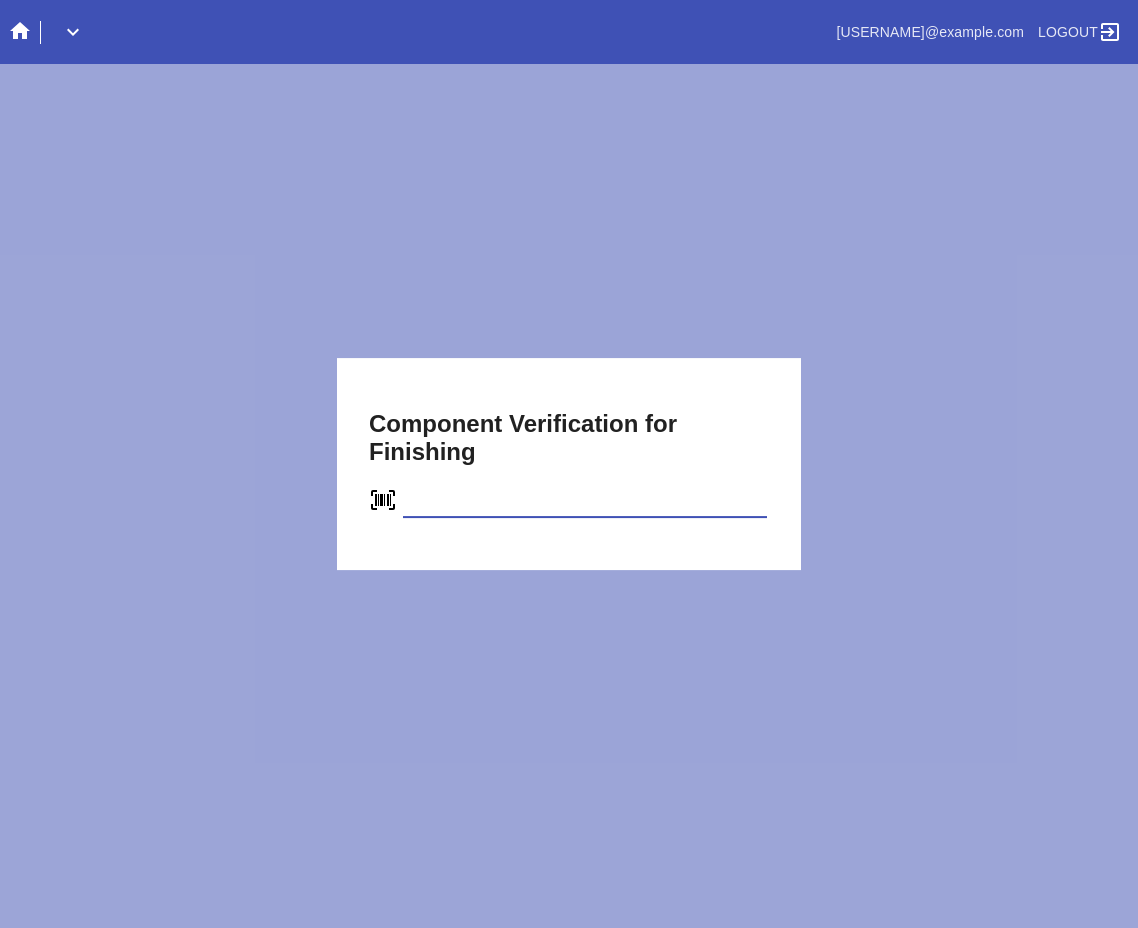 type on "C89973253670" 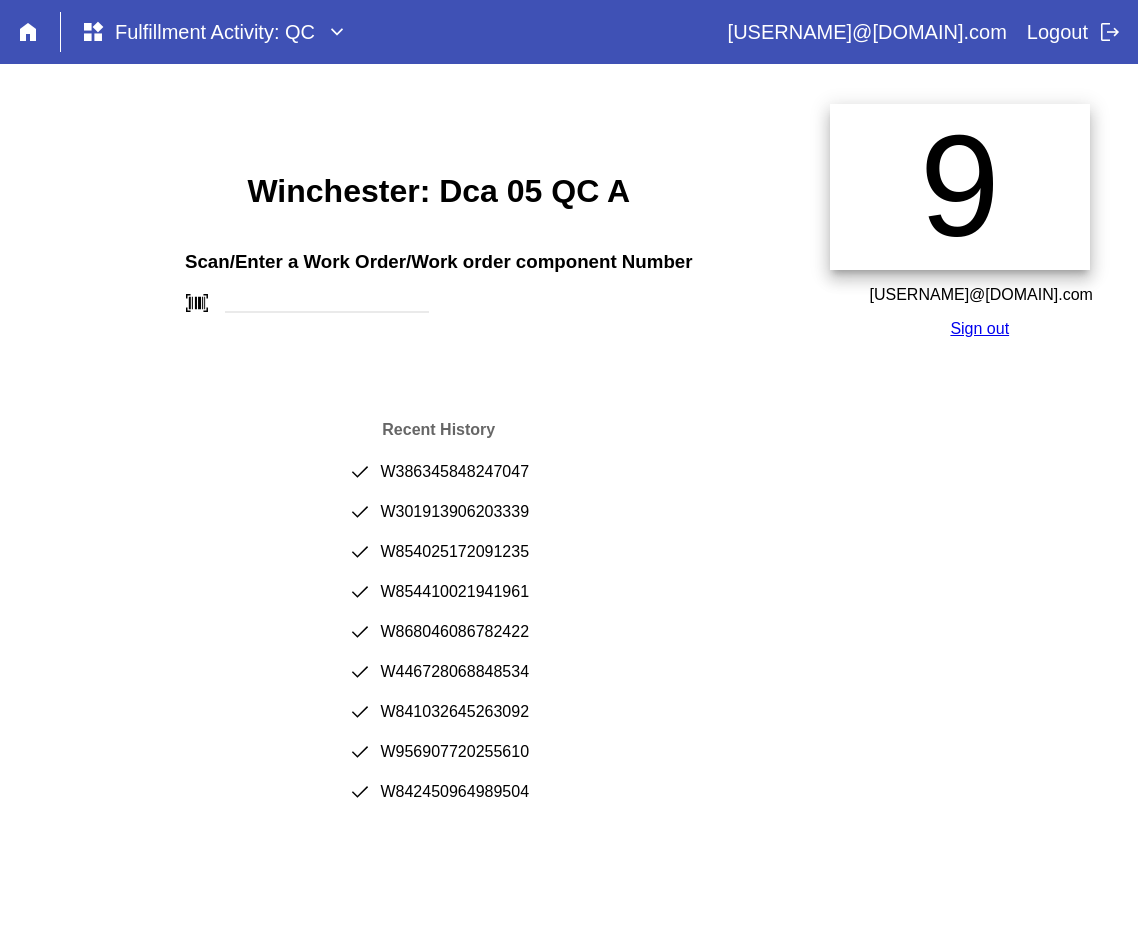 scroll, scrollTop: 0, scrollLeft: 0, axis: both 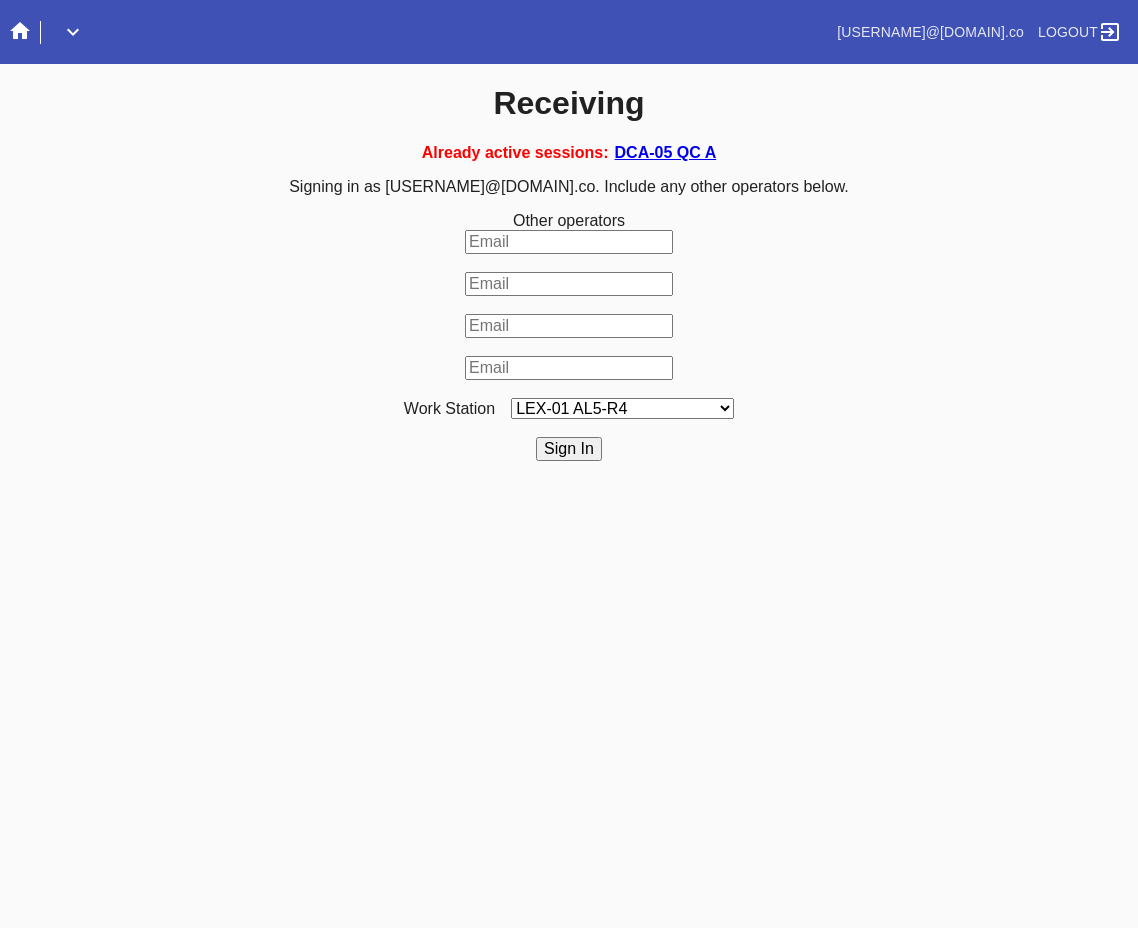 click on "LEX-01 AL5-R4
LEX-01 AL1-R1
LEX-01 AL5-R2
DCA-05 Receiving O
LEX-01 AL5-R5
LAS-01 Art Cell 4 - R1
LEX-01 AL1-R2
LEX-01 AL1-R3
LEX-01 AL5-R3
LEX-01 AL5-R6
LEX-01 AL1-R4
LEX-01 AC1-R1
LAS-01 Art Cell 1 - R1
LEX-01 AL4-R1
LEX-01 AC2-R1
DCA-05 Receiving Specialty
LEX-01 AL4-R2
LEX-01 AC3-R1
LAS-01 Art Cell 5 - R1
LEX-01 AC4-R1
LAS-01 Art Cell 2 - R1
LAS-01 Art Cell 6 - R1
LAS-01 Art Cell 8 - R1
LEX-01 AL2-R1
LAS-01 Art Cell 3 - R1
DCA-05 Receiving A
DCA-05 Receiving B
DCA-05 Receiving C
DCA-05 Receiving D
LEX-01 AL2-R2
DCA-05 Receiving E
DCA-05 Receiving F
DCA-05 Receiving G
DCA-05 Receiving H
LAS-01 Art Cell 7 - R1
LEX-01 AL3-R1
LEX-01 AL3-R2
LEX-01 AL3-R3
LEX-01 AL3-R4
LEX-01 AL5-R1" at bounding box center (622, 408) 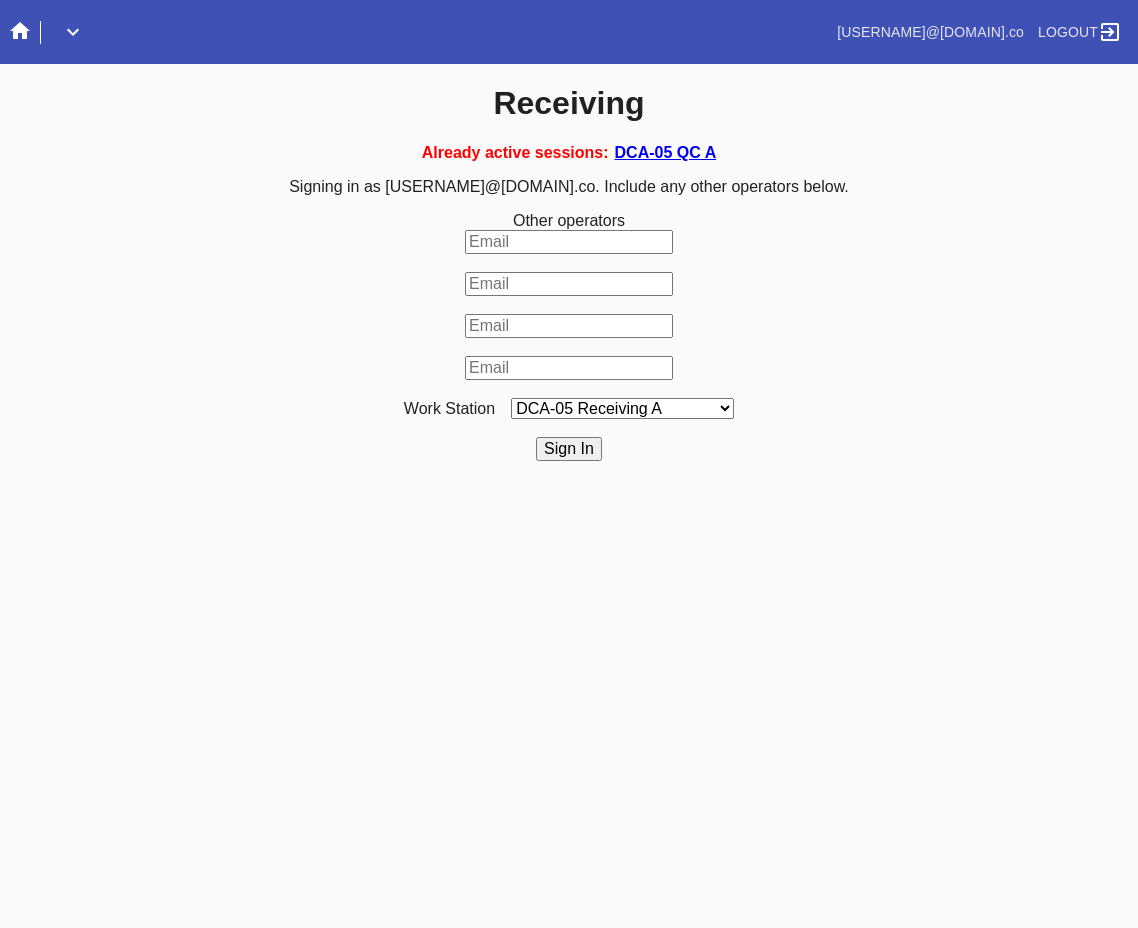 click on "LEX-01 AL5-R4
LEX-01 AL1-R1
LEX-01 AL5-R2
DCA-05 Receiving O
LEX-01 AL5-R5
LAS-01 Art Cell 4 - R1
LEX-01 AL1-R2
LEX-01 AL1-R3
LEX-01 AL5-R3
LEX-01 AL5-R6
LEX-01 AL1-R4
LEX-01 AC1-R1
LAS-01 Art Cell 1 - R1
LEX-01 AL4-R1
LEX-01 AC2-R1
DCA-05 Receiving Specialty
LEX-01 AL4-R2
LEX-01 AC3-R1
LAS-01 Art Cell 5 - R1
LEX-01 AC4-R1
LAS-01 Art Cell 2 - R1
LAS-01 Art Cell 6 - R1
LAS-01 Art Cell 8 - R1
LEX-01 AL2-R1
LAS-01 Art Cell 3 - R1
DCA-05 Receiving A
DCA-05 Receiving B
DCA-05 Receiving C
DCA-05 Receiving D
LEX-01 AL2-R2
DCA-05 Receiving E
DCA-05 Receiving F
DCA-05 Receiving G
DCA-05 Receiving H
LAS-01 Art Cell 7 - R1
LEX-01 AL3-R1
LEX-01 AL3-R2
LEX-01 AL3-R3
LEX-01 AL3-R4
LEX-01 AL5-R1" at bounding box center (622, 408) 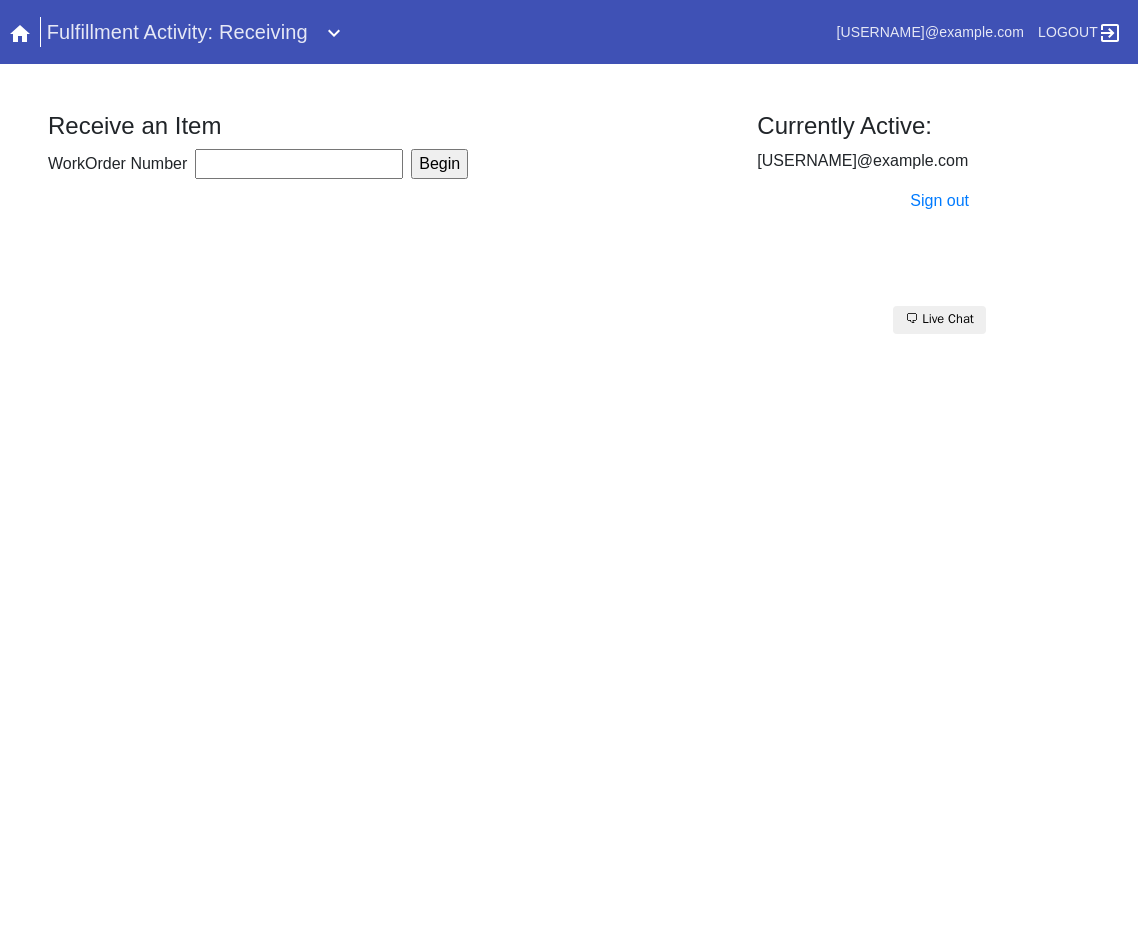 scroll, scrollTop: 0, scrollLeft: 0, axis: both 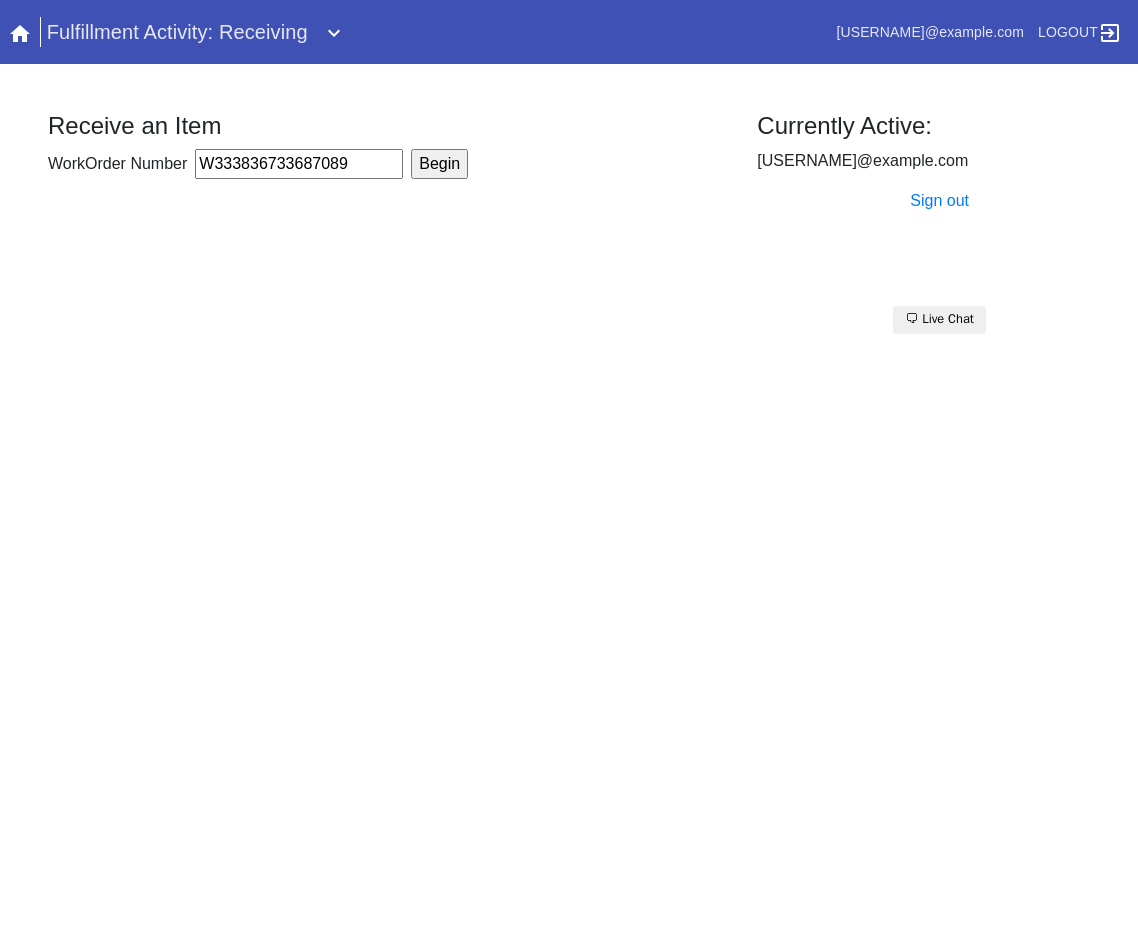 type on "W333836733687089" 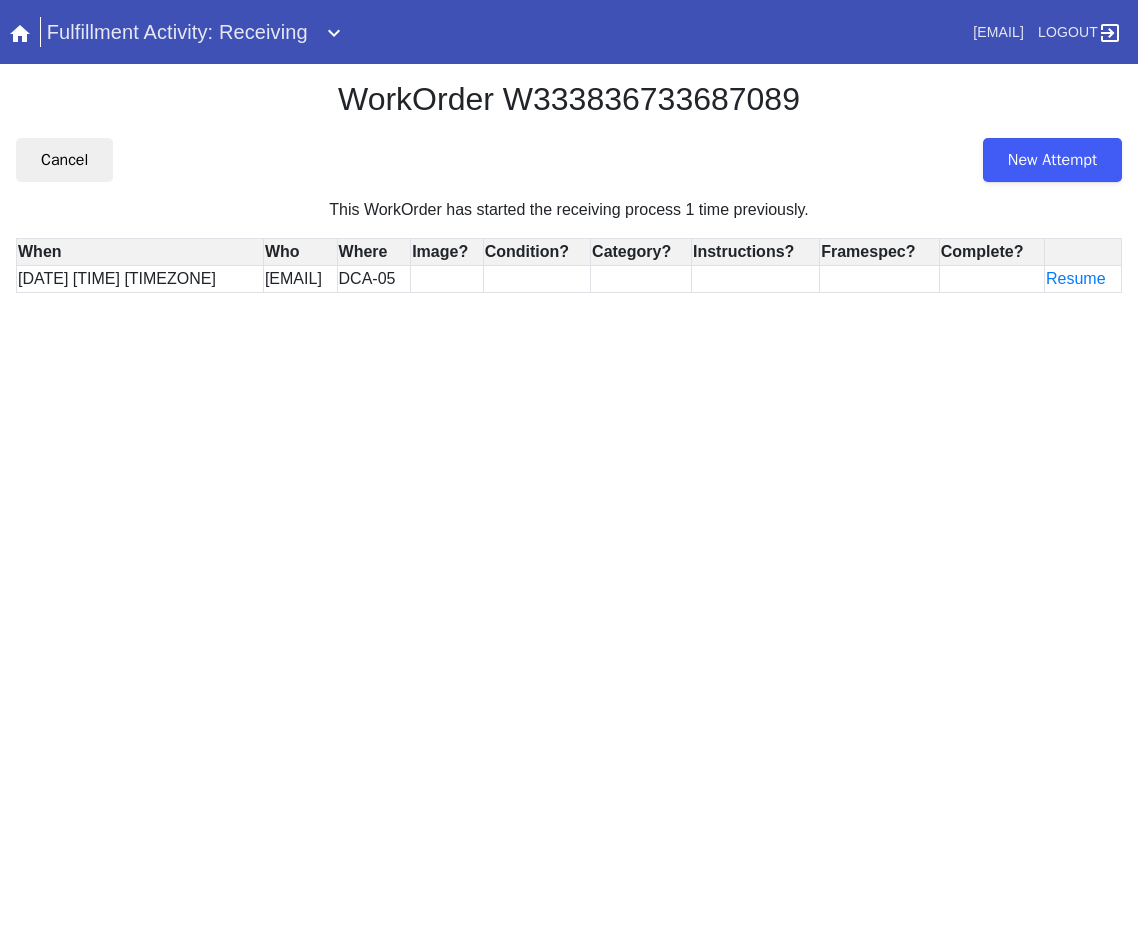 scroll, scrollTop: 0, scrollLeft: 0, axis: both 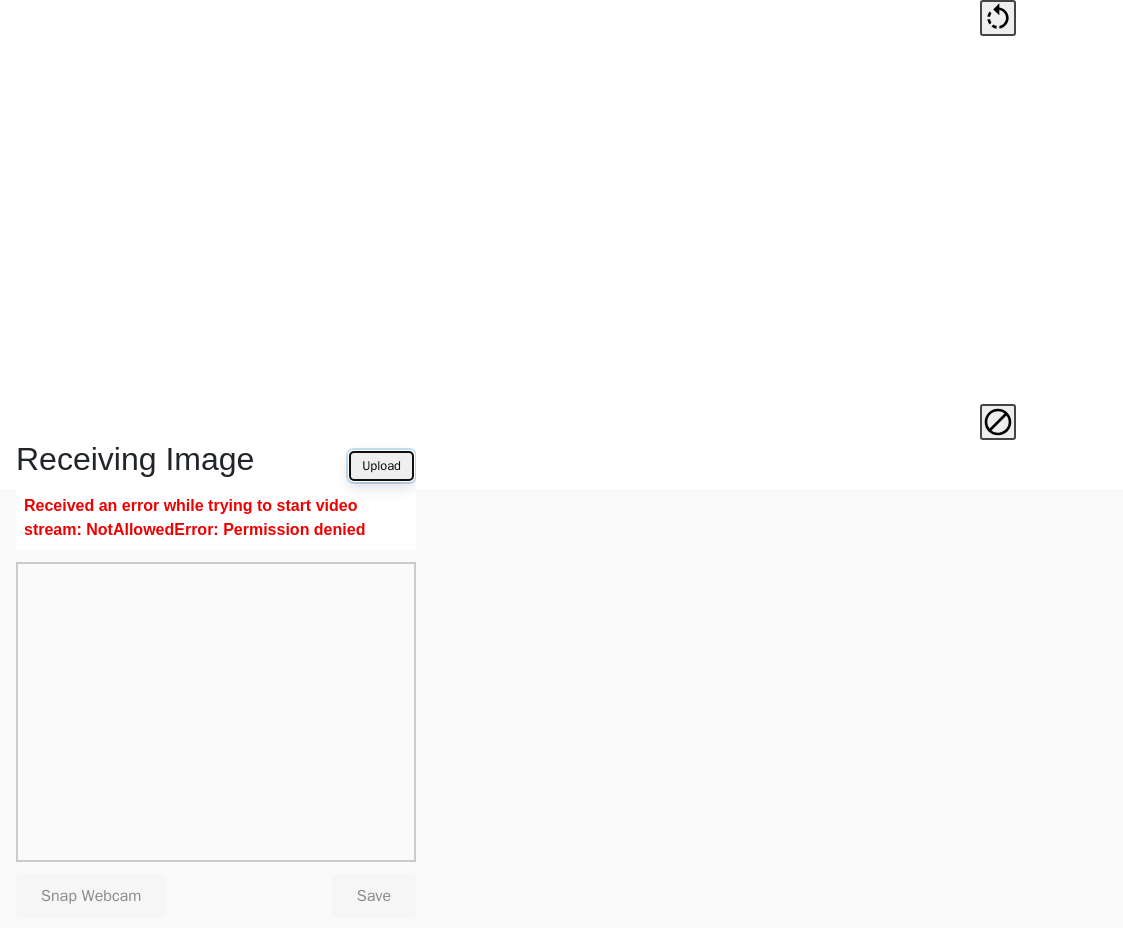 click on "Upload" at bounding box center (381, 466) 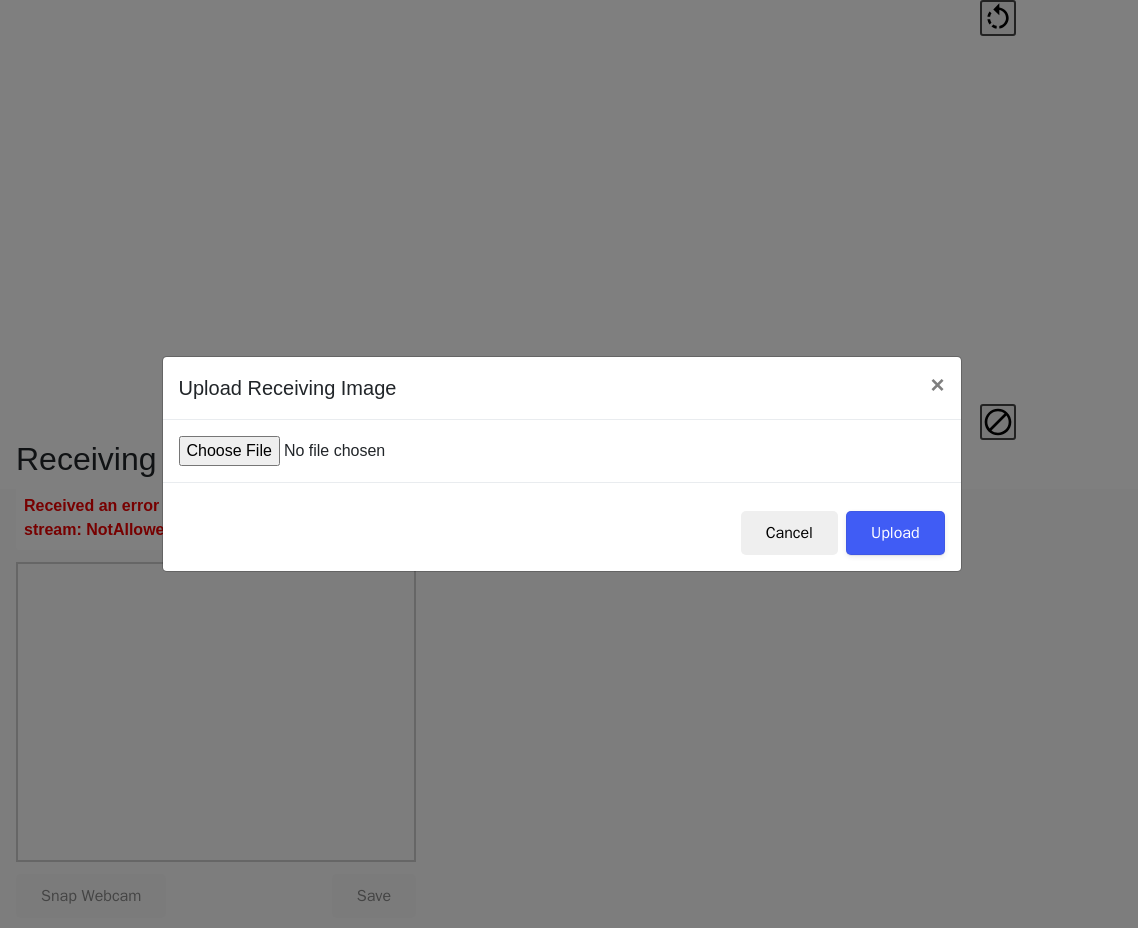 type on "C:\fakepath\IMG_0003.JPG" 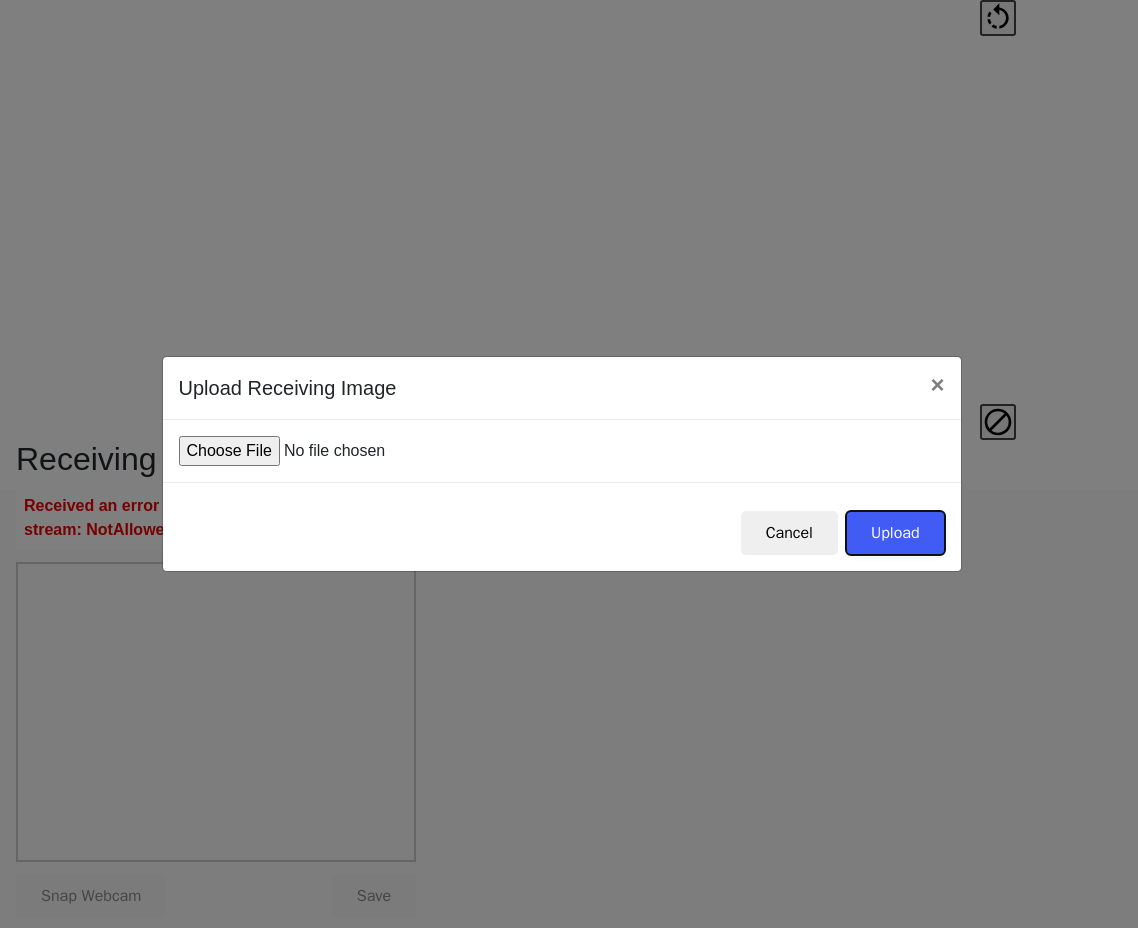 click on "Upload" at bounding box center (895, 533) 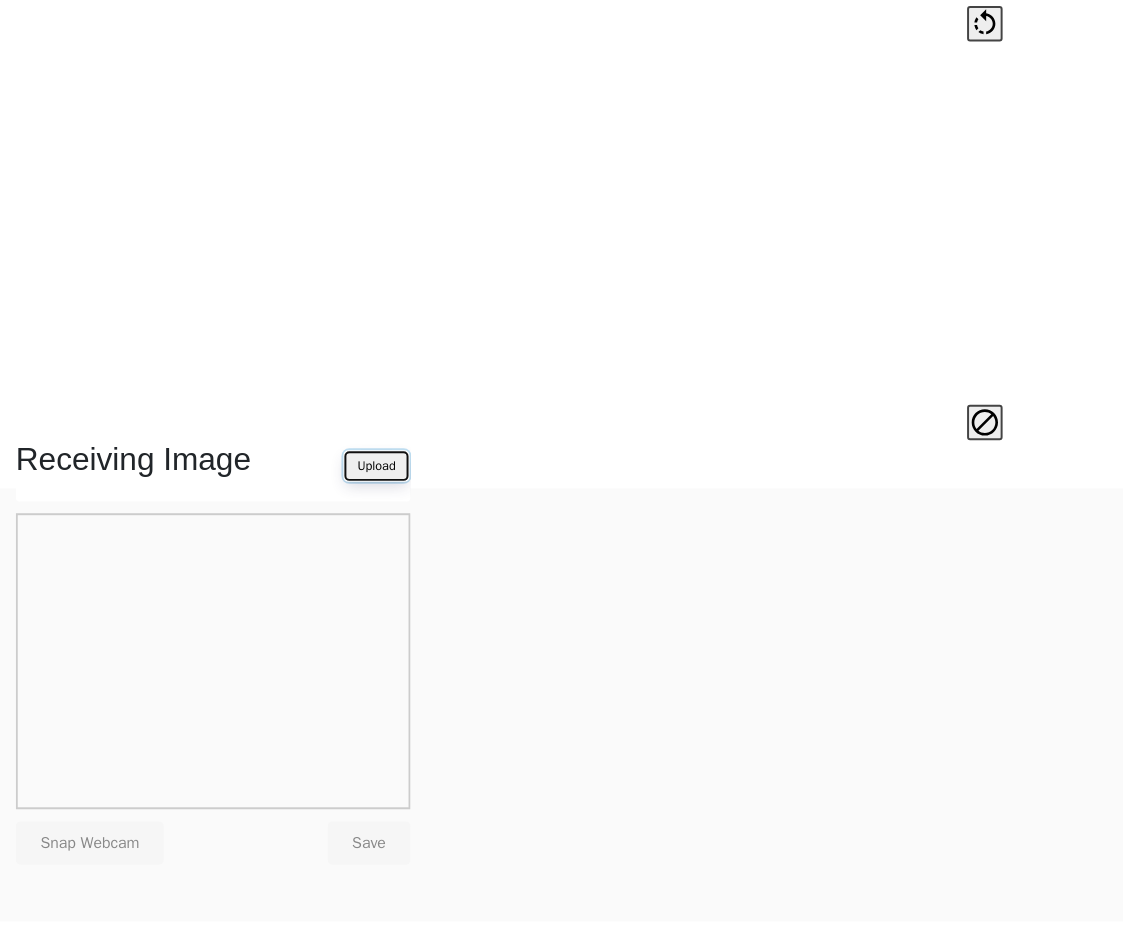 scroll, scrollTop: 439, scrollLeft: 0, axis: vertical 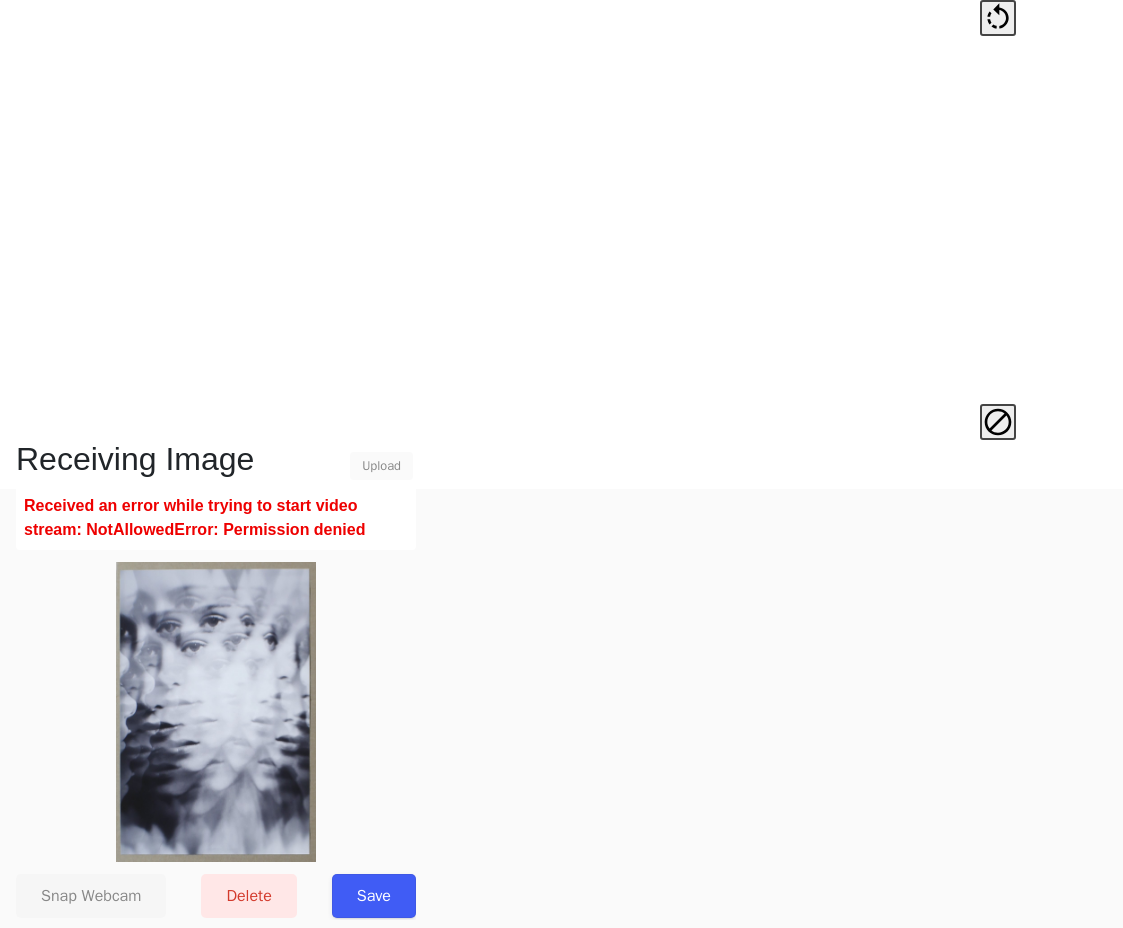 click on "Save" at bounding box center [374, 896] 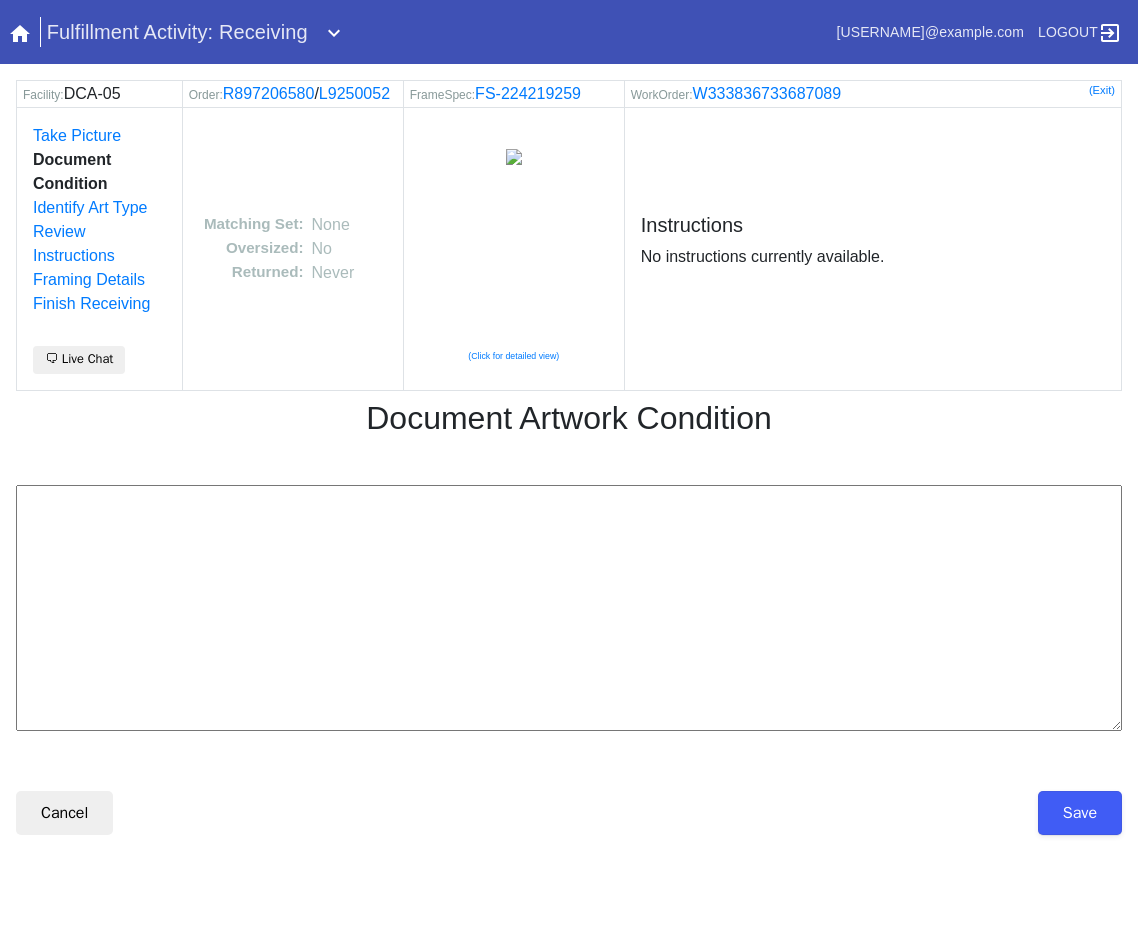scroll, scrollTop: 0, scrollLeft: 0, axis: both 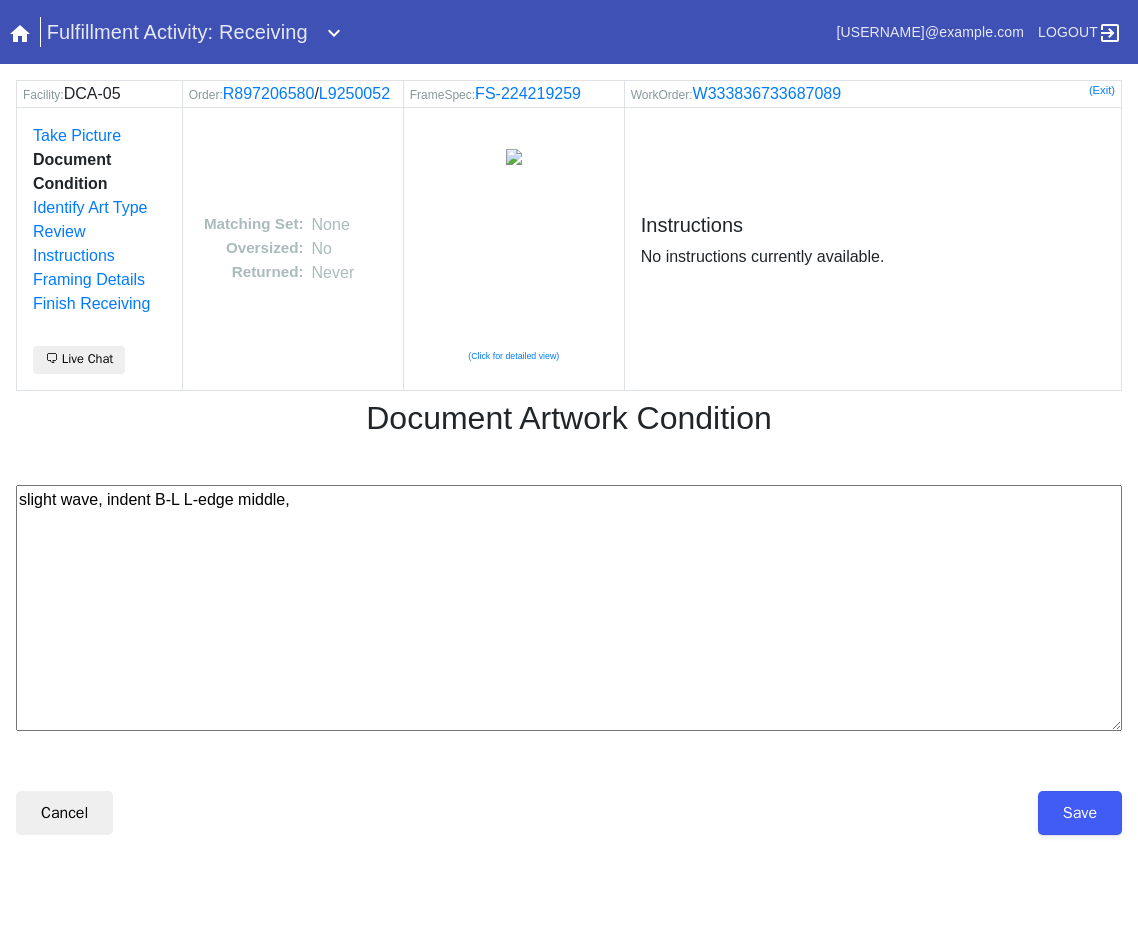 click on "slight wave, indent B-L L-edge middle," at bounding box center [569, 608] 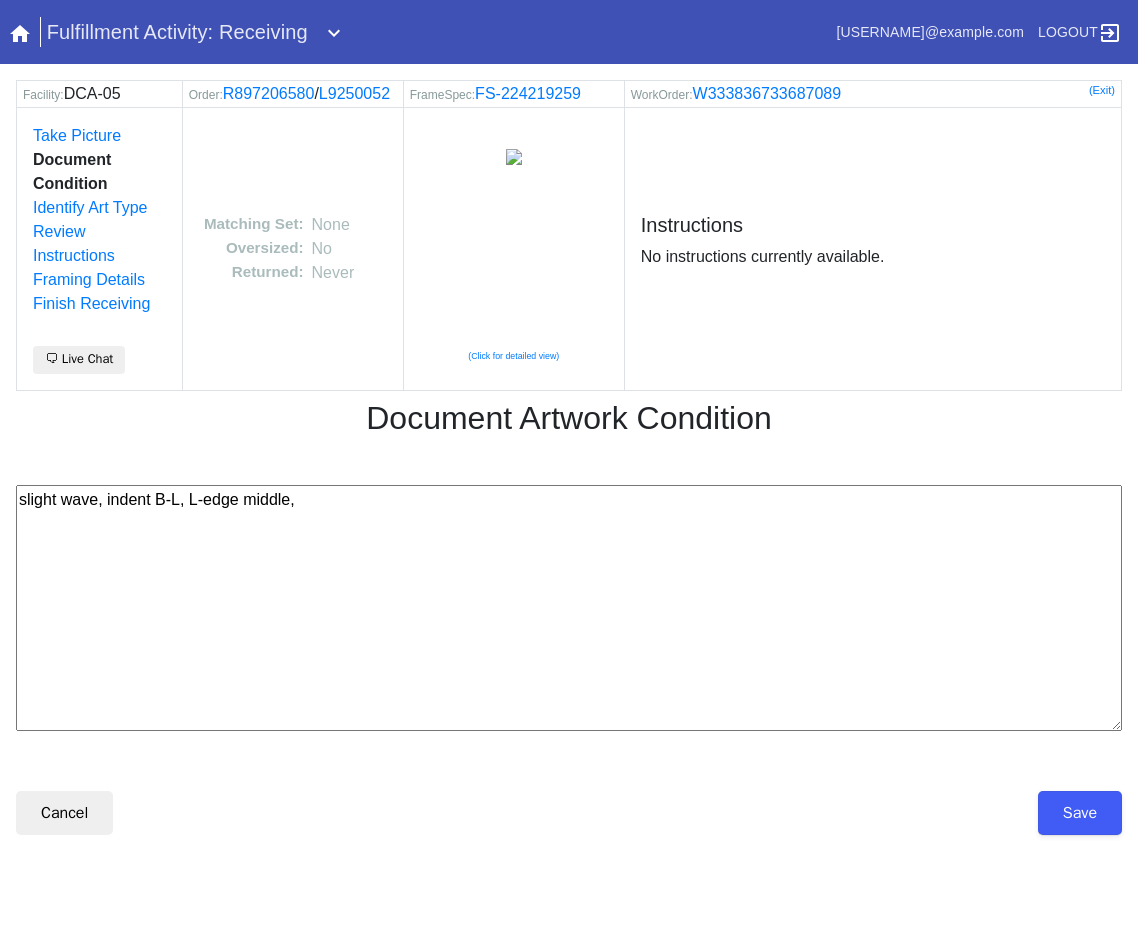 click on "slight wave, indent B-L, L-edge middle," at bounding box center (569, 608) 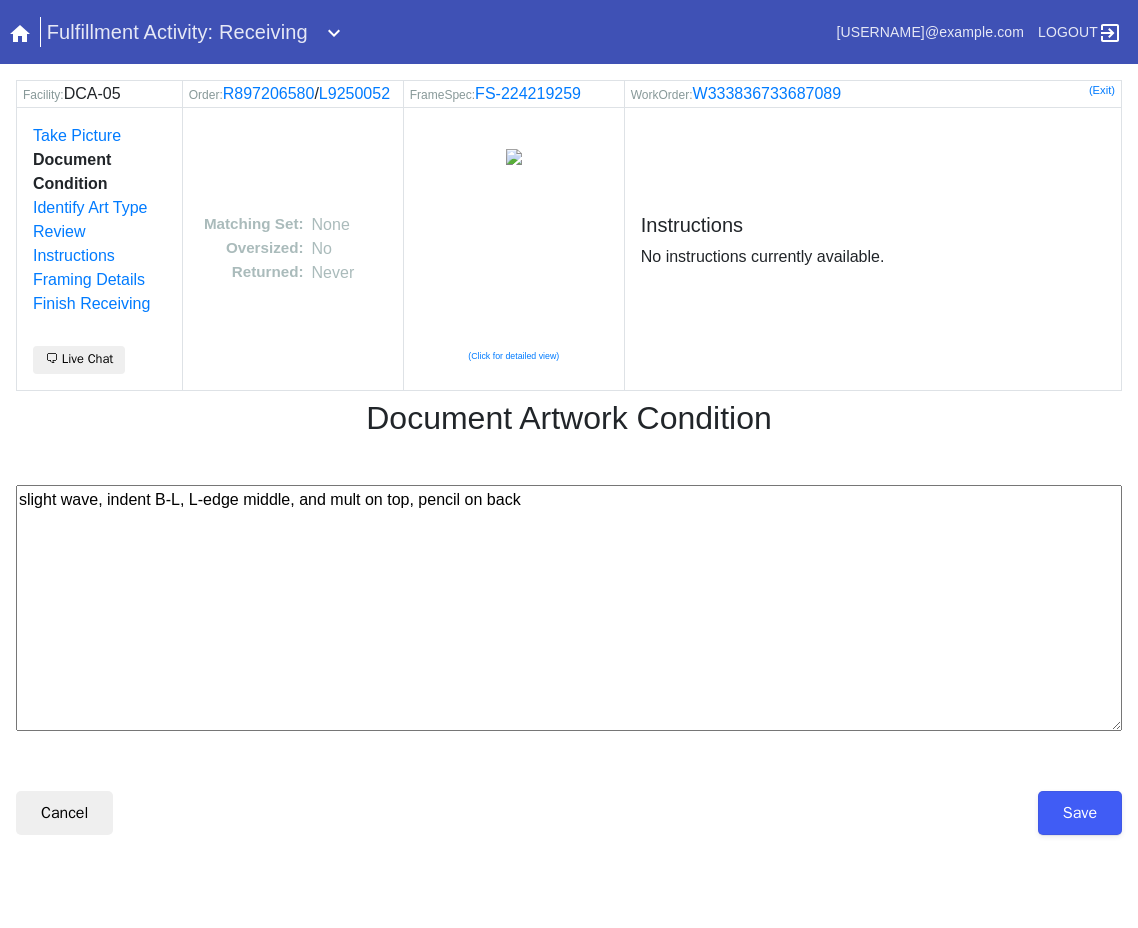 type on "slight wave, indent B-L, L-edge middle, and mult on top, pencil on back" 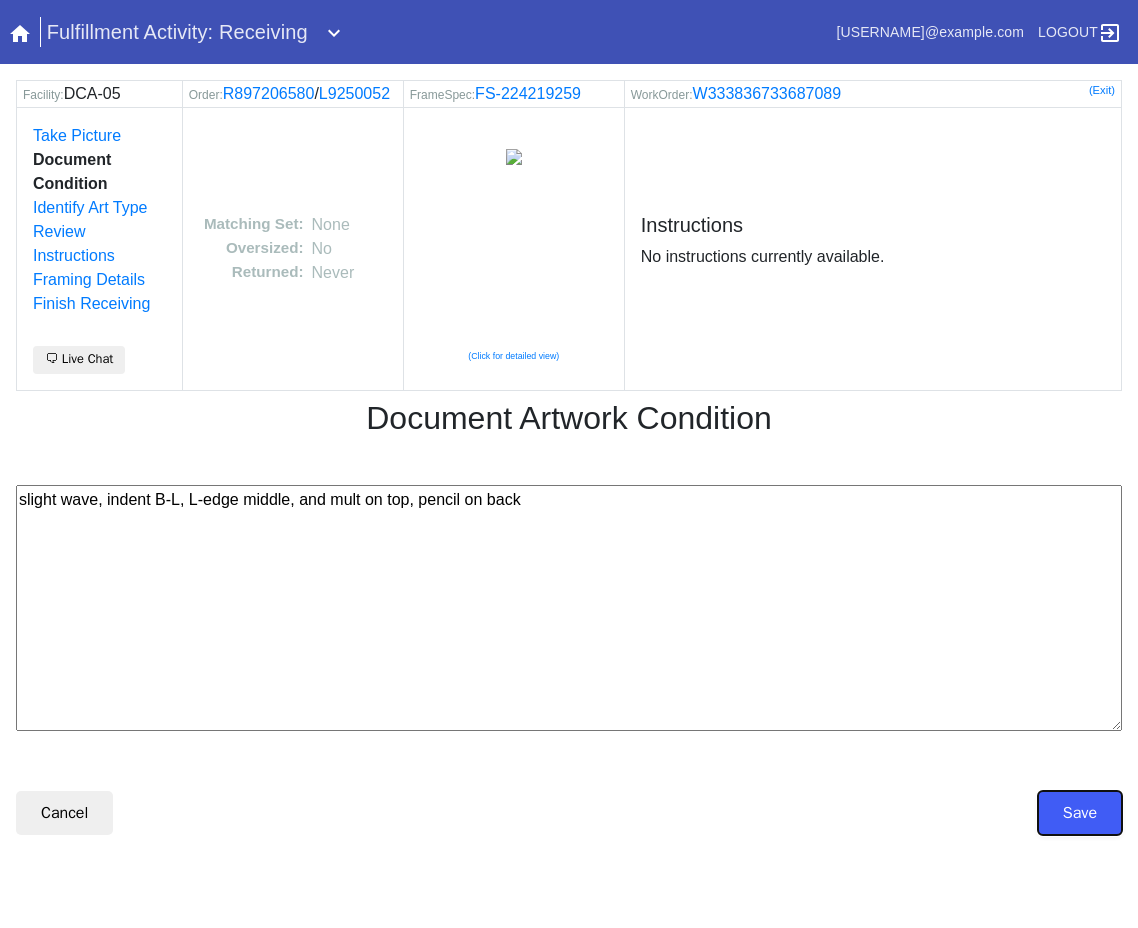 click on "Save" at bounding box center (1080, 813) 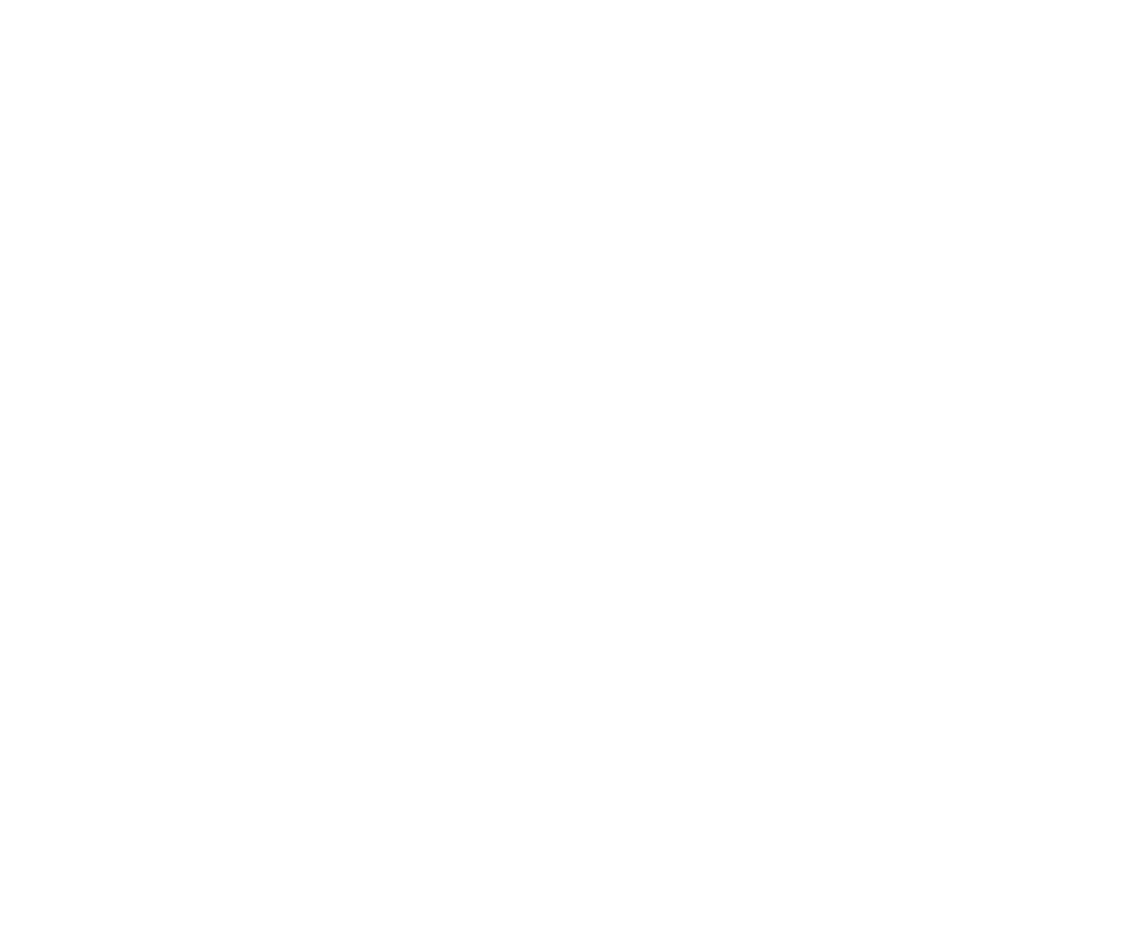 scroll, scrollTop: 0, scrollLeft: 0, axis: both 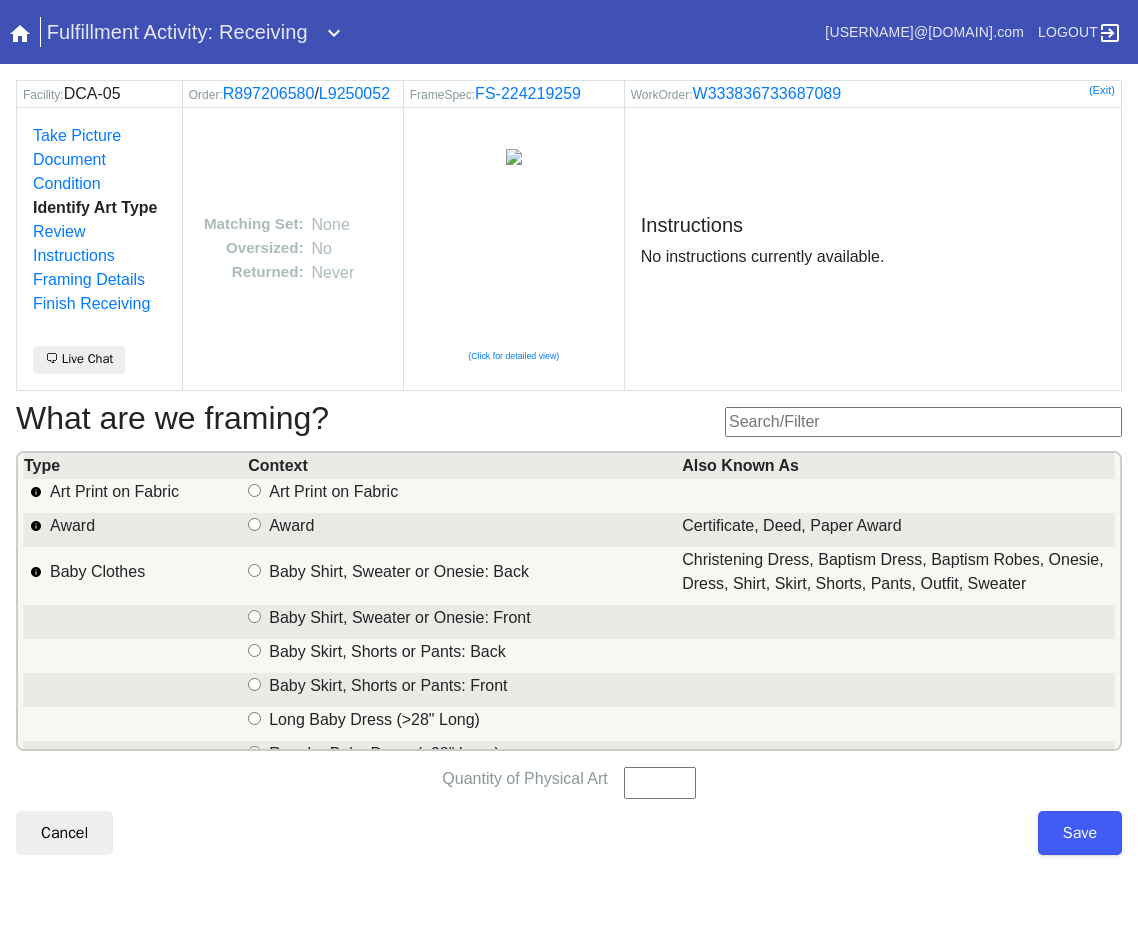 click at bounding box center [923, 422] 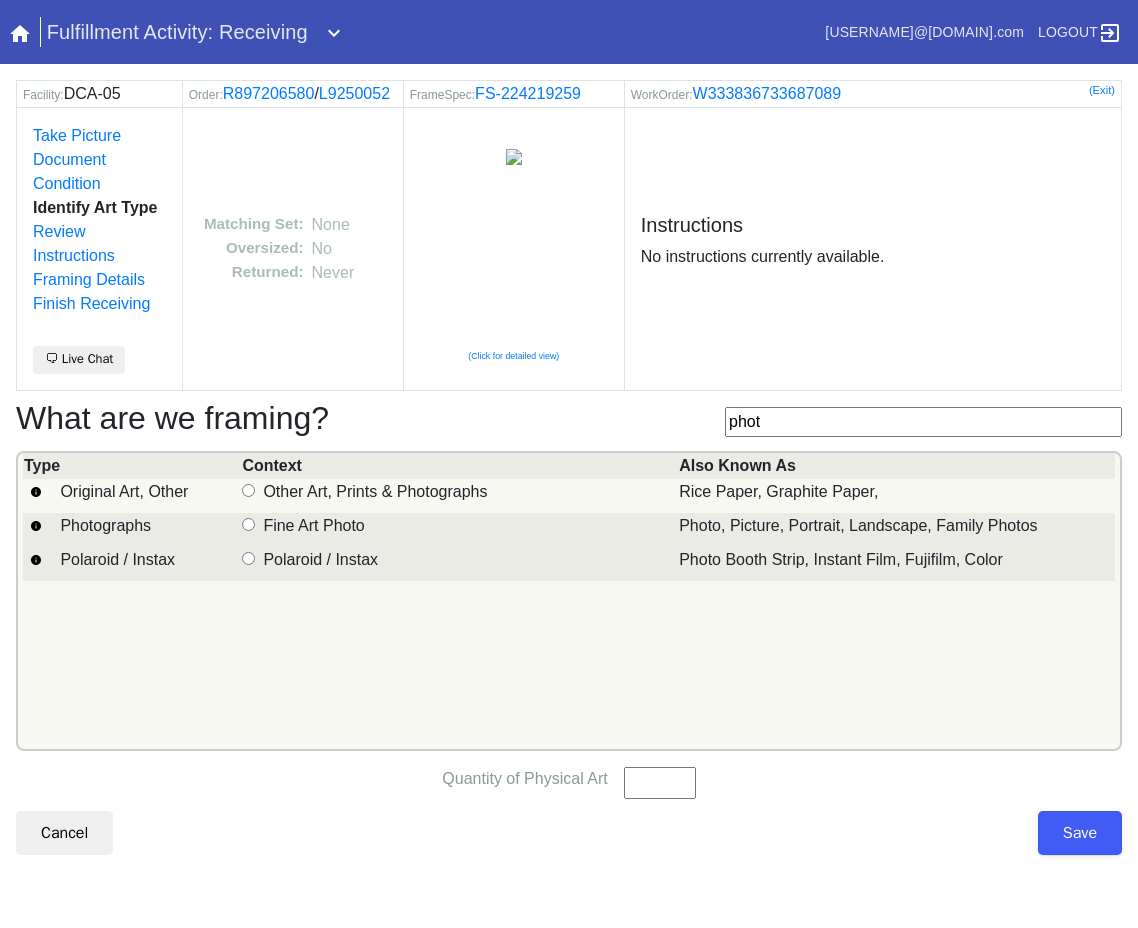 type on "phot" 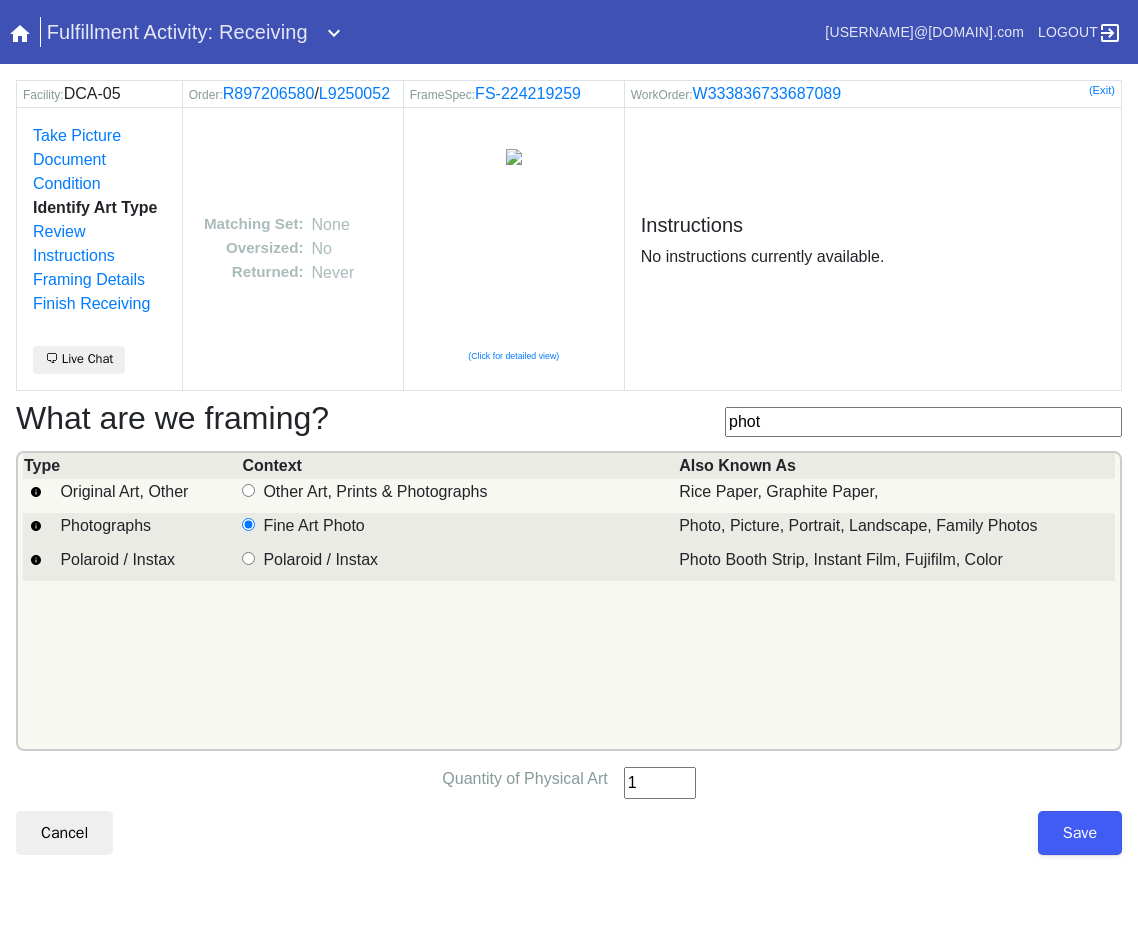 type on "1" 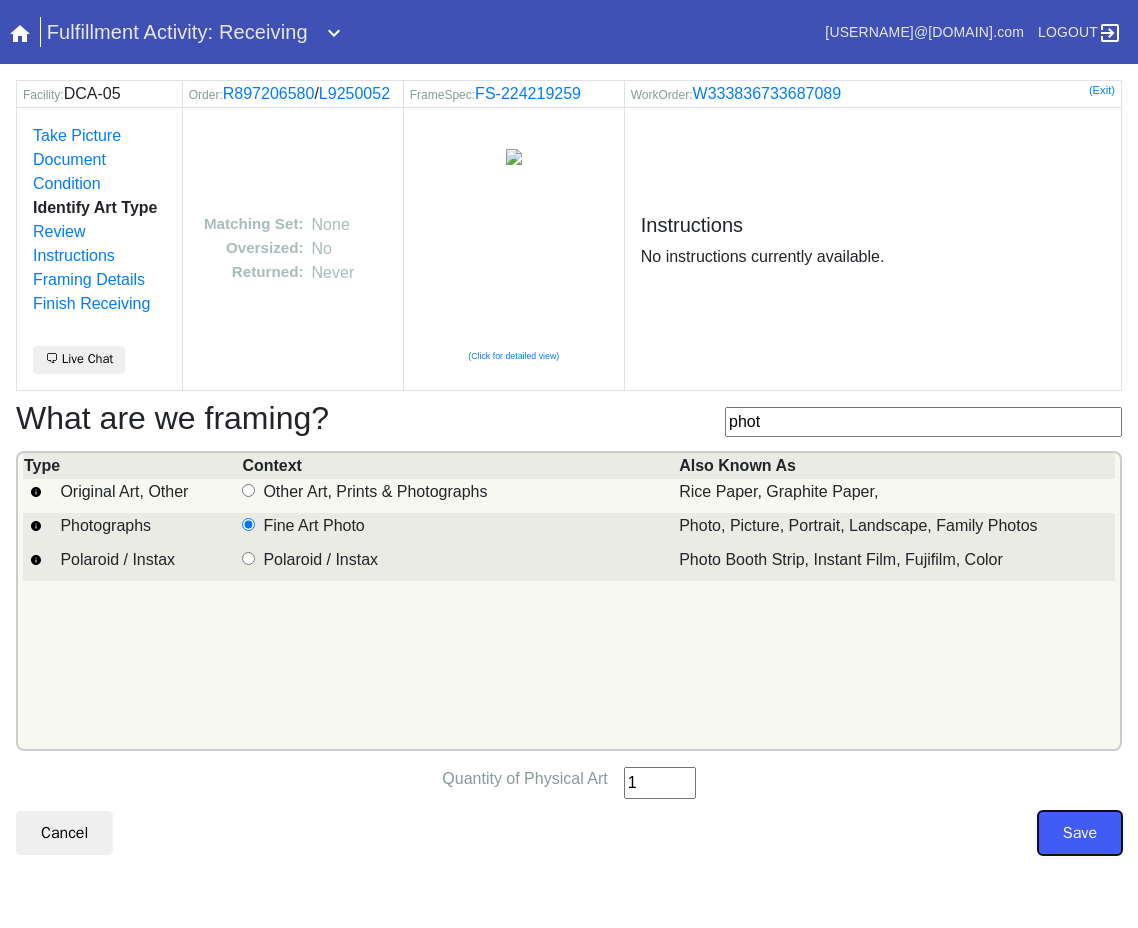 click on "Save" at bounding box center (1080, 833) 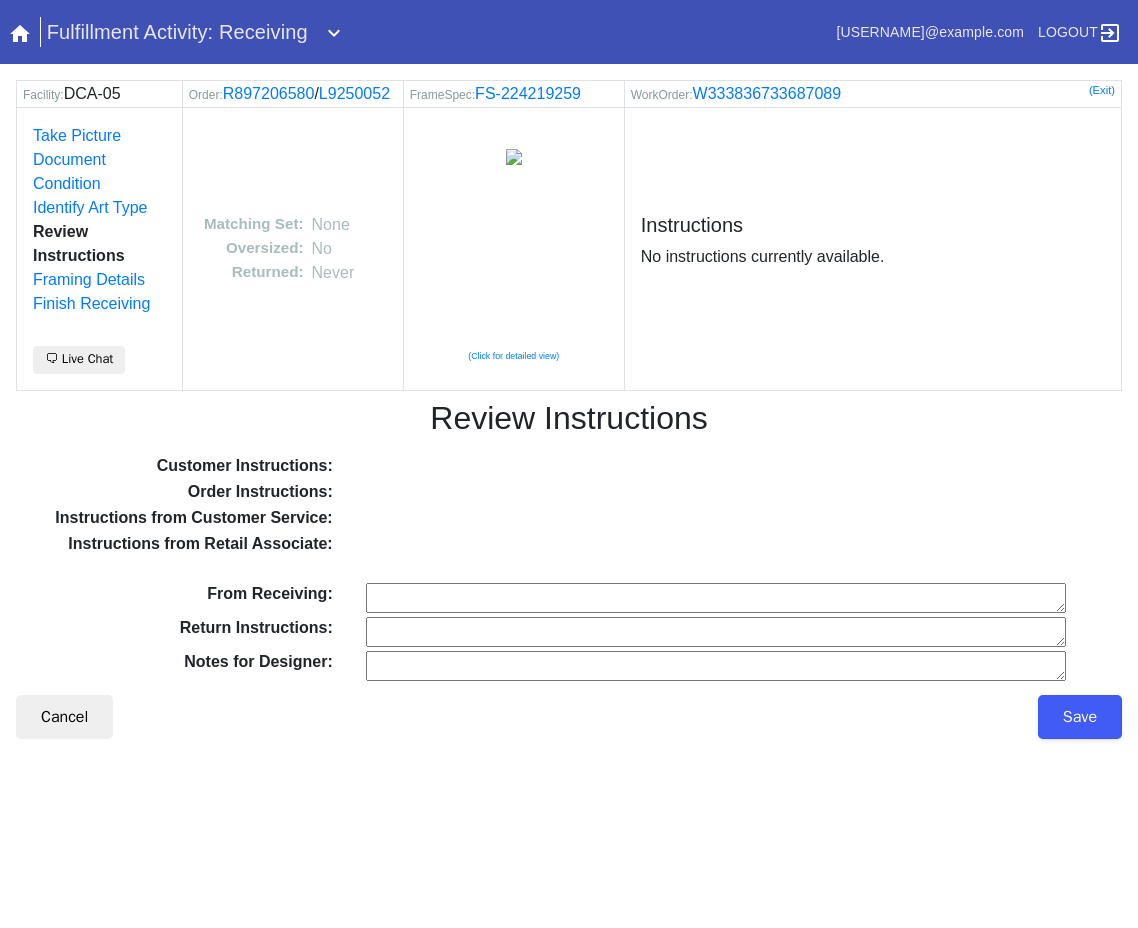 scroll, scrollTop: 0, scrollLeft: 0, axis: both 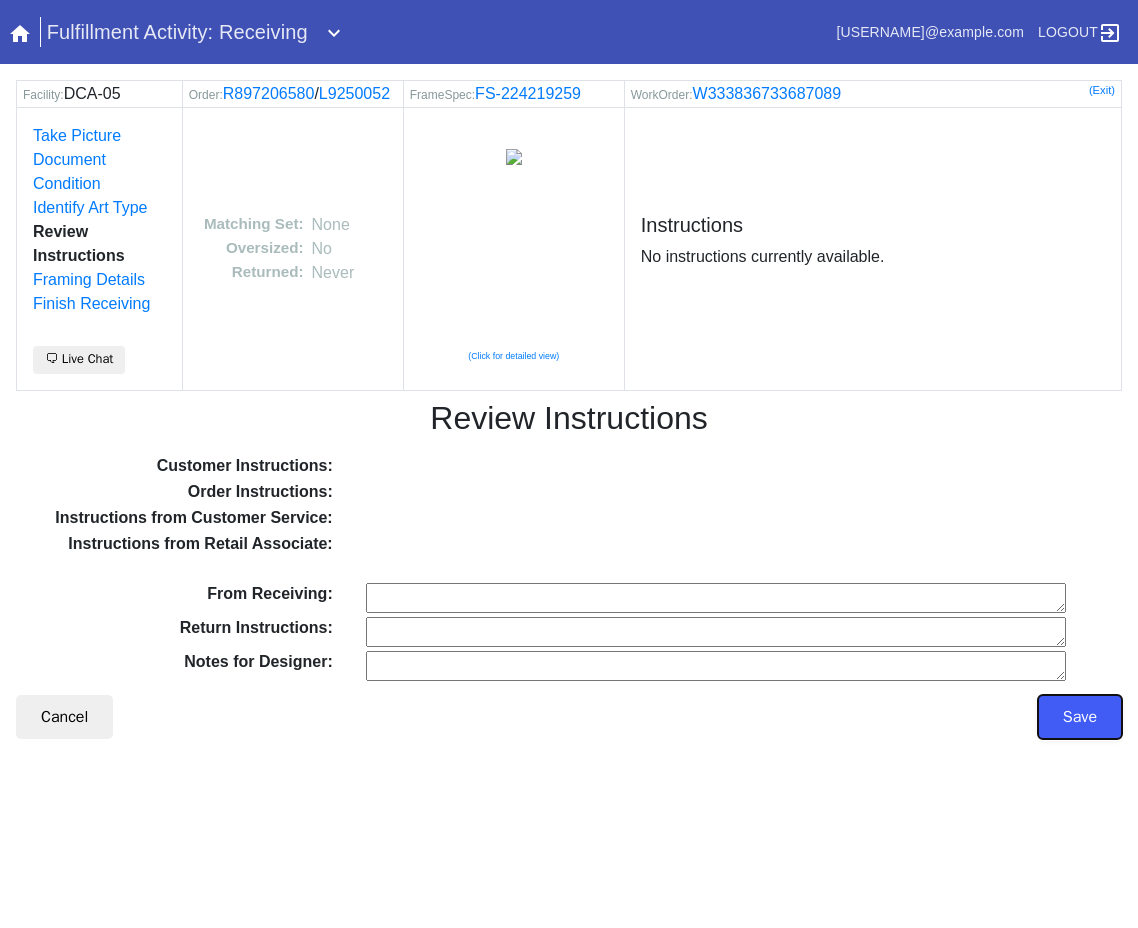 click on "Save" at bounding box center (1080, 717) 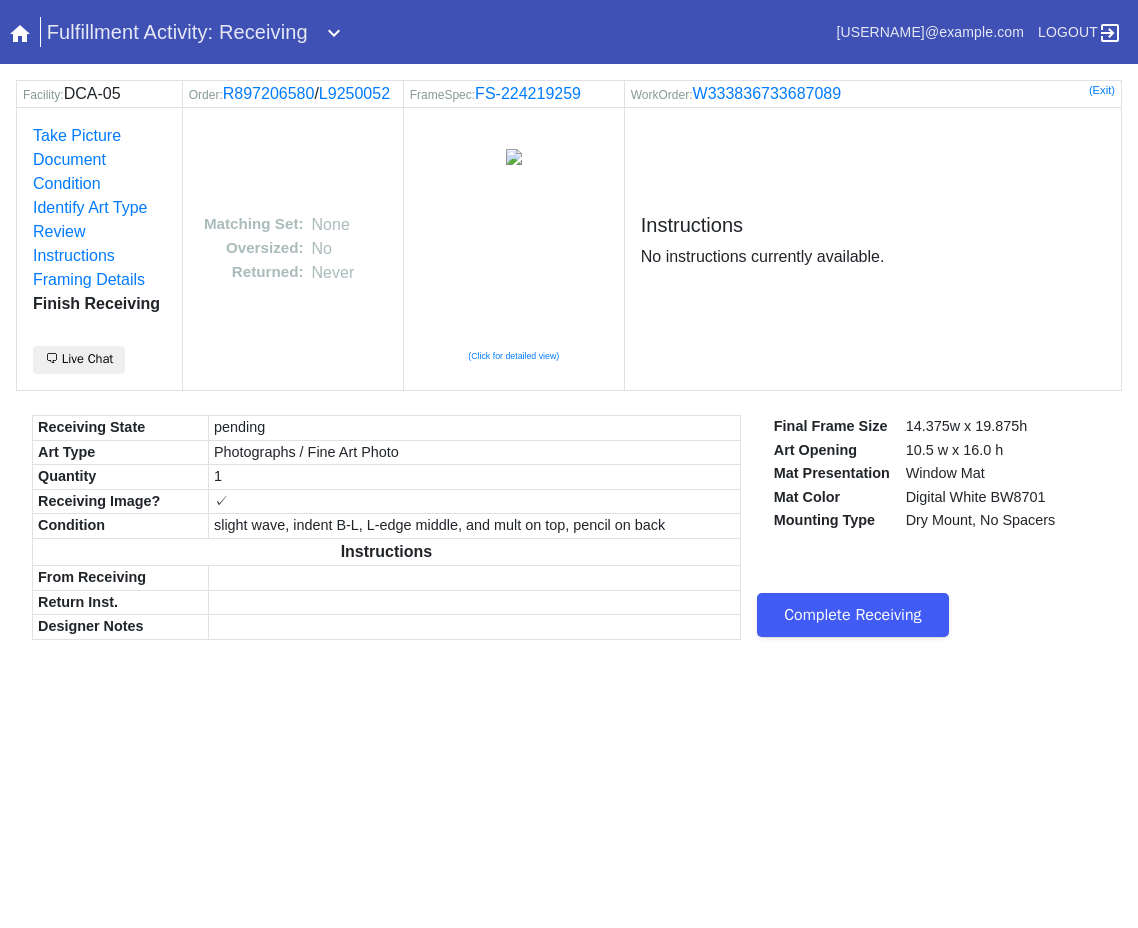 scroll, scrollTop: 0, scrollLeft: 0, axis: both 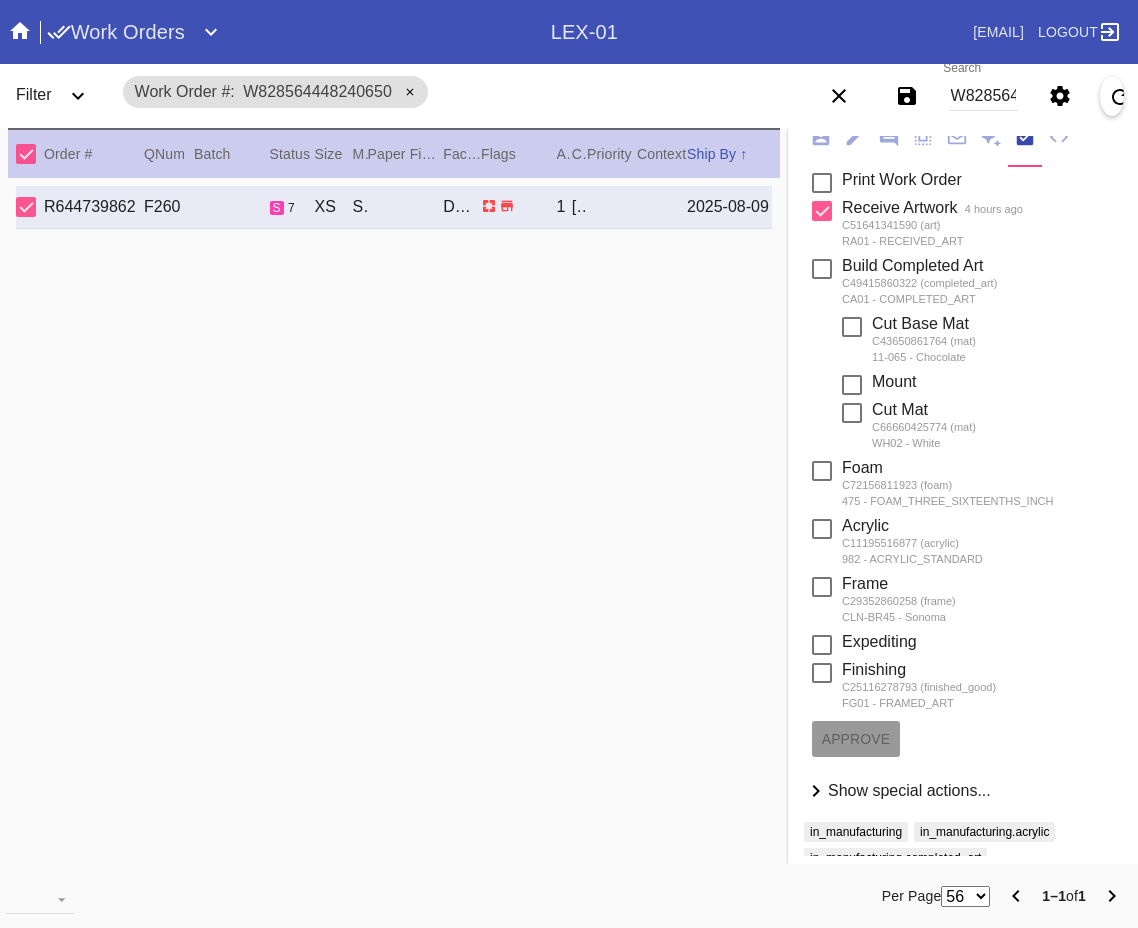 click on "W828564448240650" at bounding box center [983, 96] 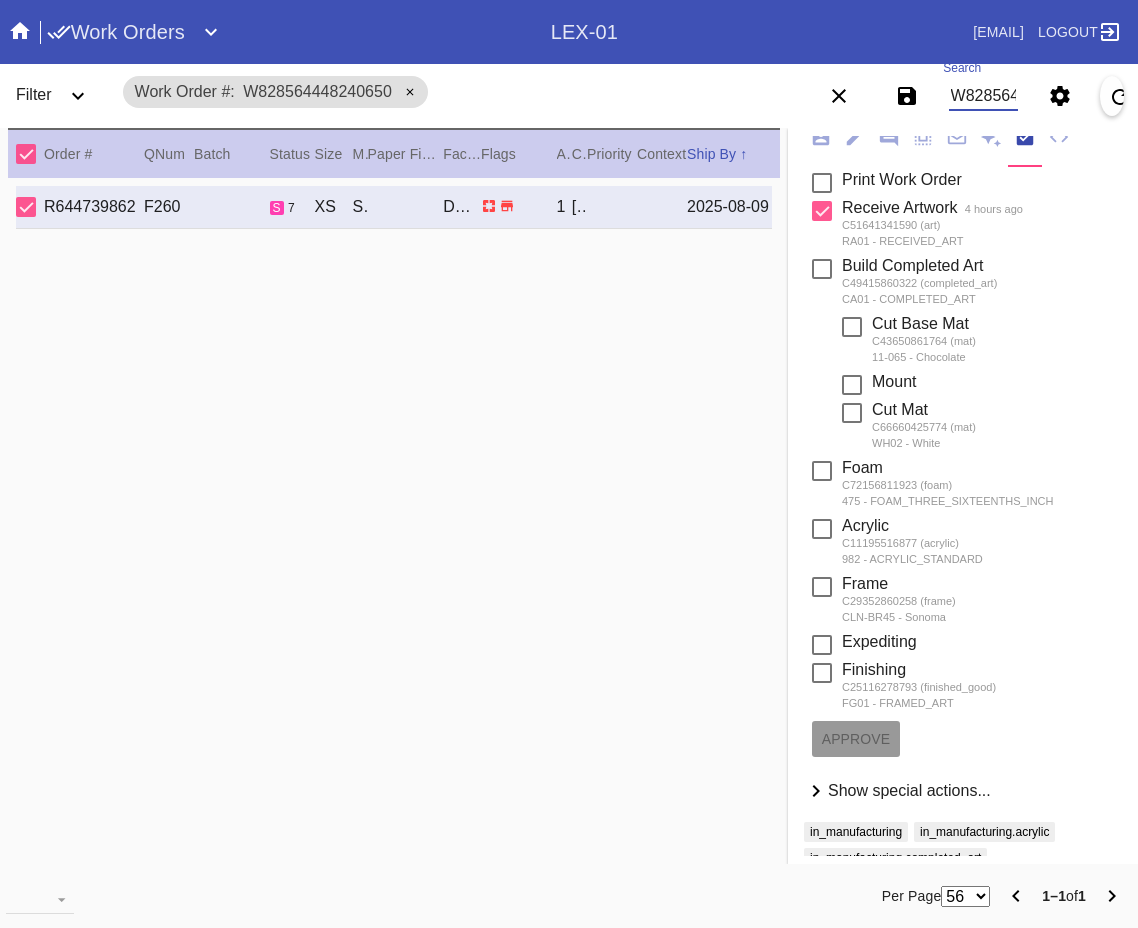 click on "W828564448240650" at bounding box center (983, 96) 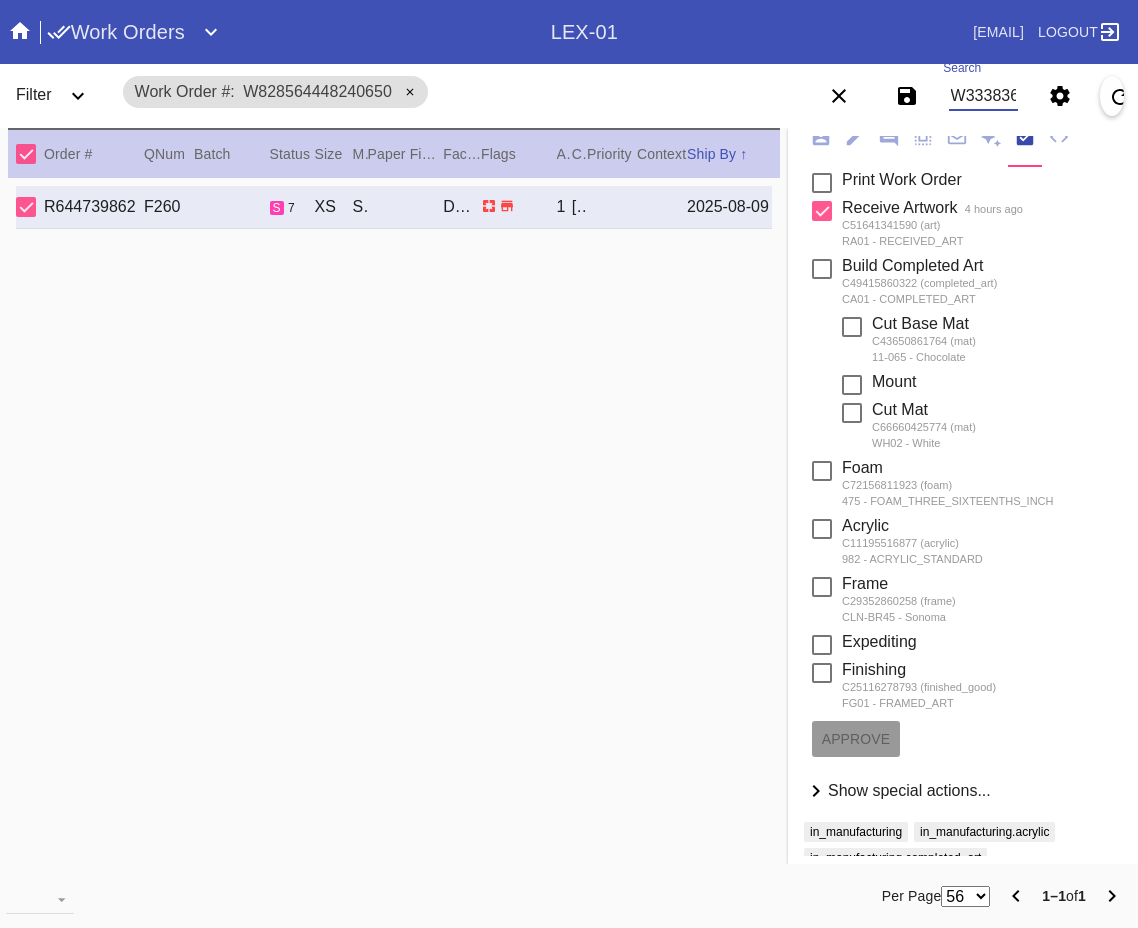 scroll, scrollTop: 0, scrollLeft: 83, axis: horizontal 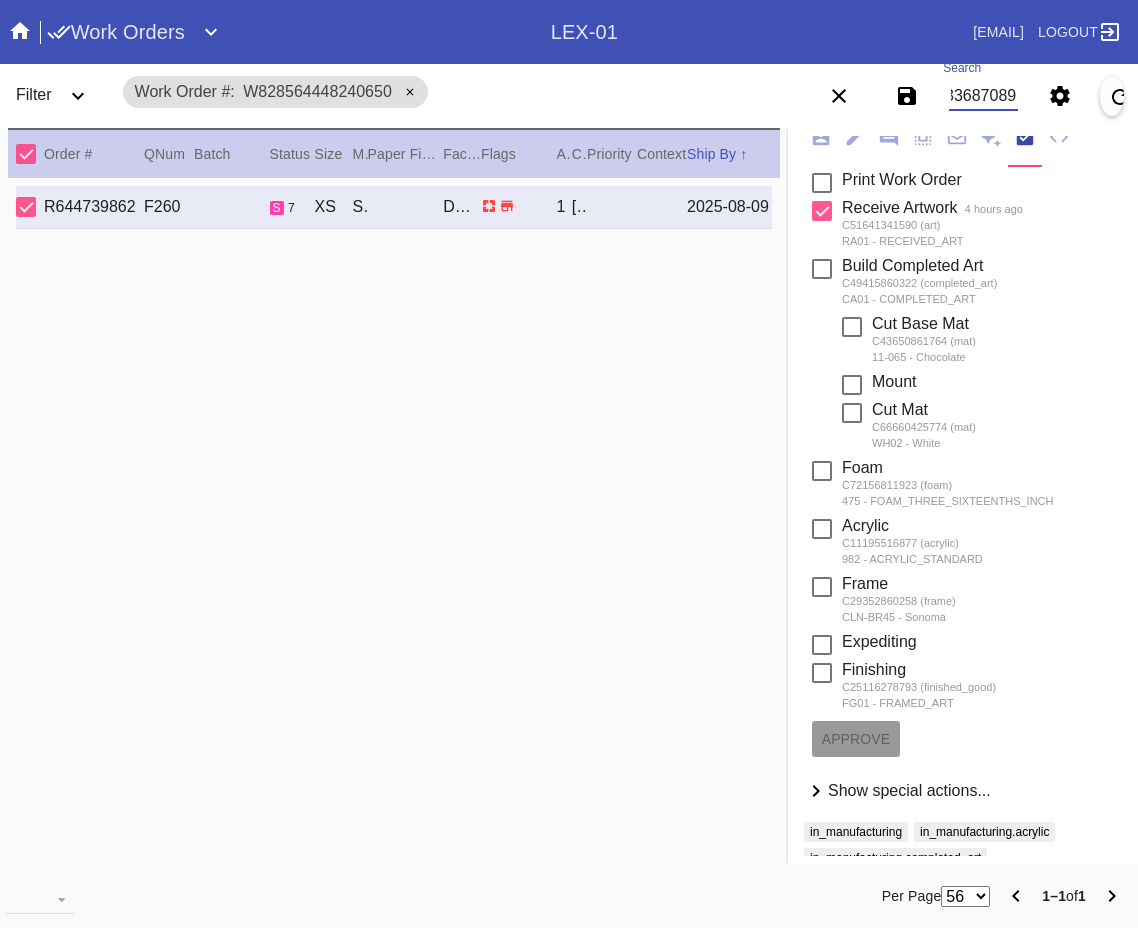 type on "W333836733687089" 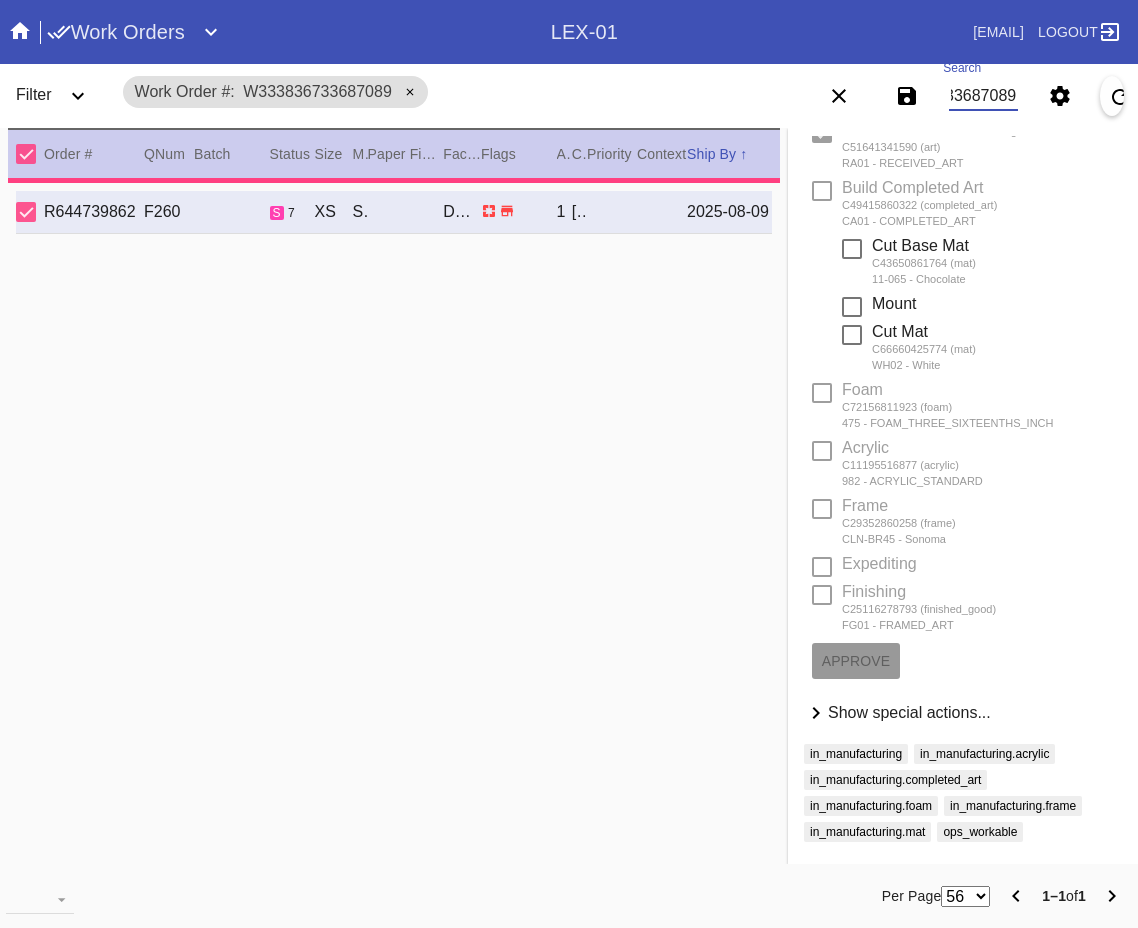 type on "10.5" 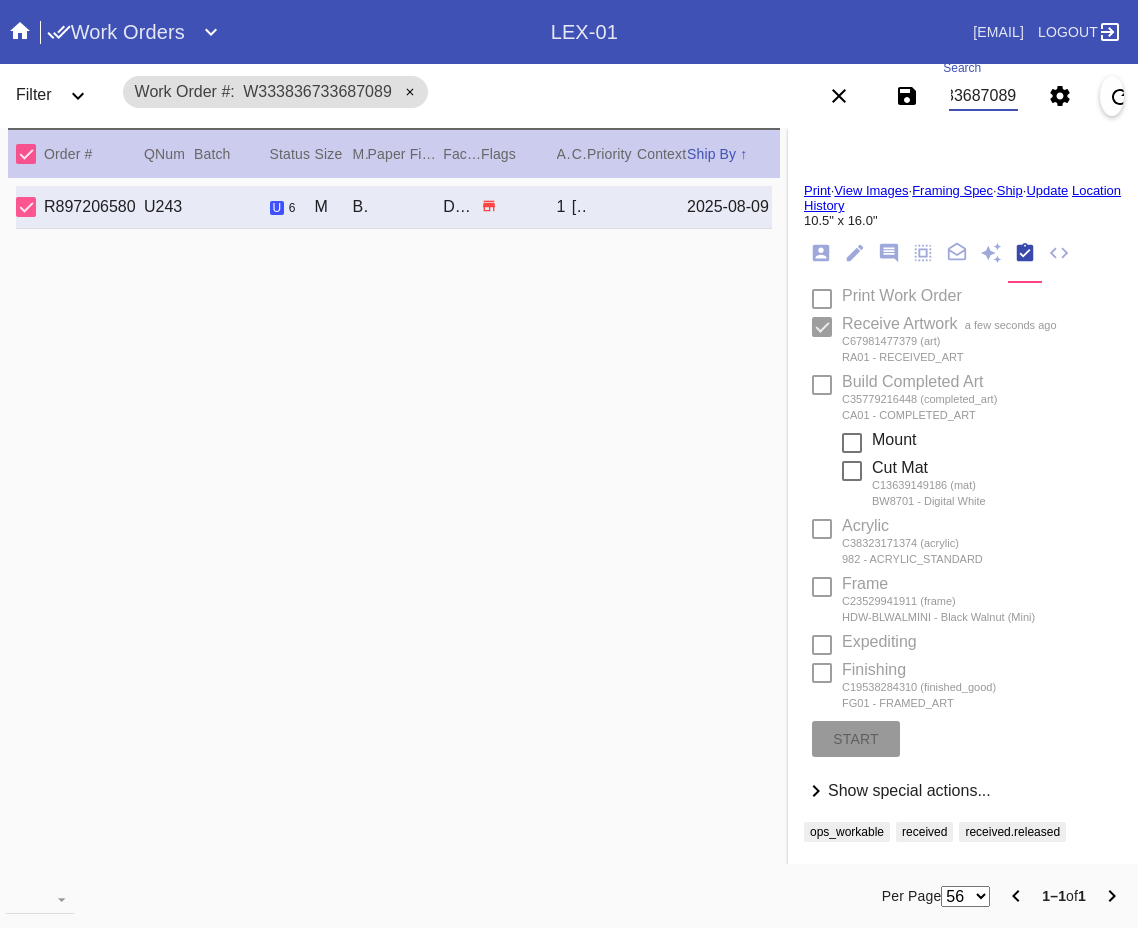 scroll, scrollTop: 111, scrollLeft: 0, axis: vertical 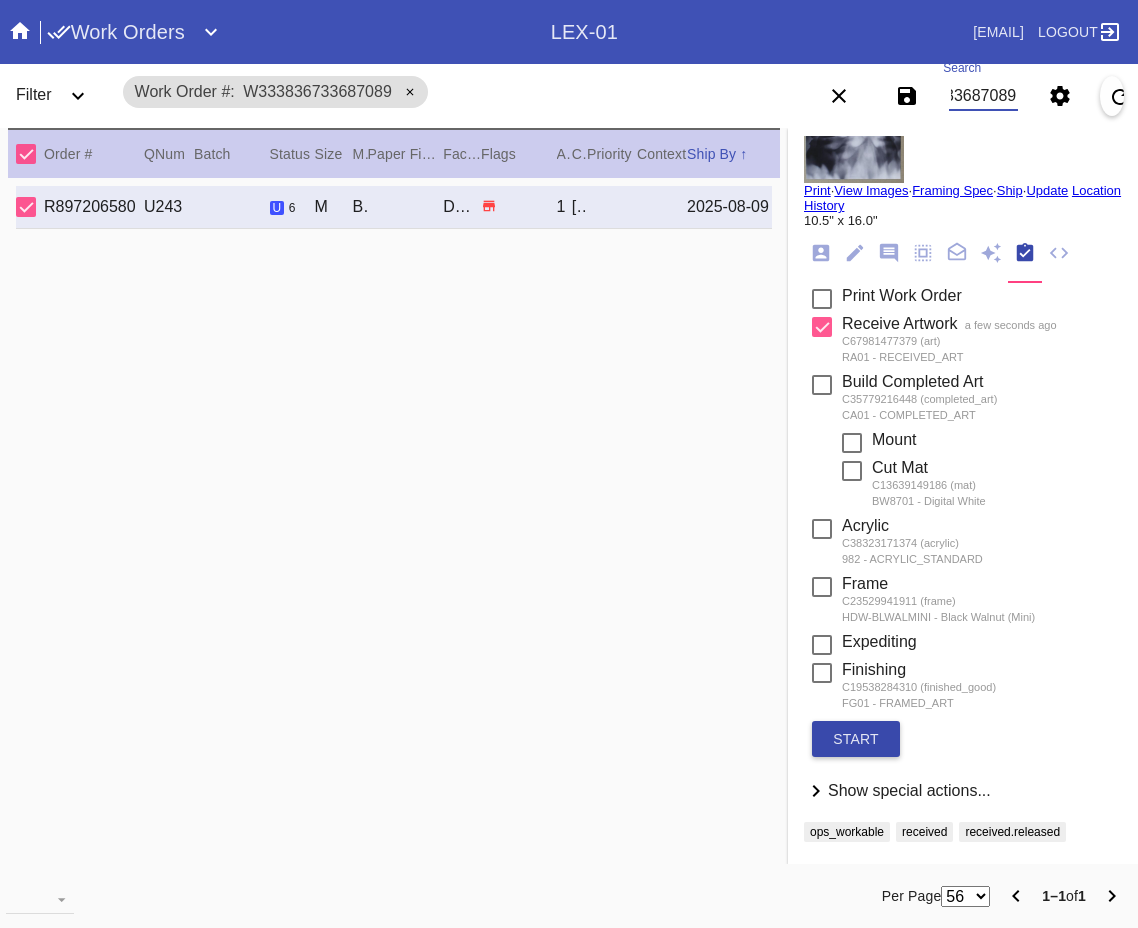 click on "start" at bounding box center [856, 739] 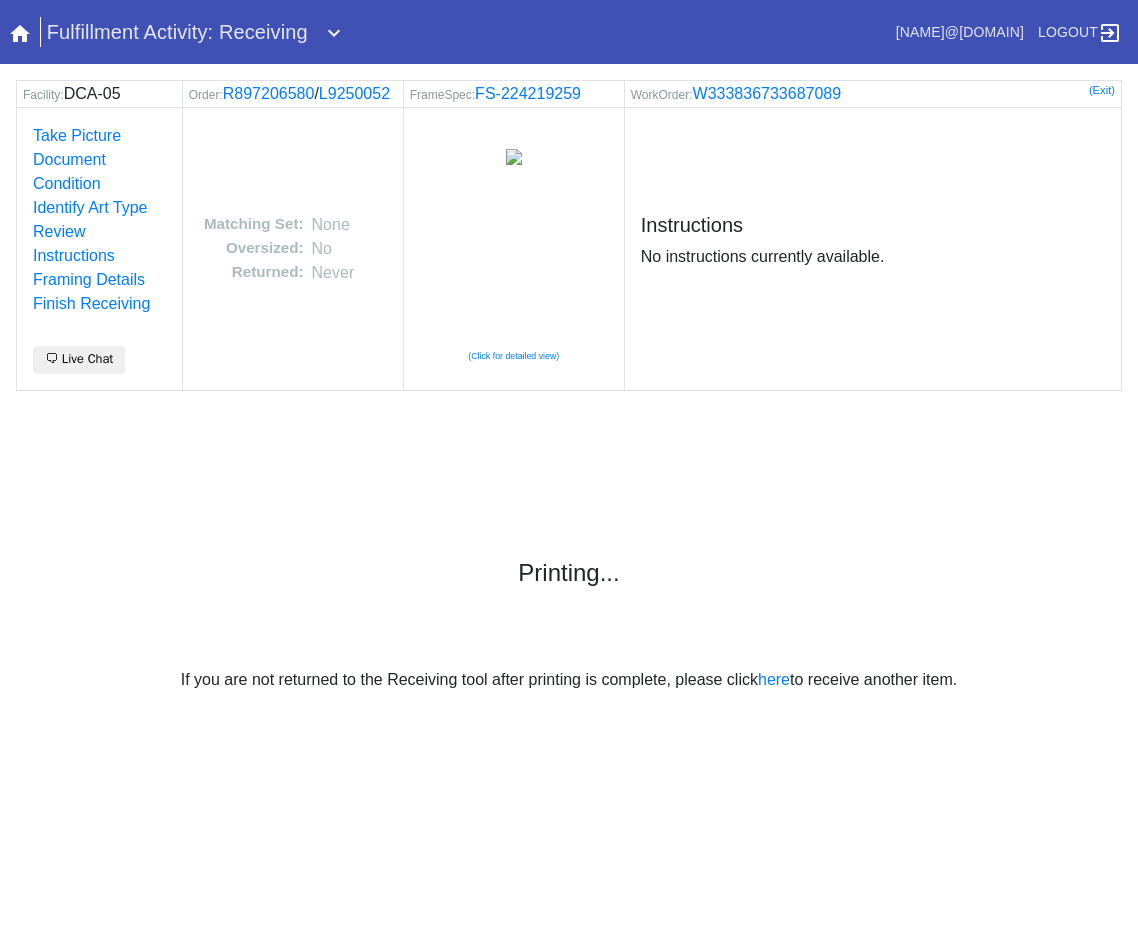 scroll, scrollTop: 0, scrollLeft: 0, axis: both 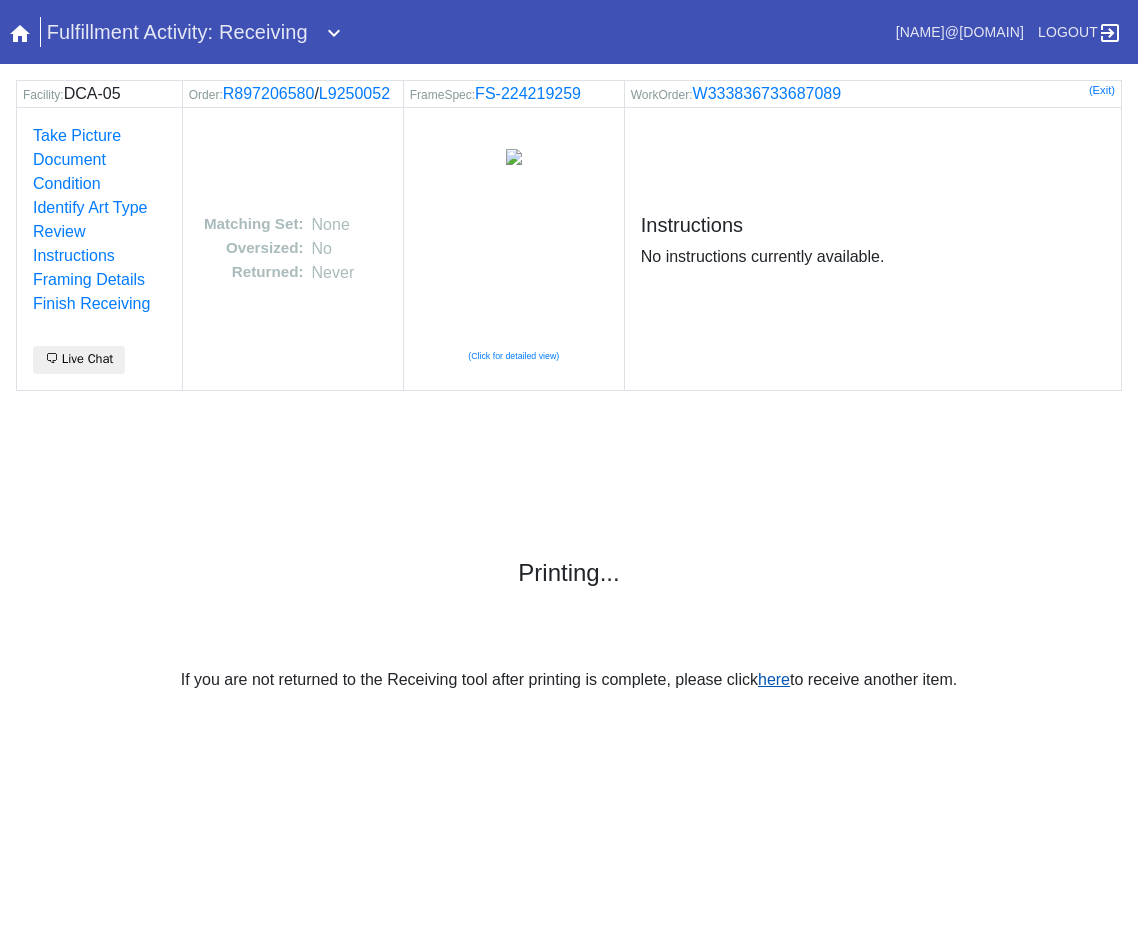 click on "here" at bounding box center [774, 679] 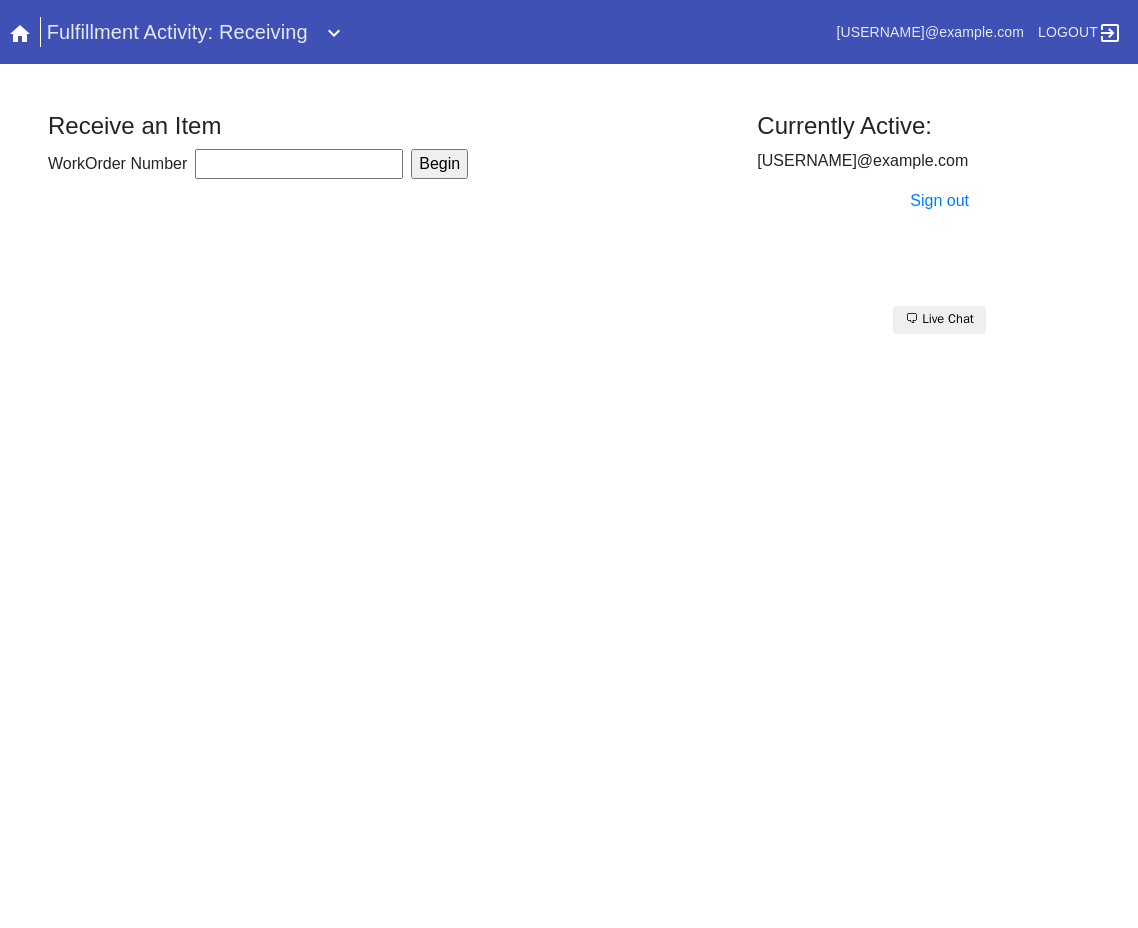 scroll, scrollTop: 0, scrollLeft: 0, axis: both 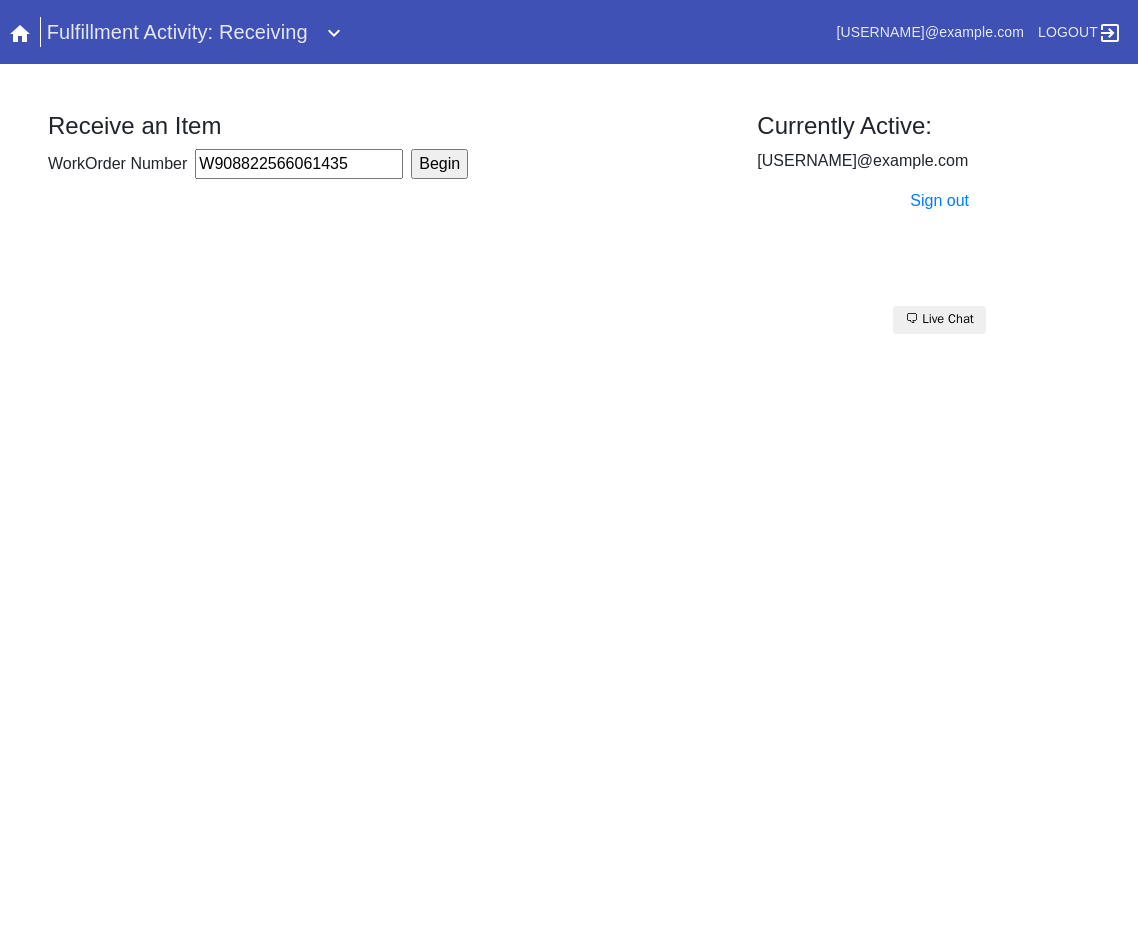 type on "W908822566061435" 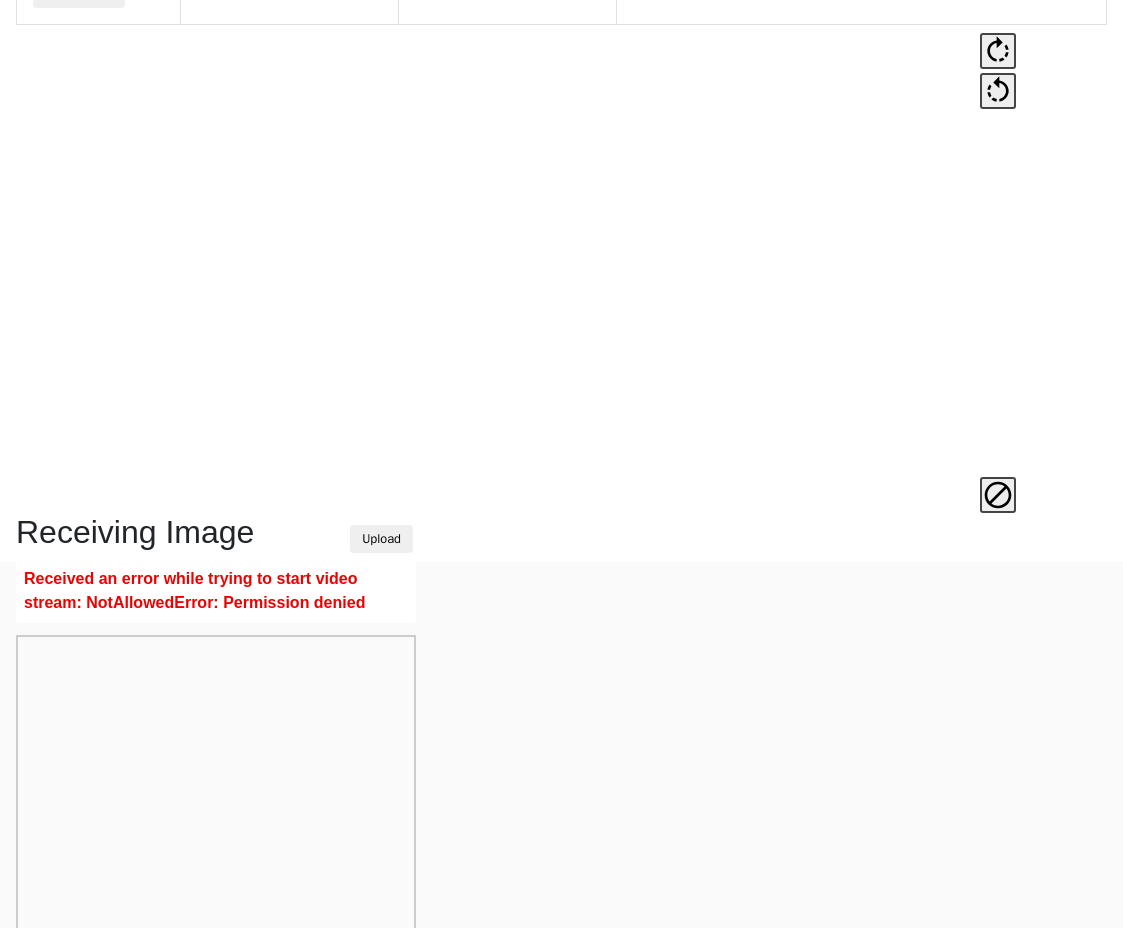 scroll, scrollTop: 400, scrollLeft: 0, axis: vertical 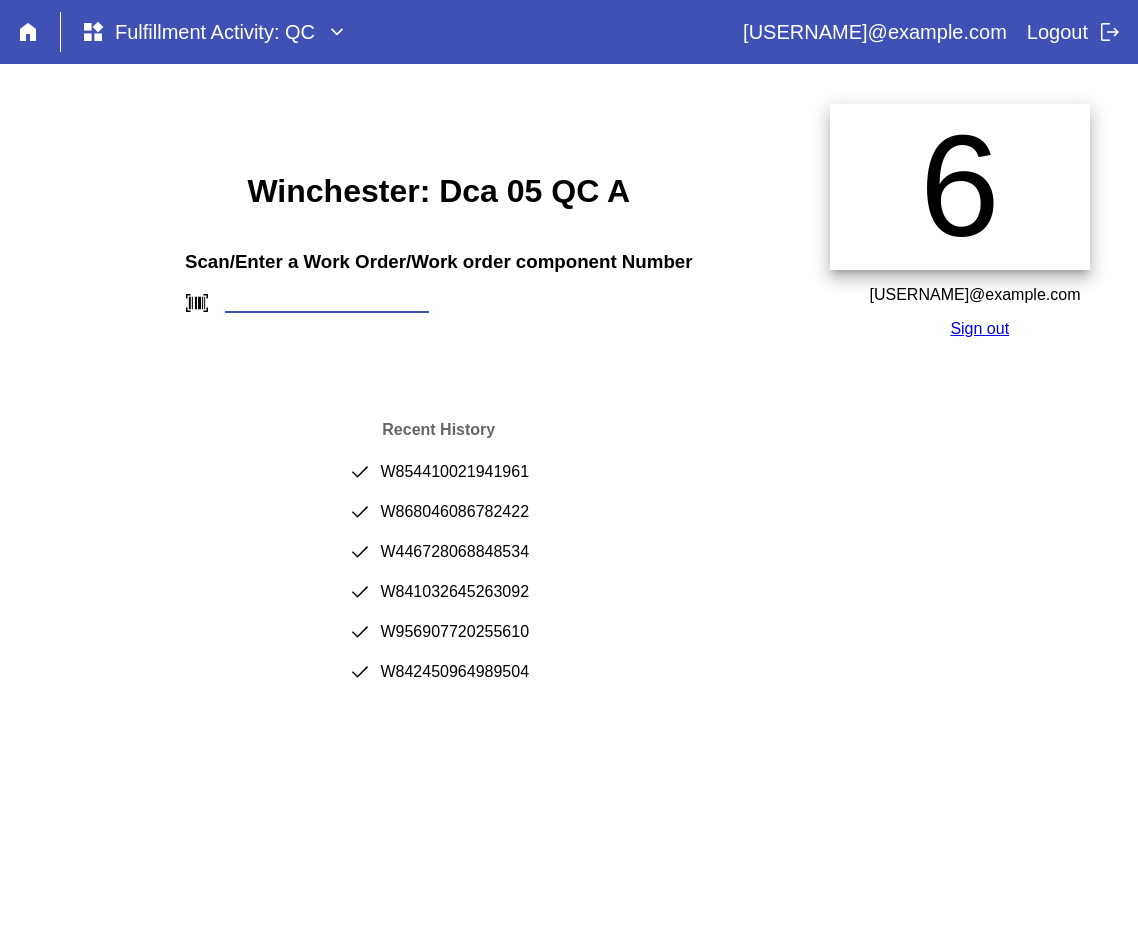 click at bounding box center [327, 302] 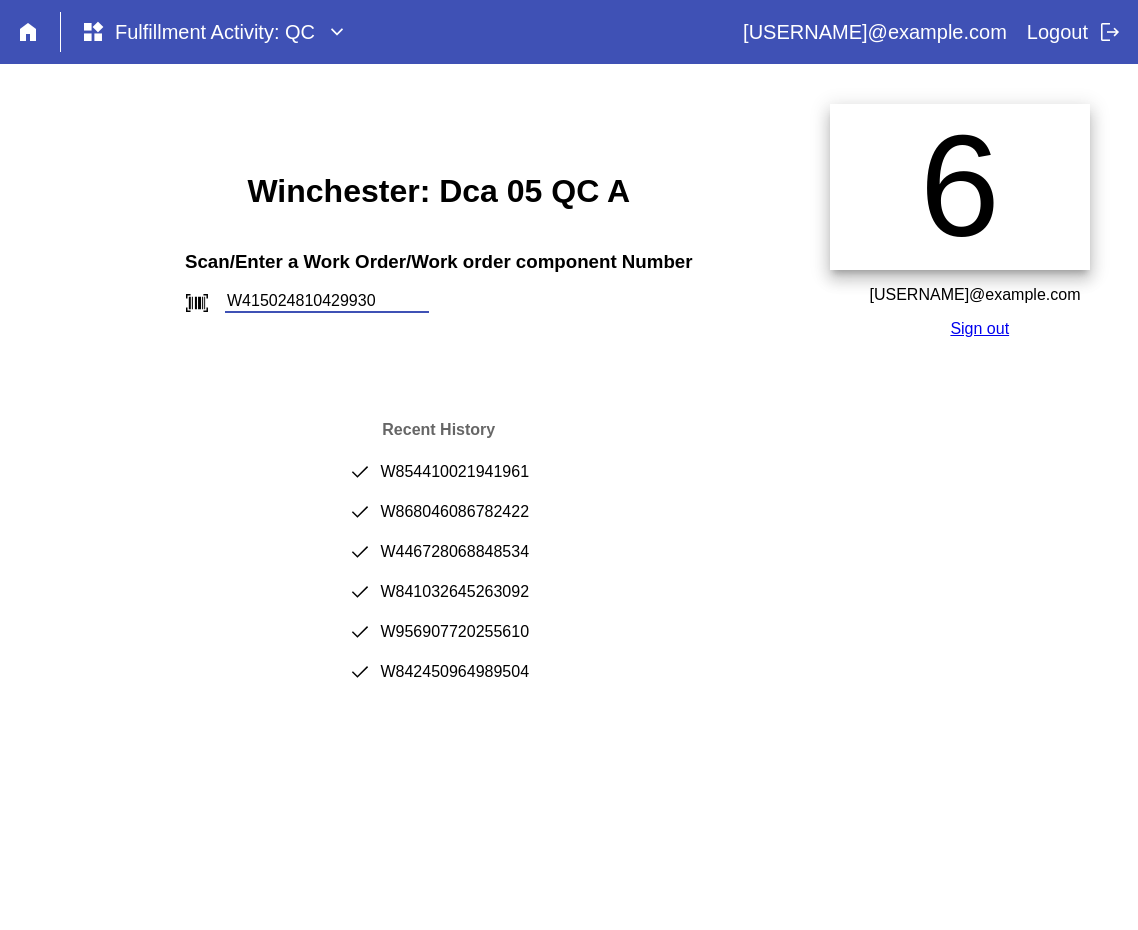 type on "W415024810429930" 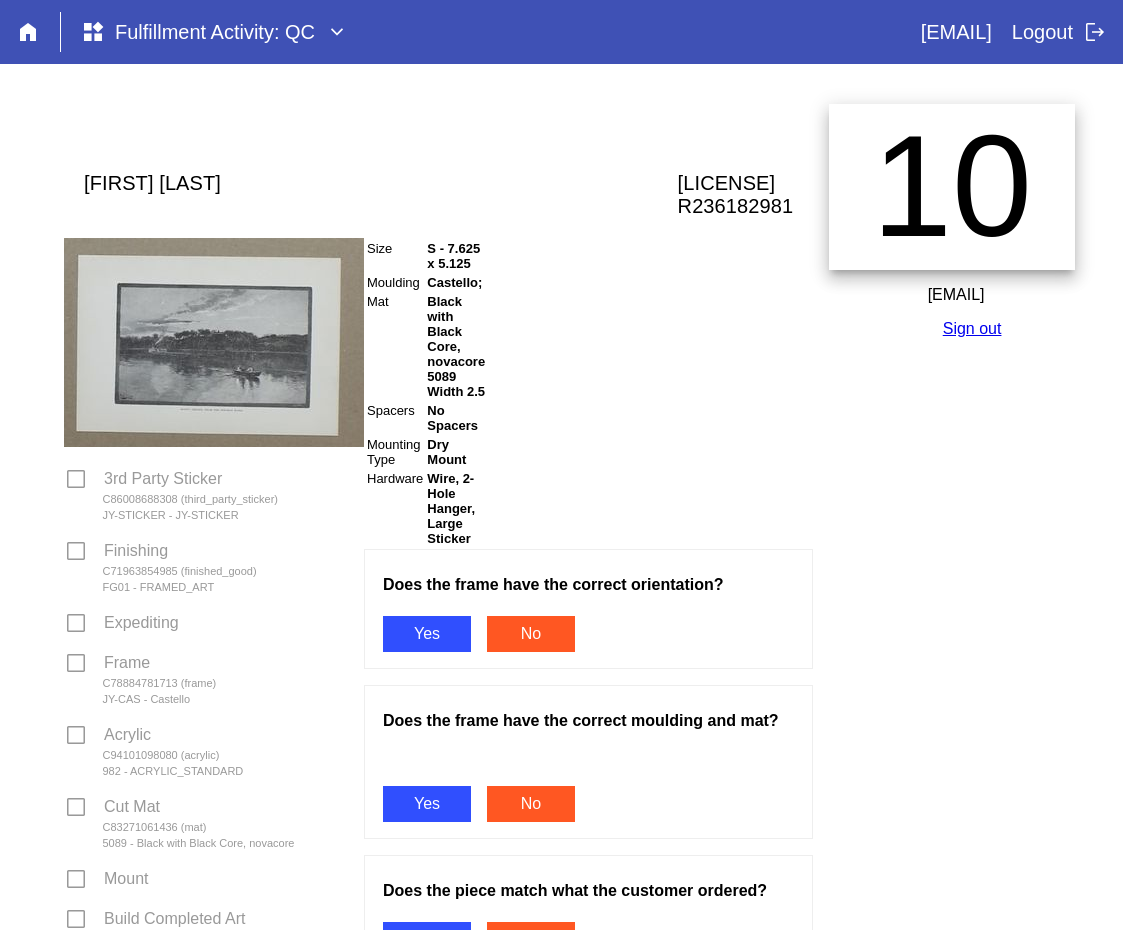 scroll, scrollTop: 0, scrollLeft: 0, axis: both 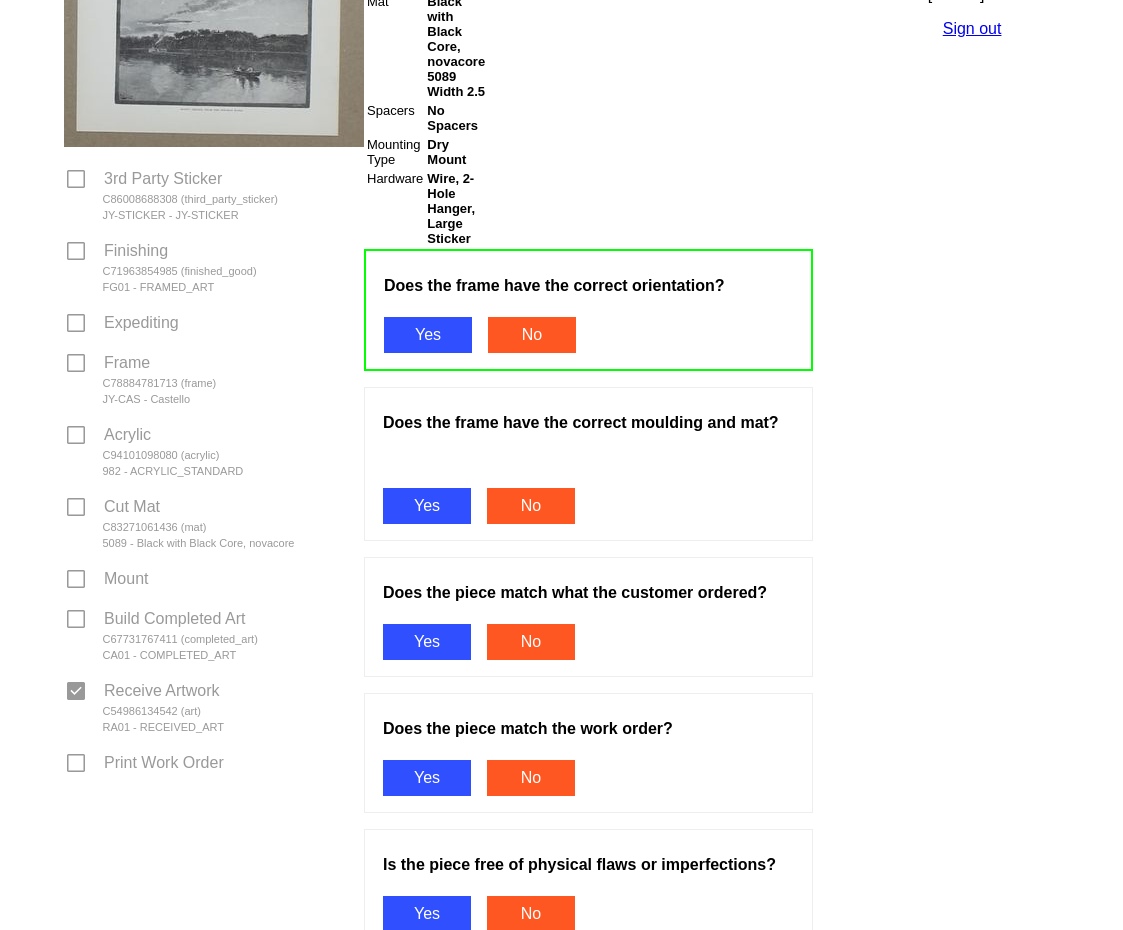 click on "Yes" at bounding box center (427, 506) 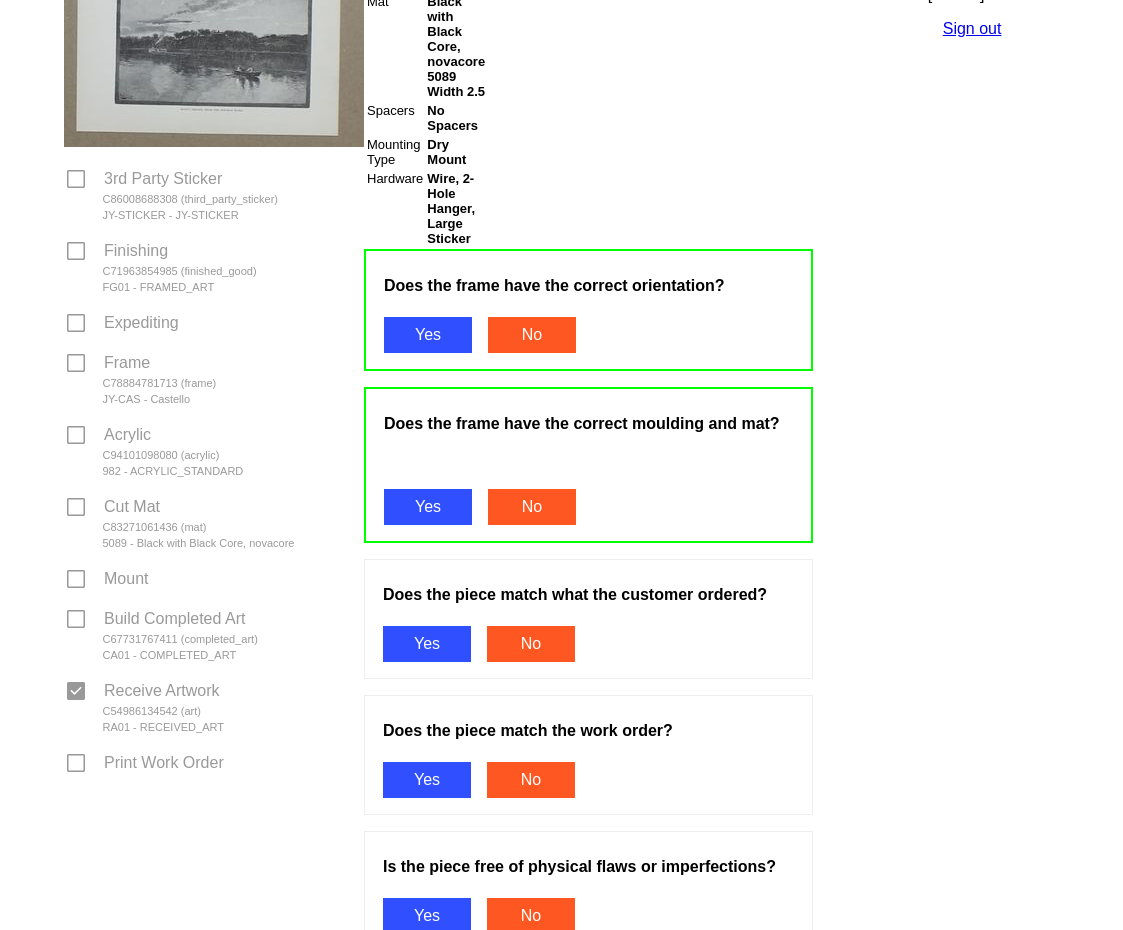 click on "Yes" at bounding box center [427, 644] 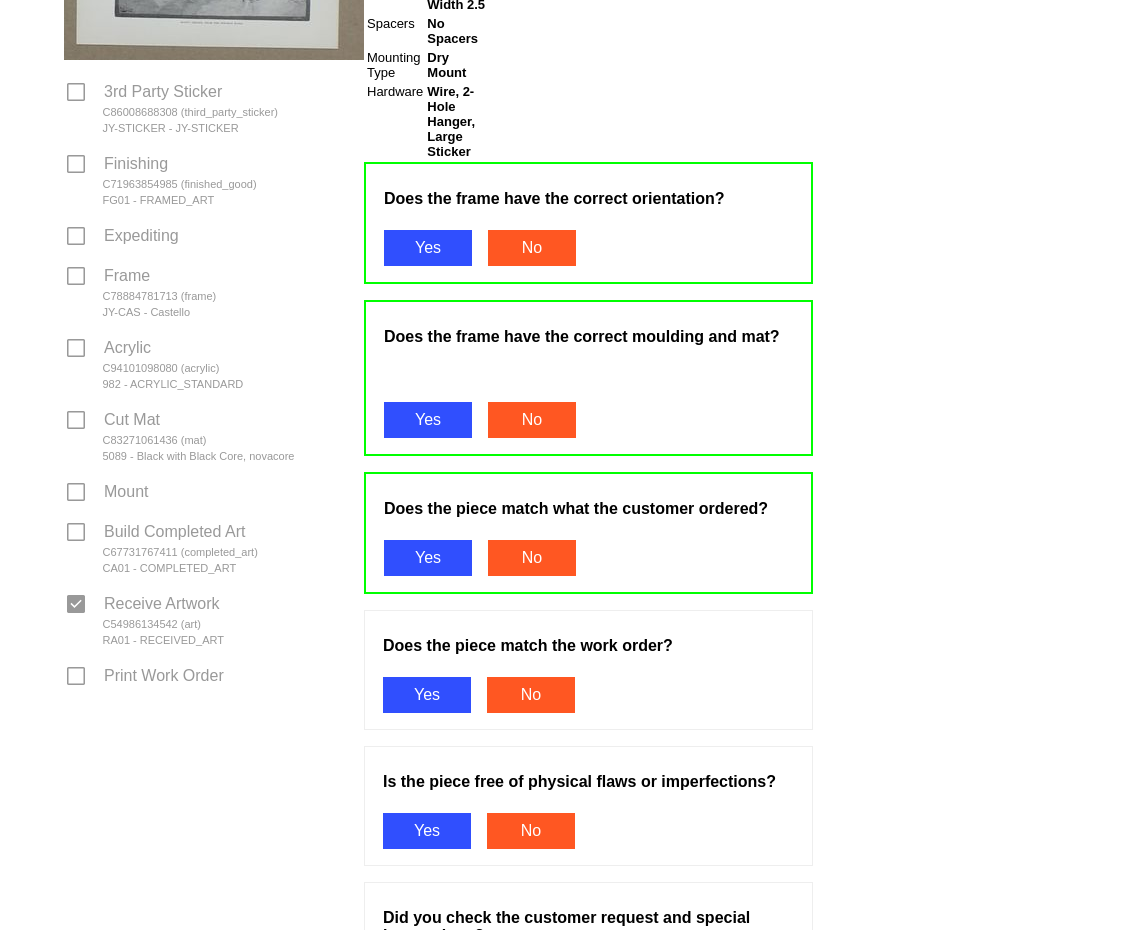 scroll, scrollTop: 500, scrollLeft: 0, axis: vertical 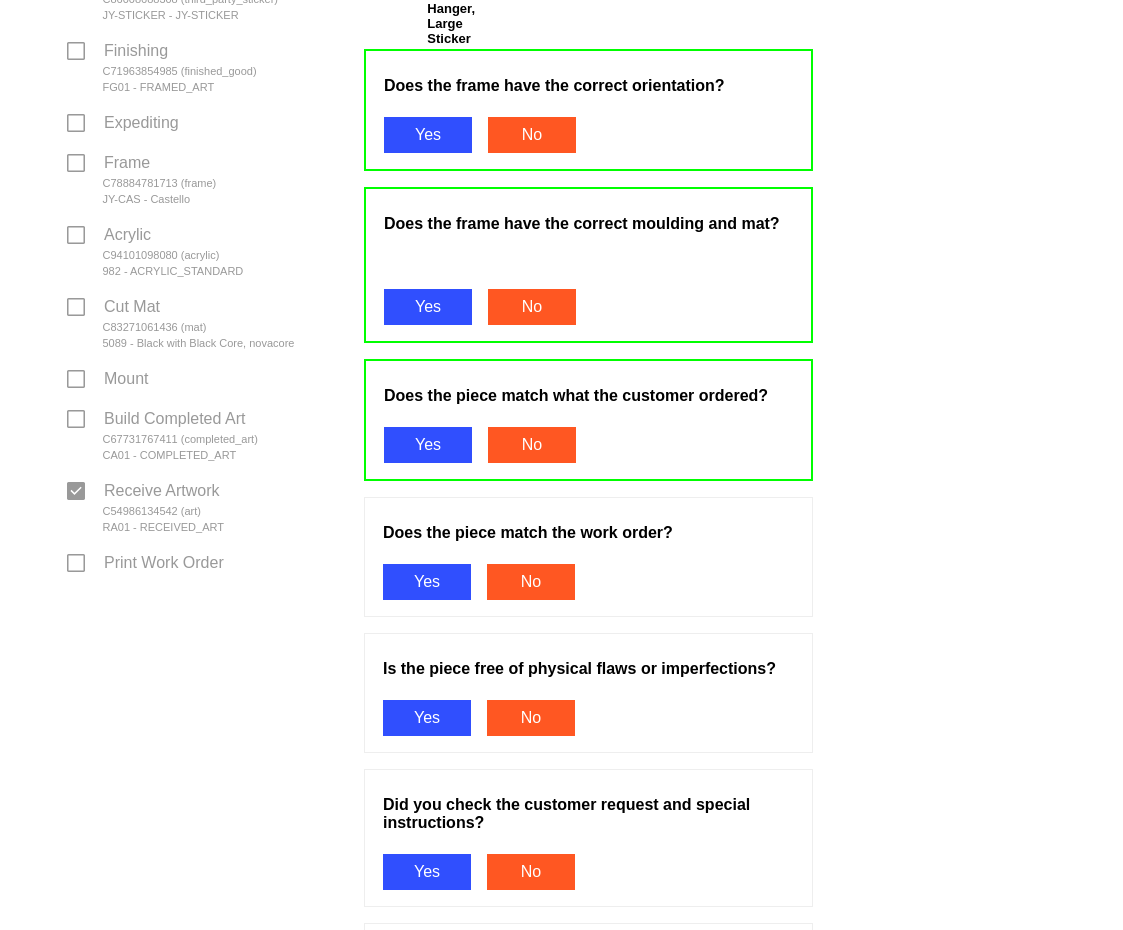 click on "Yes" at bounding box center [427, 582] 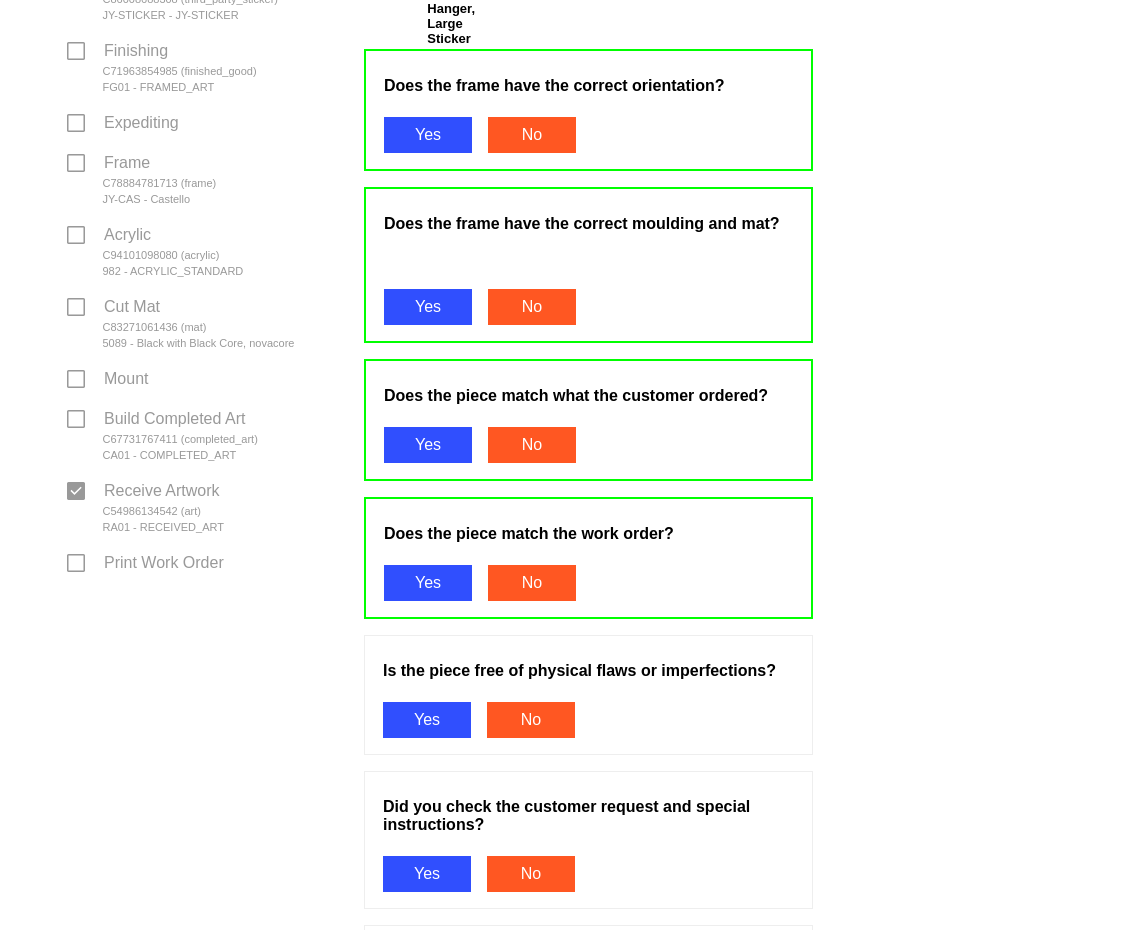 click on "Yes" at bounding box center [427, 720] 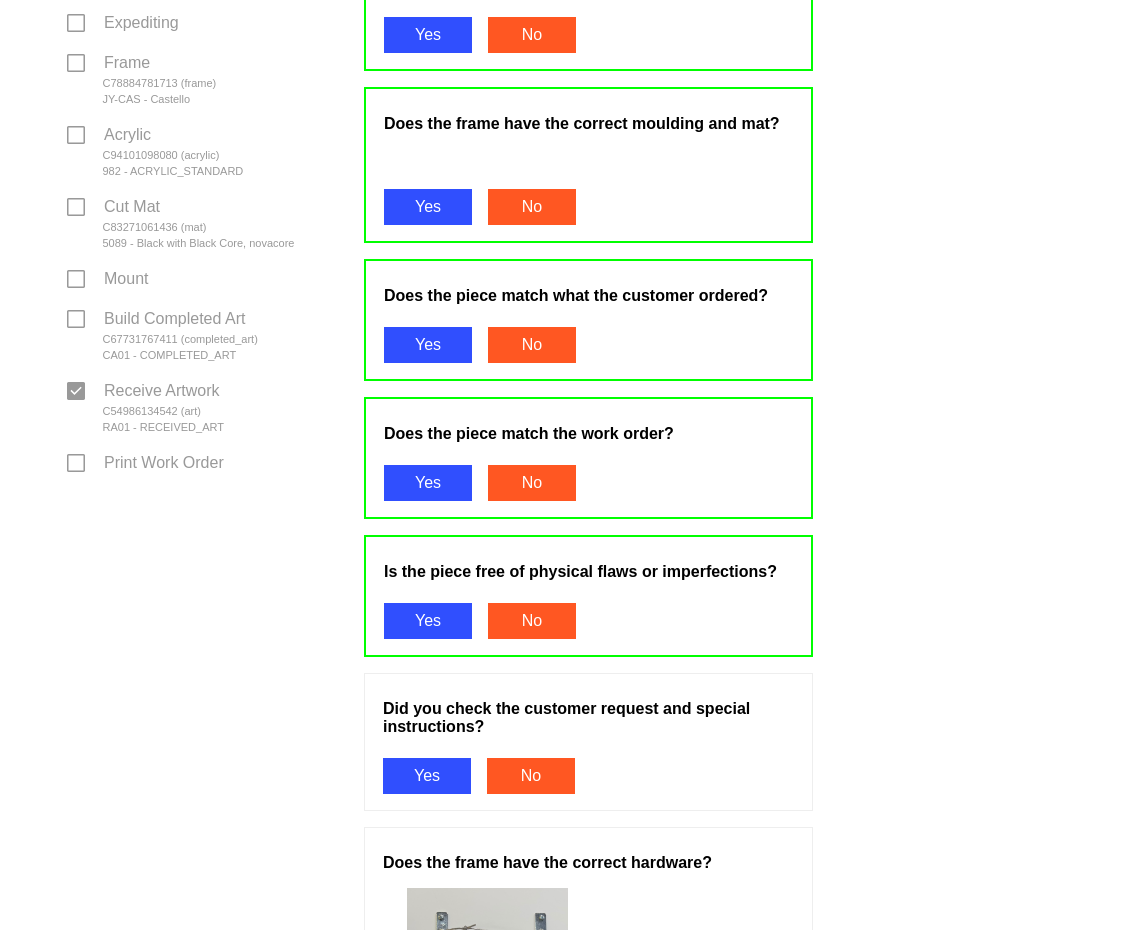 scroll, scrollTop: 700, scrollLeft: 0, axis: vertical 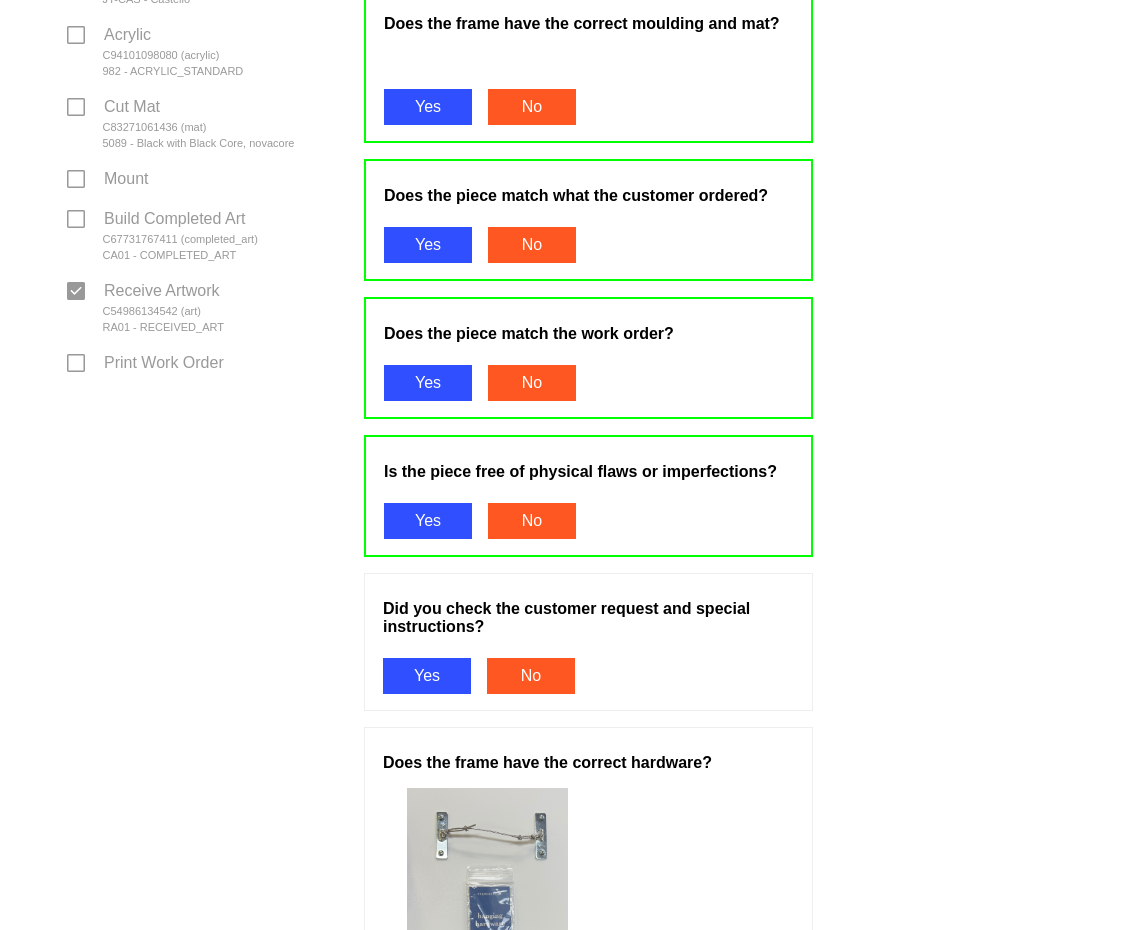 click on "Yes" at bounding box center [427, 676] 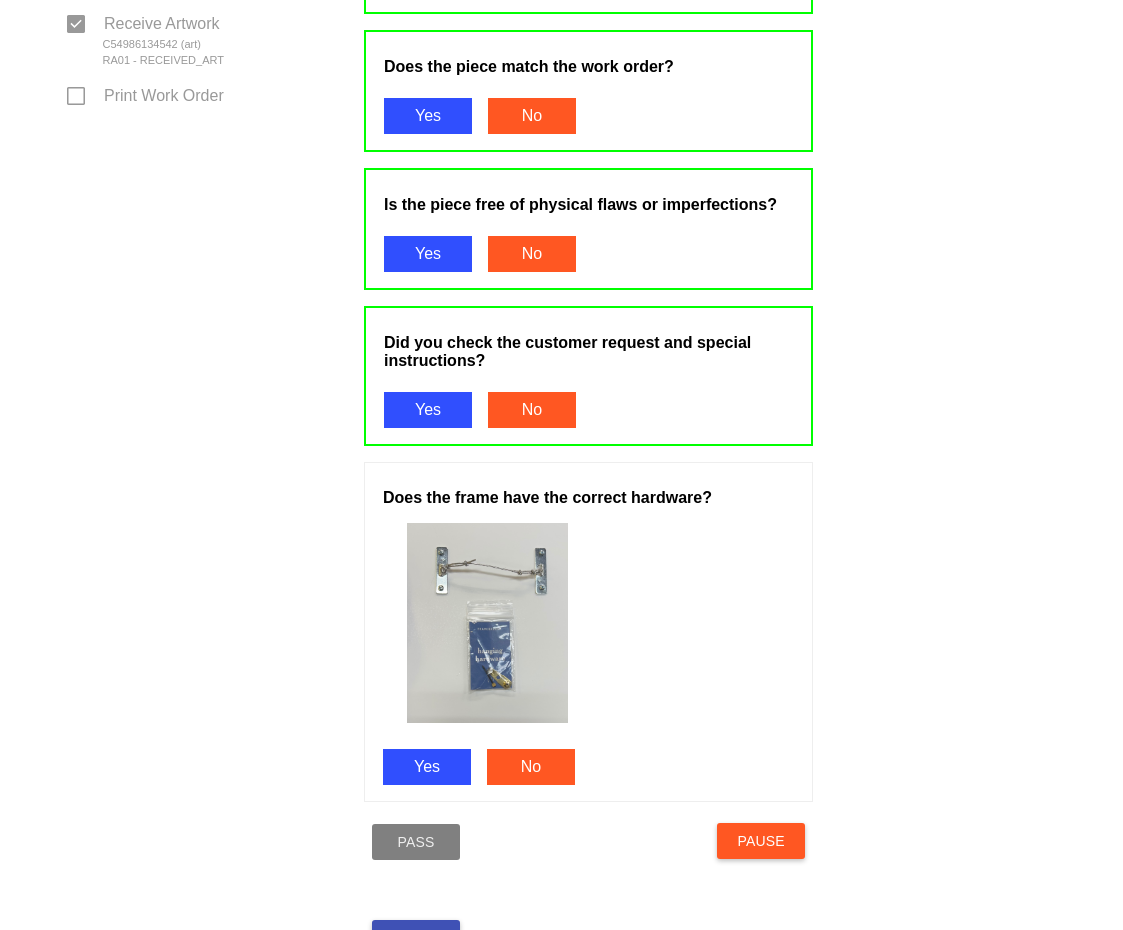 scroll, scrollTop: 1000, scrollLeft: 0, axis: vertical 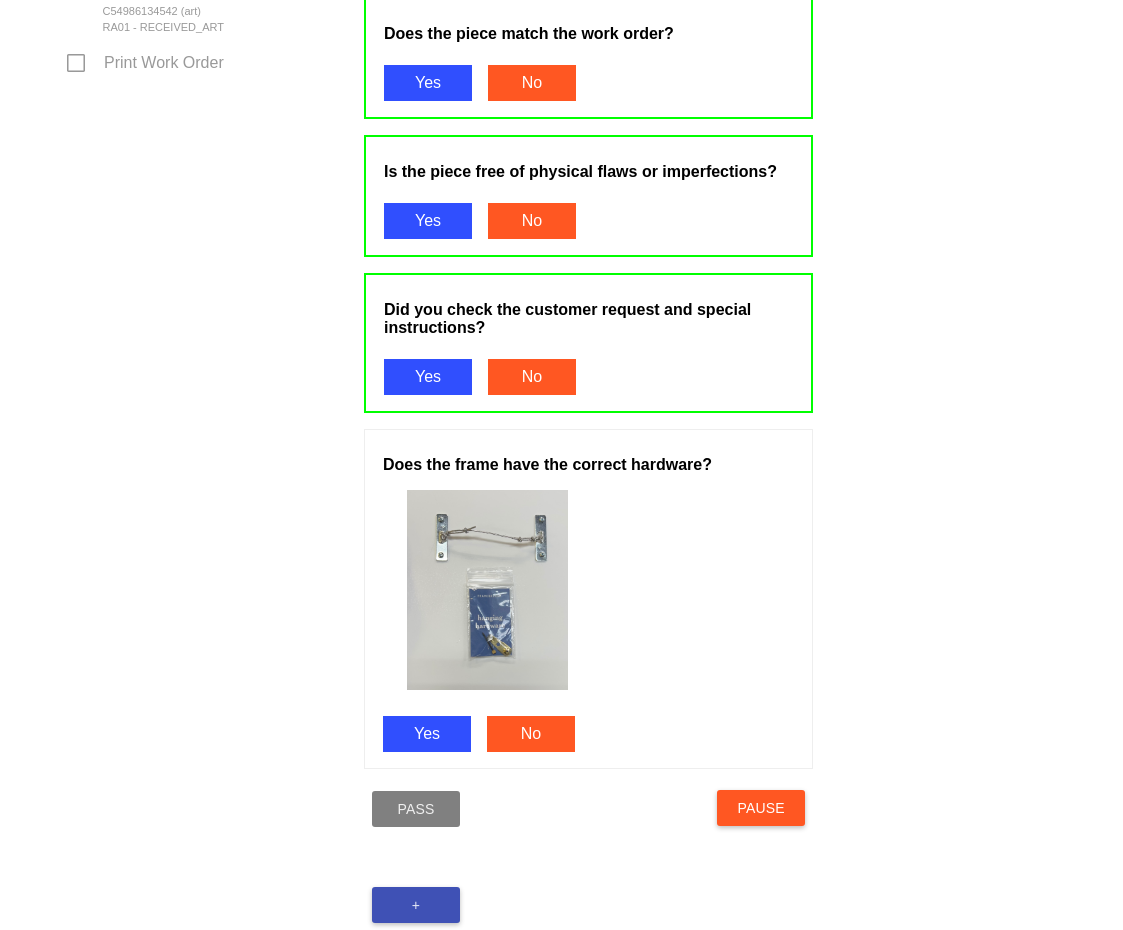 click on "Yes" at bounding box center [427, 734] 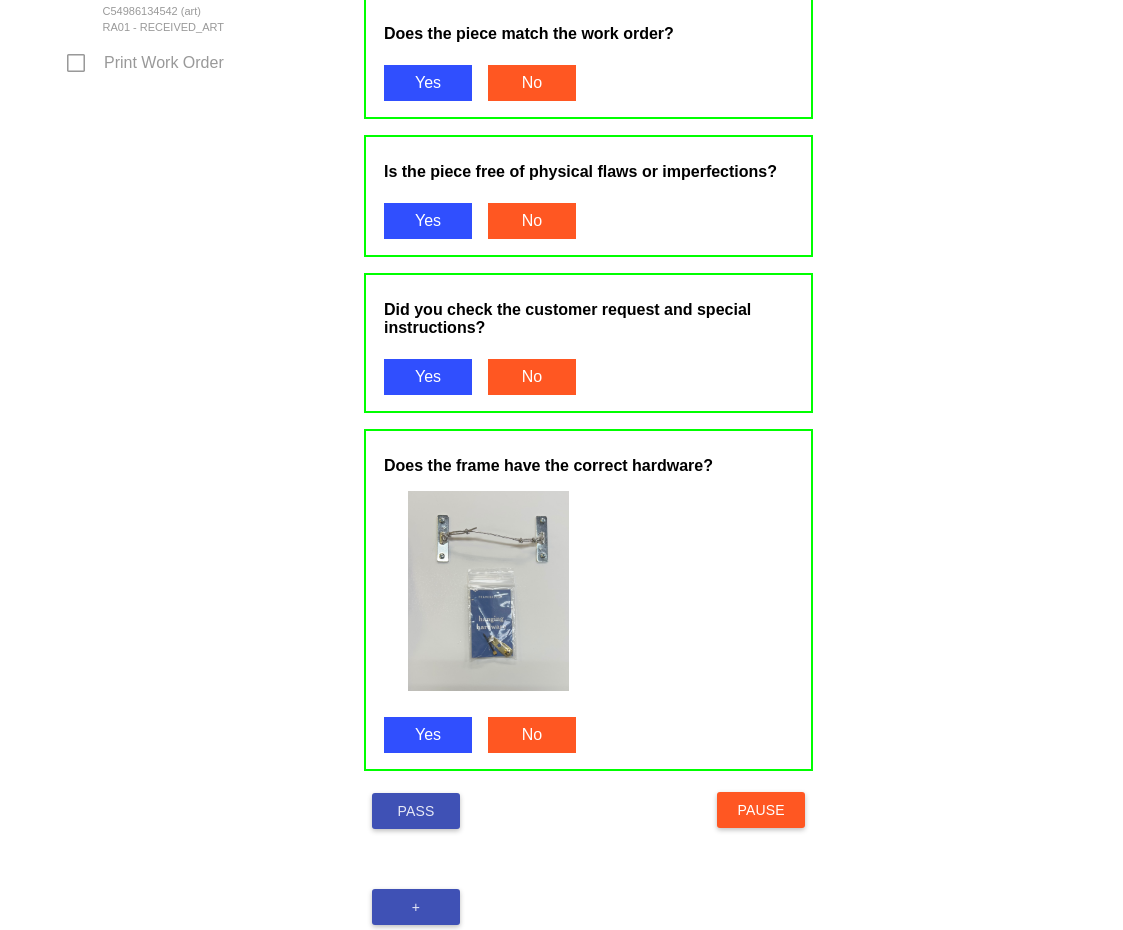 click on "Pass" at bounding box center (416, 811) 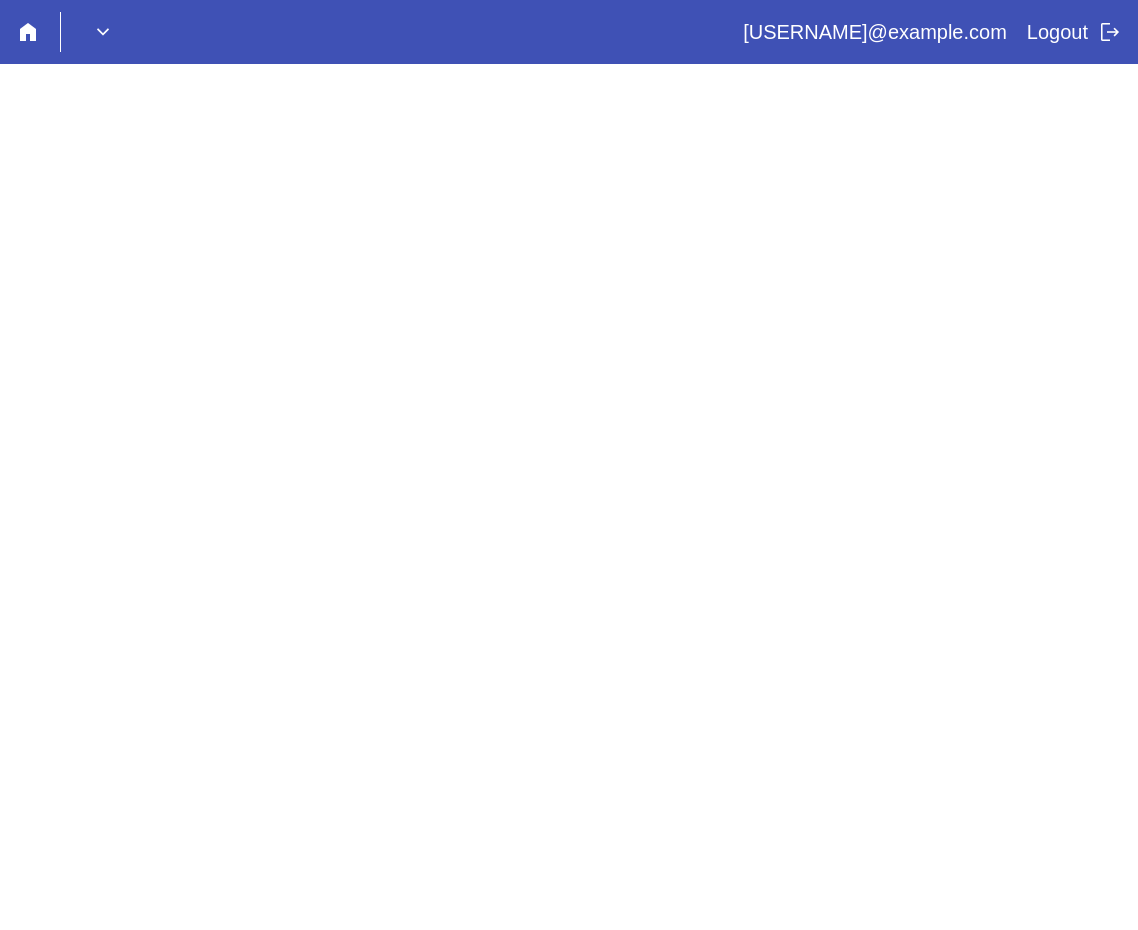 scroll, scrollTop: 0, scrollLeft: 0, axis: both 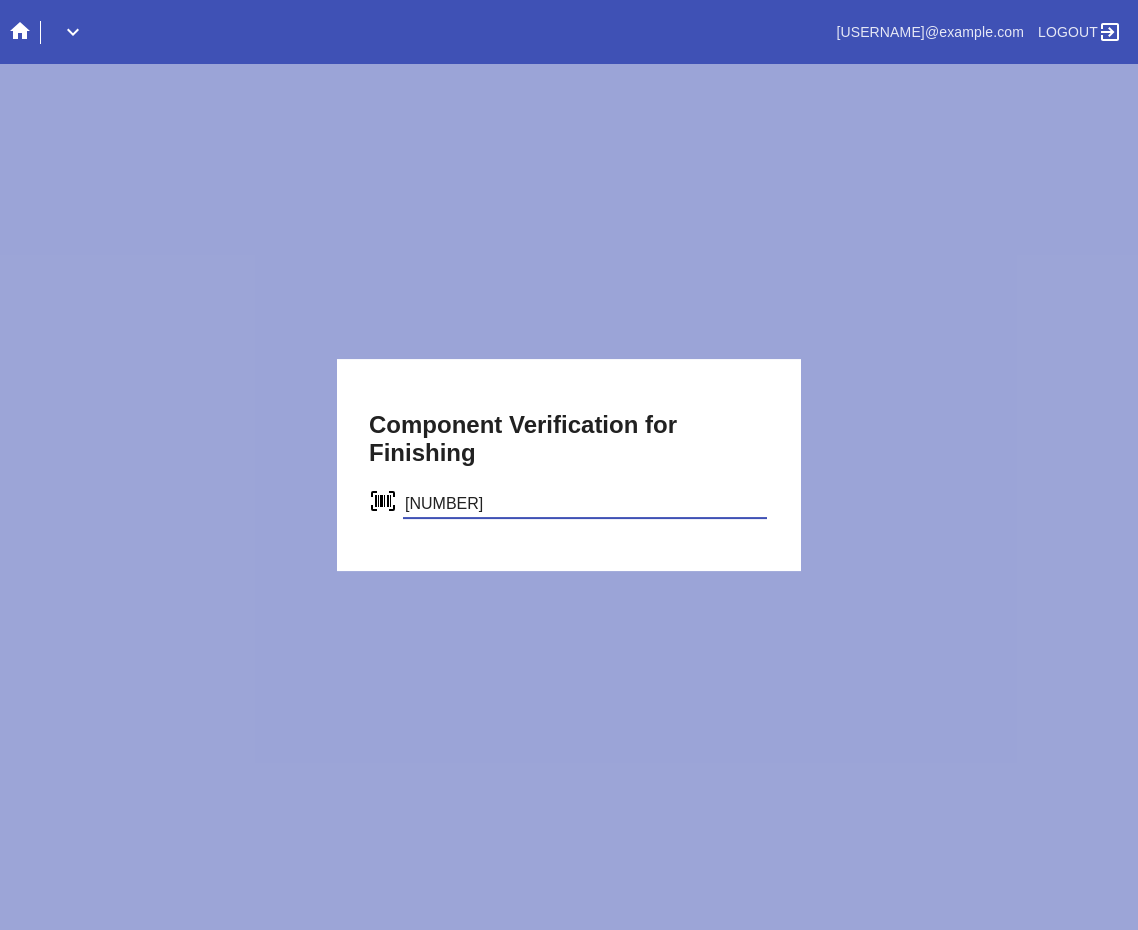 type on "C71963854985" 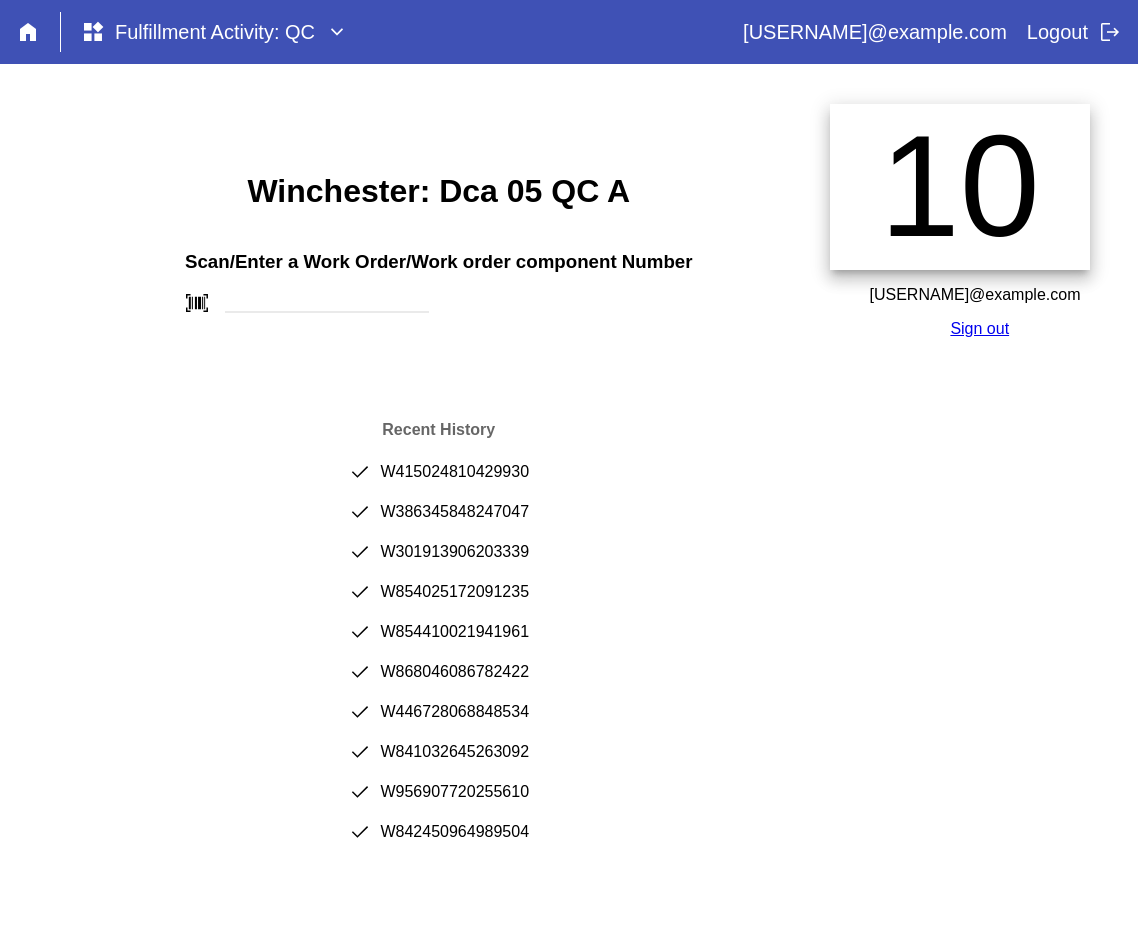 scroll, scrollTop: 0, scrollLeft: 0, axis: both 